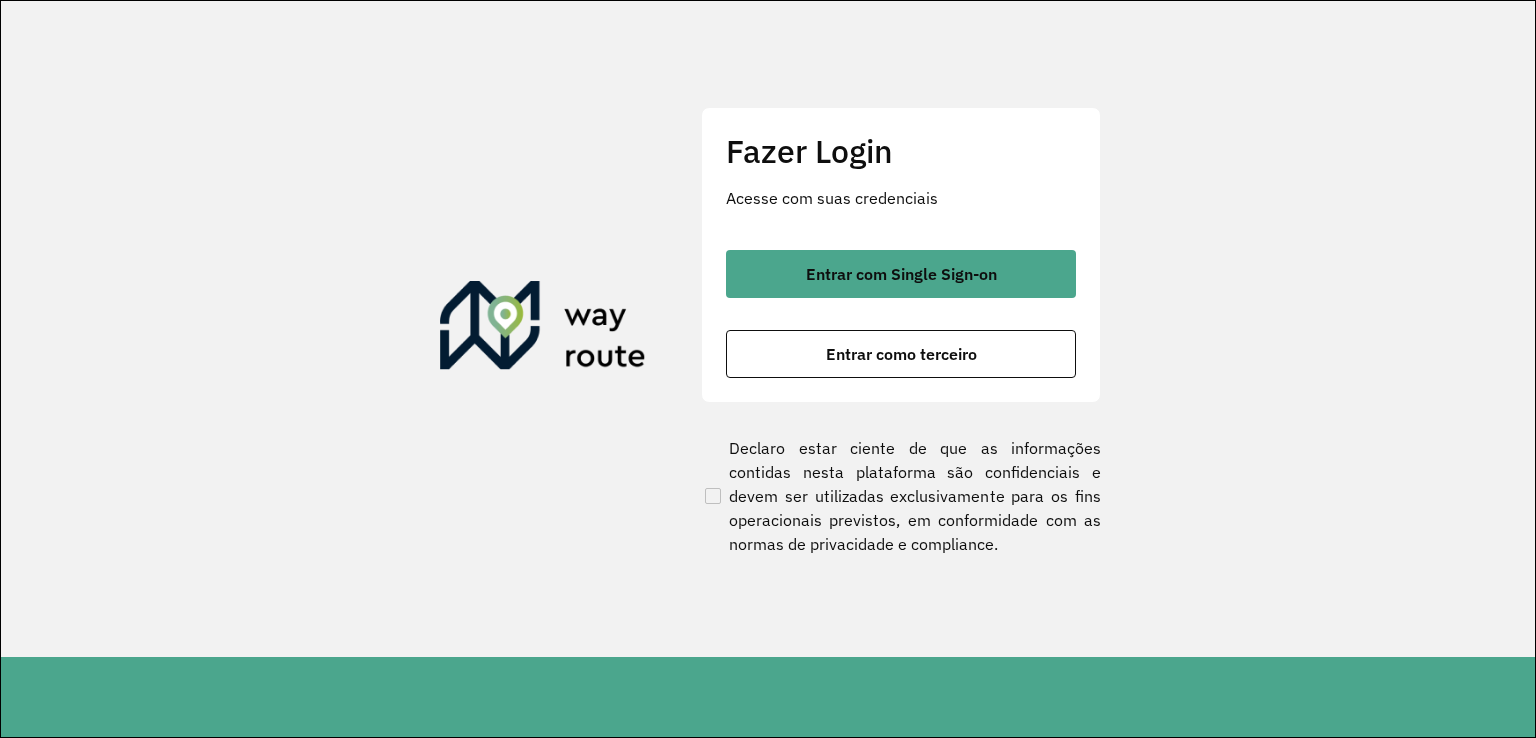 scroll, scrollTop: 0, scrollLeft: 0, axis: both 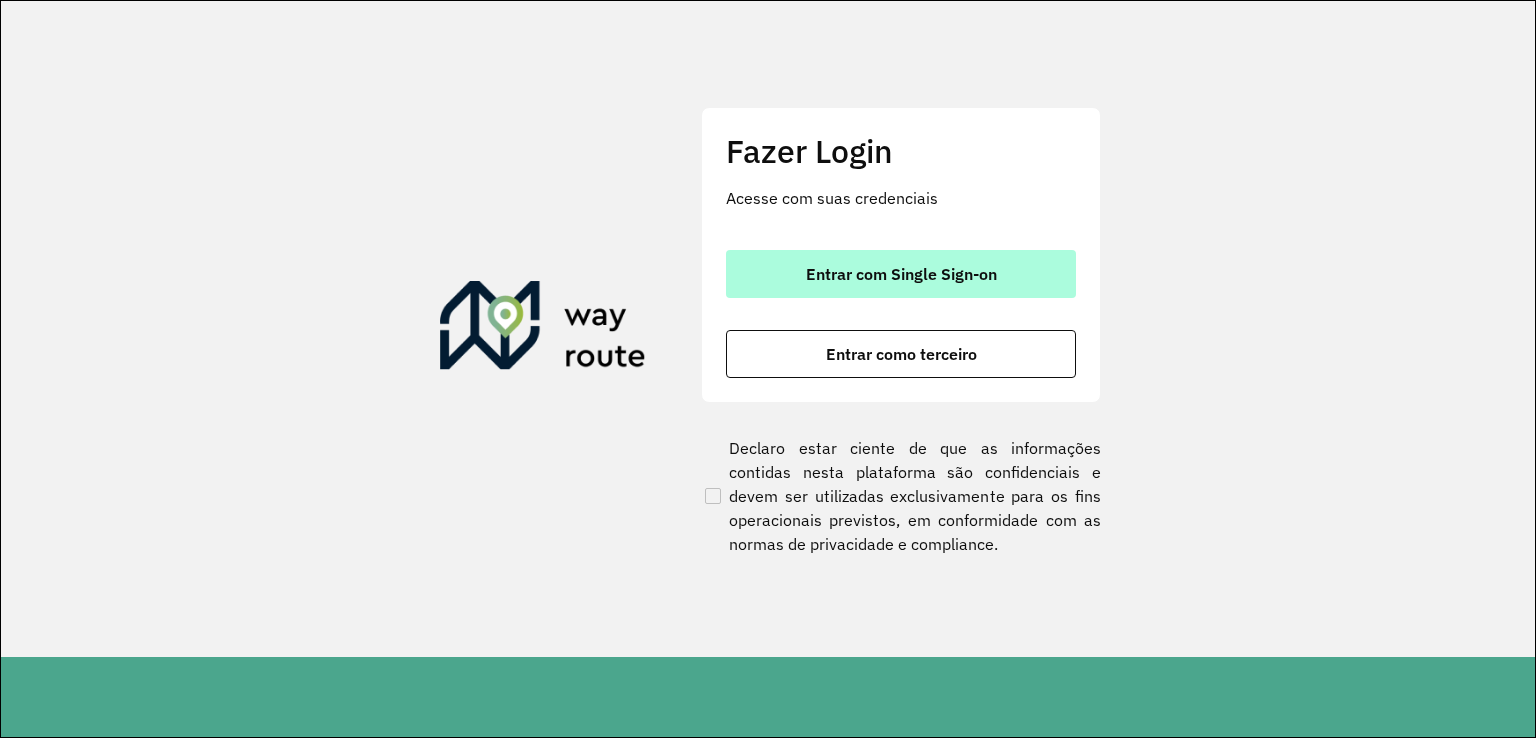 click on "Entrar com Single Sign-on" at bounding box center [901, 274] 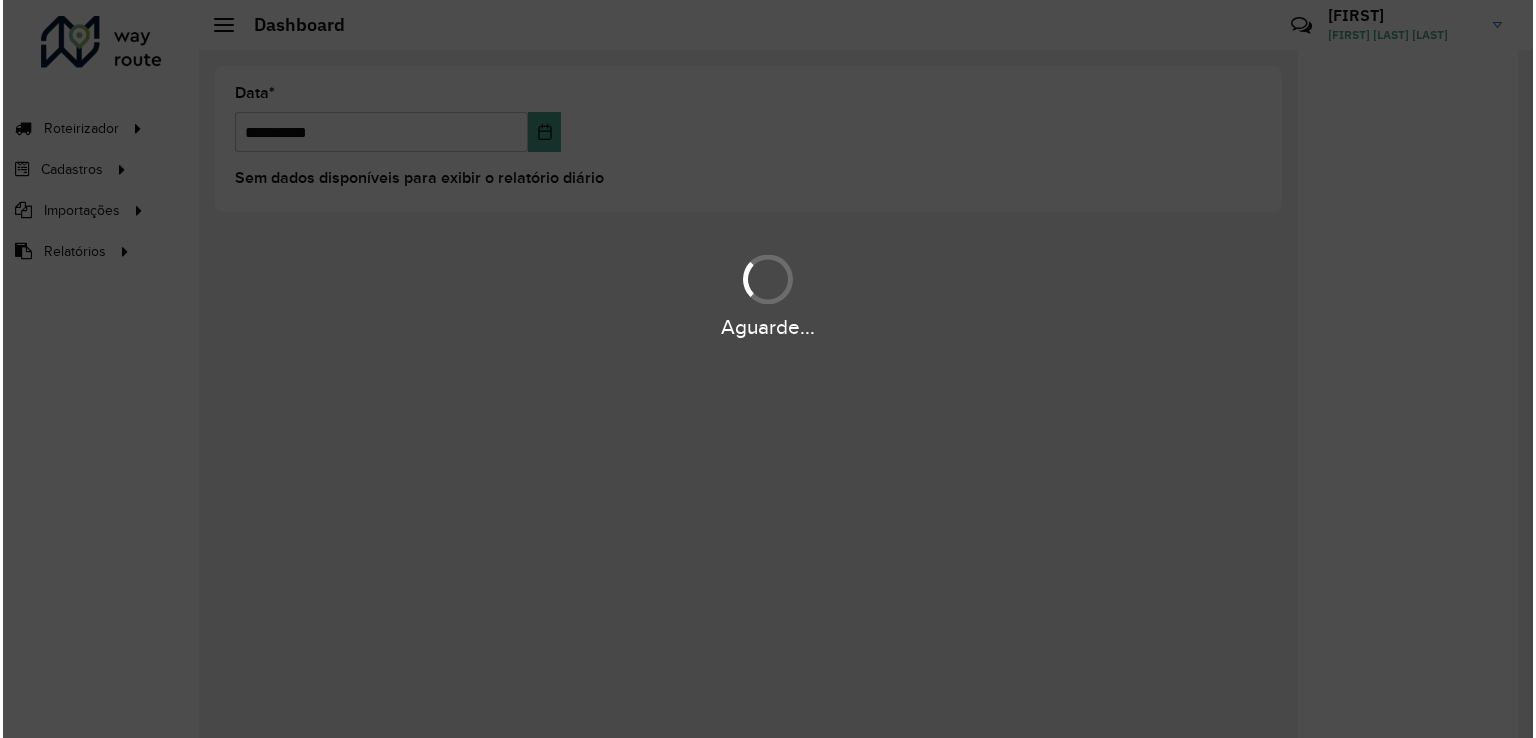 scroll, scrollTop: 0, scrollLeft: 0, axis: both 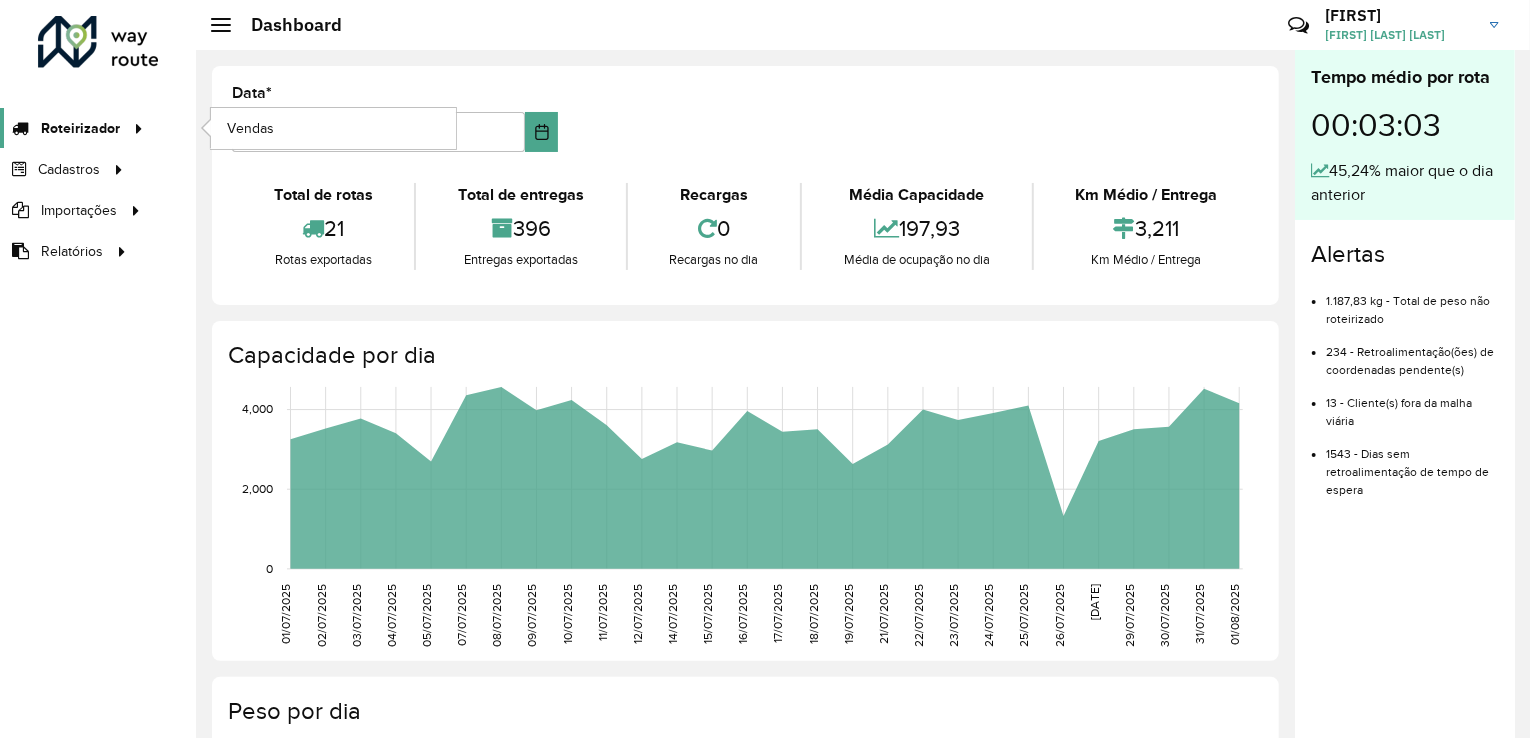click on "Roteirizador" 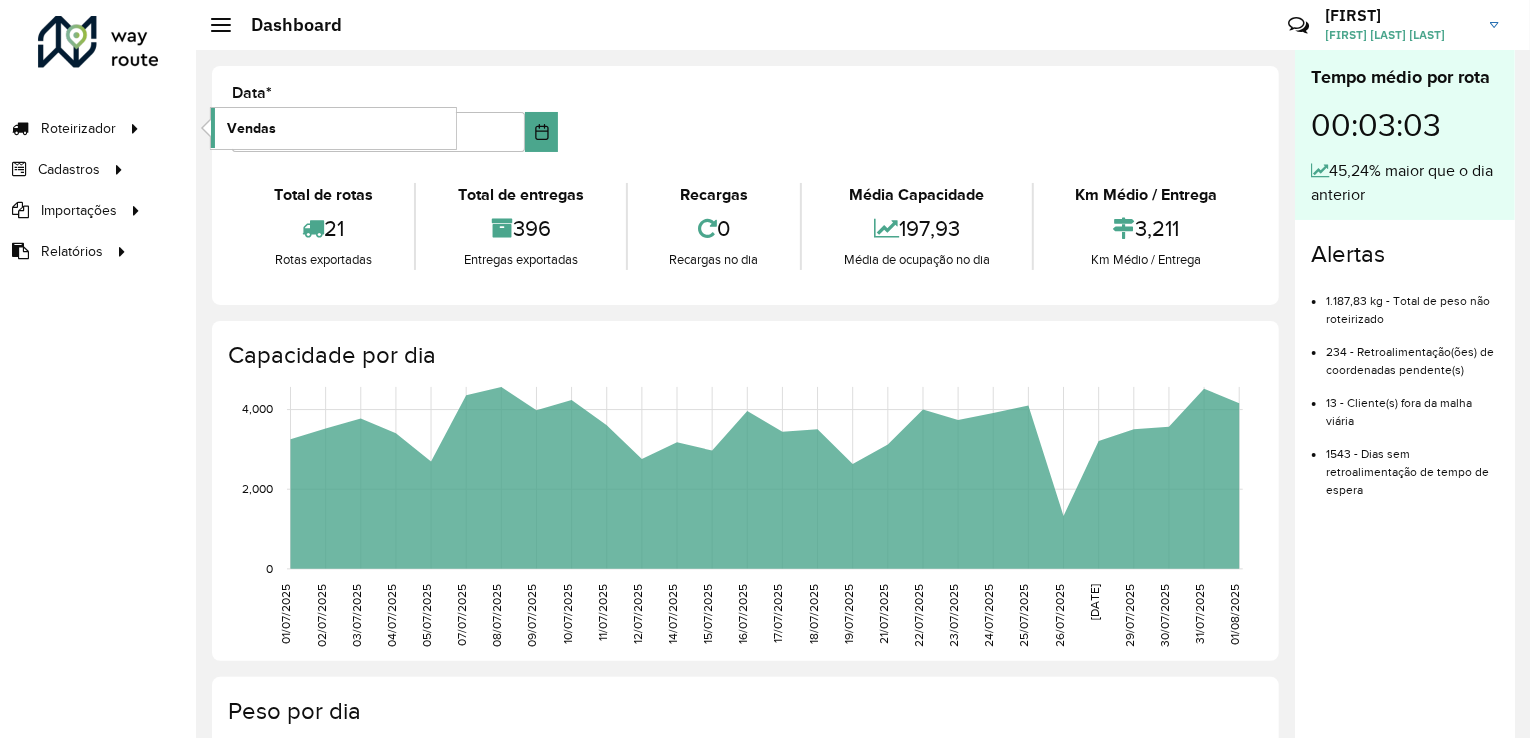 click on "Vendas" 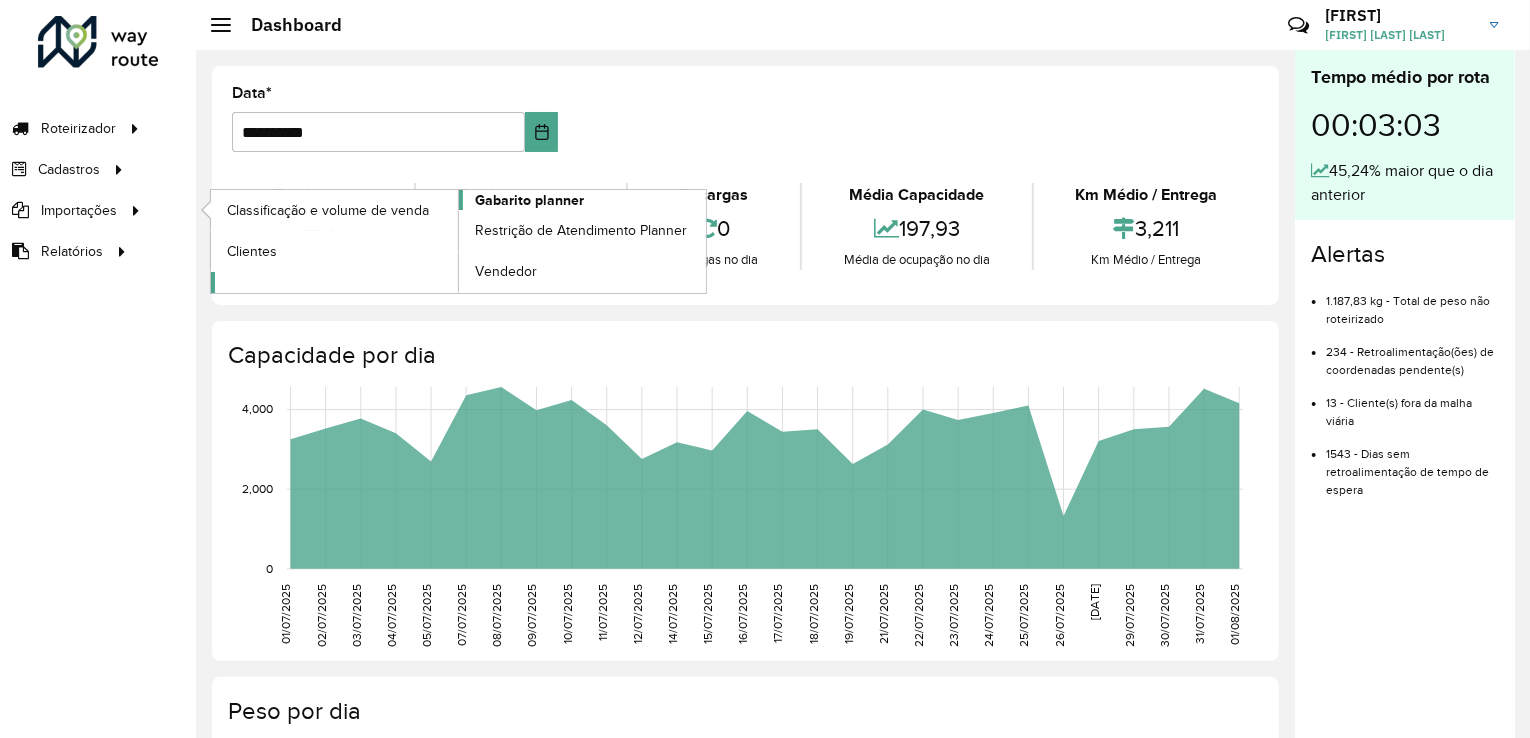 click on "Gabarito planner" 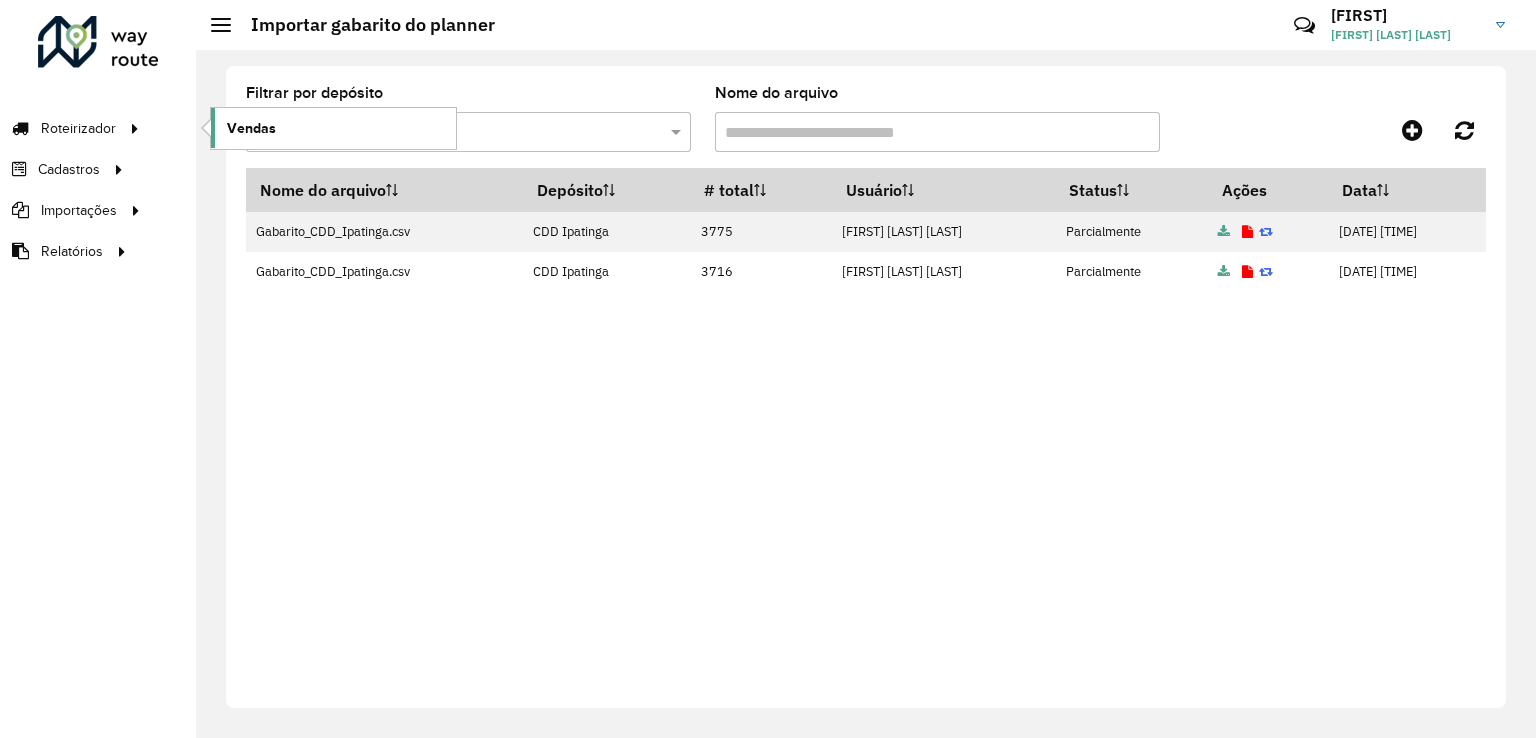 click on "Vendas" 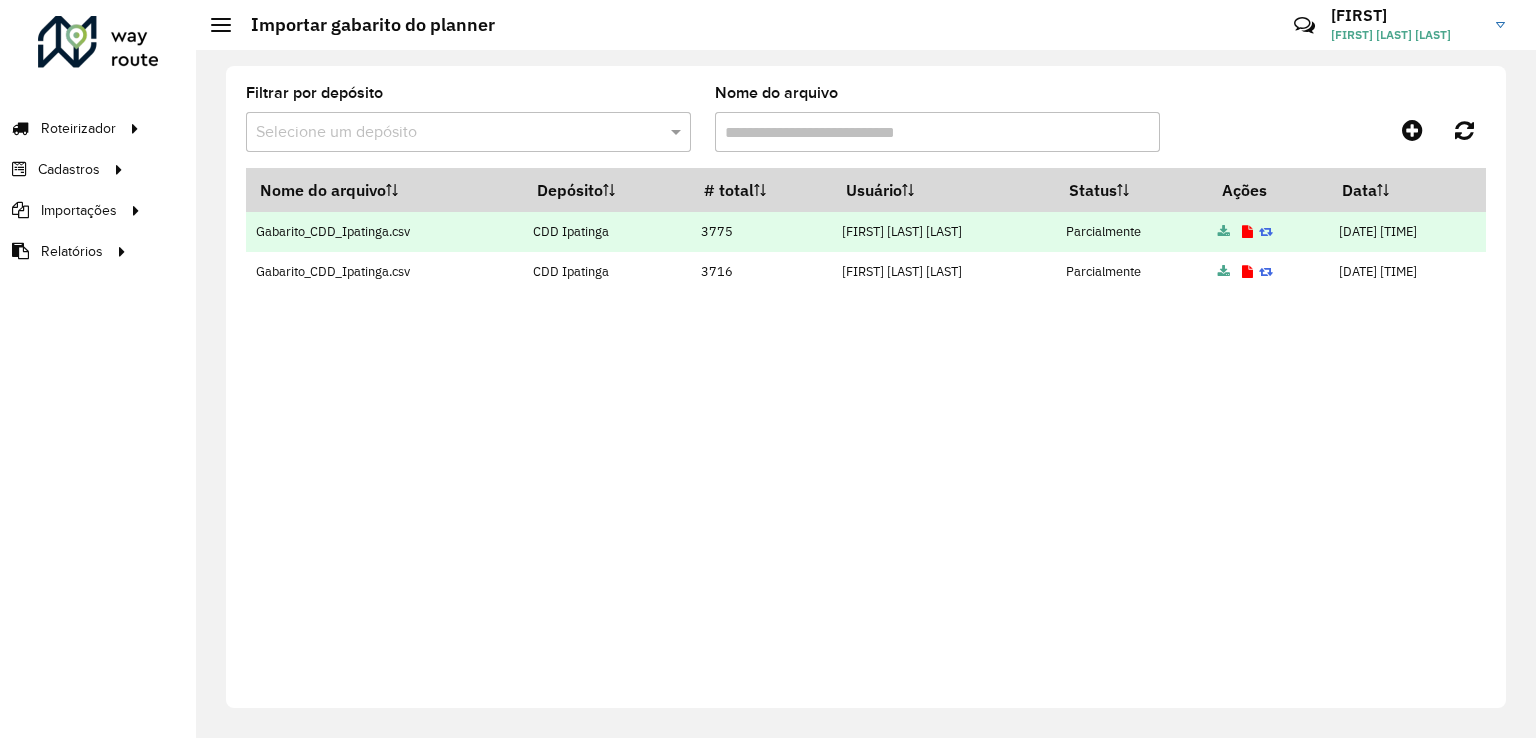 click on "Gabarito_CDD_Ipatinga.csv" at bounding box center (384, 232) 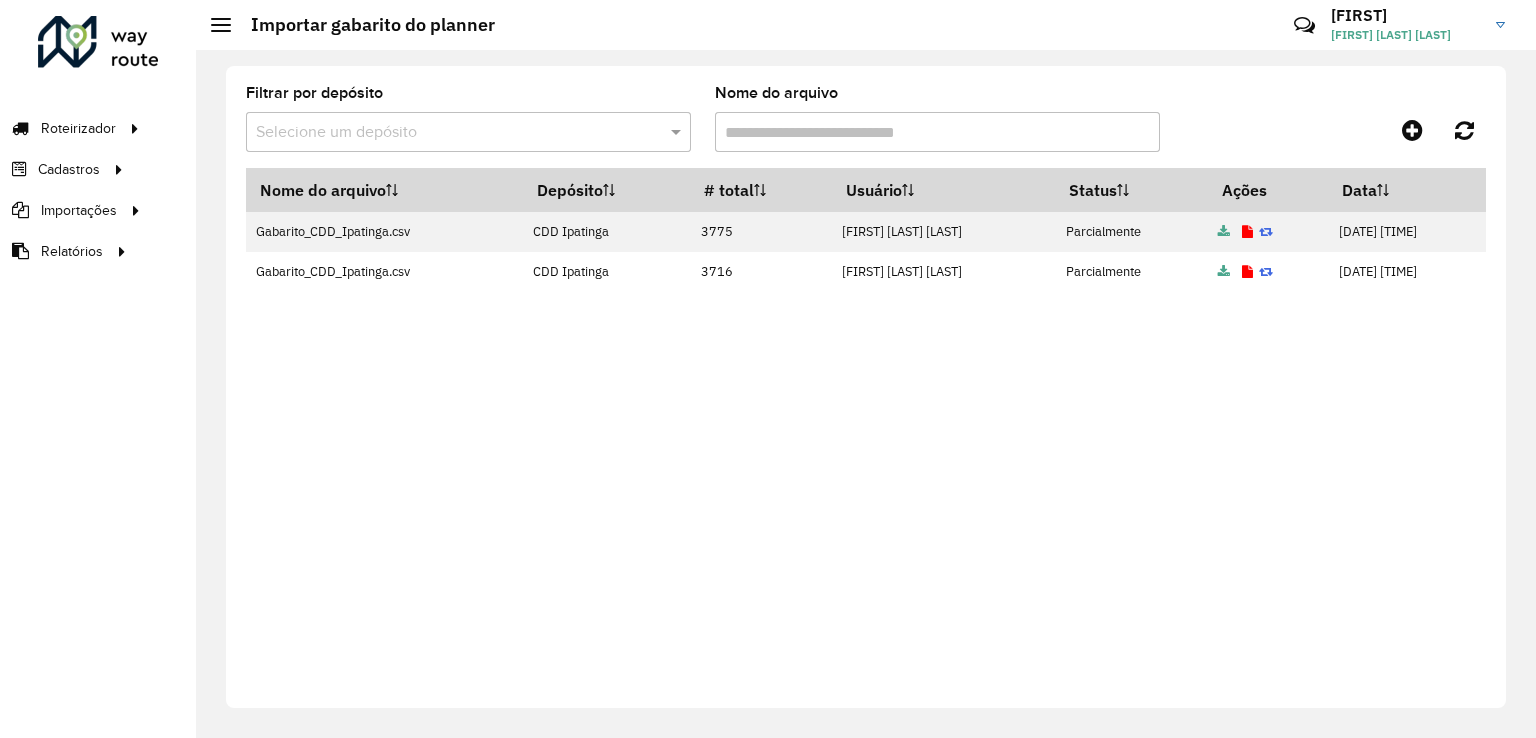 click 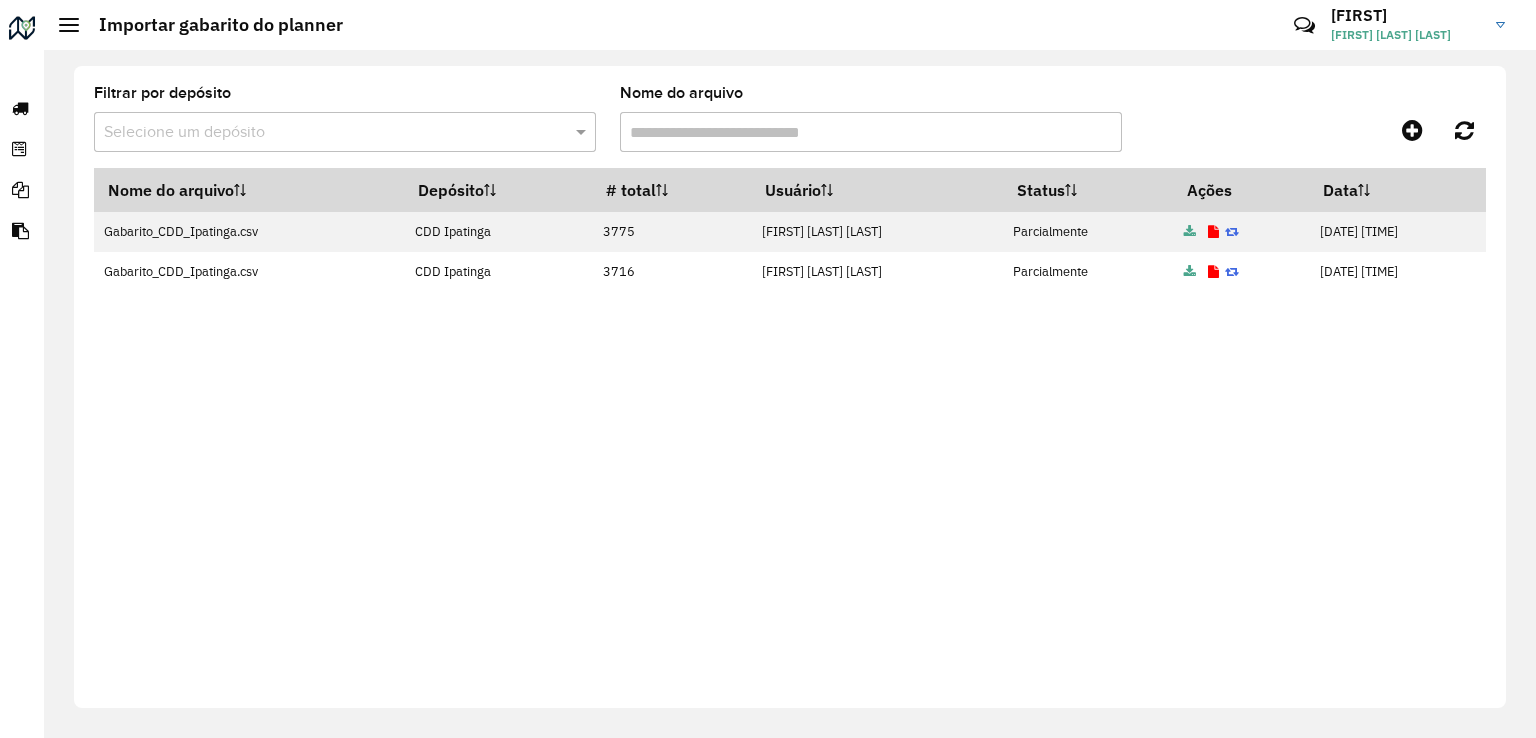click 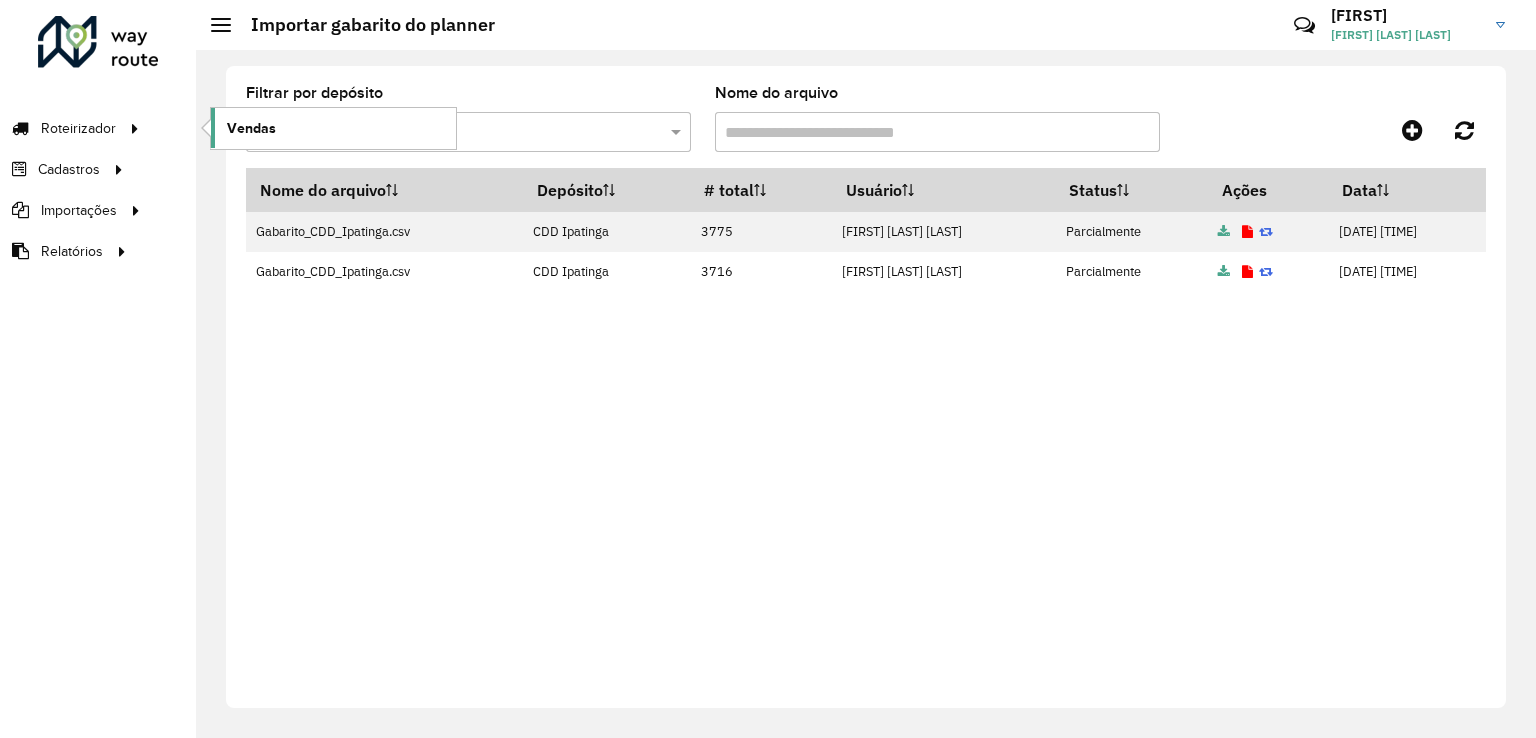 click on "Vendas" 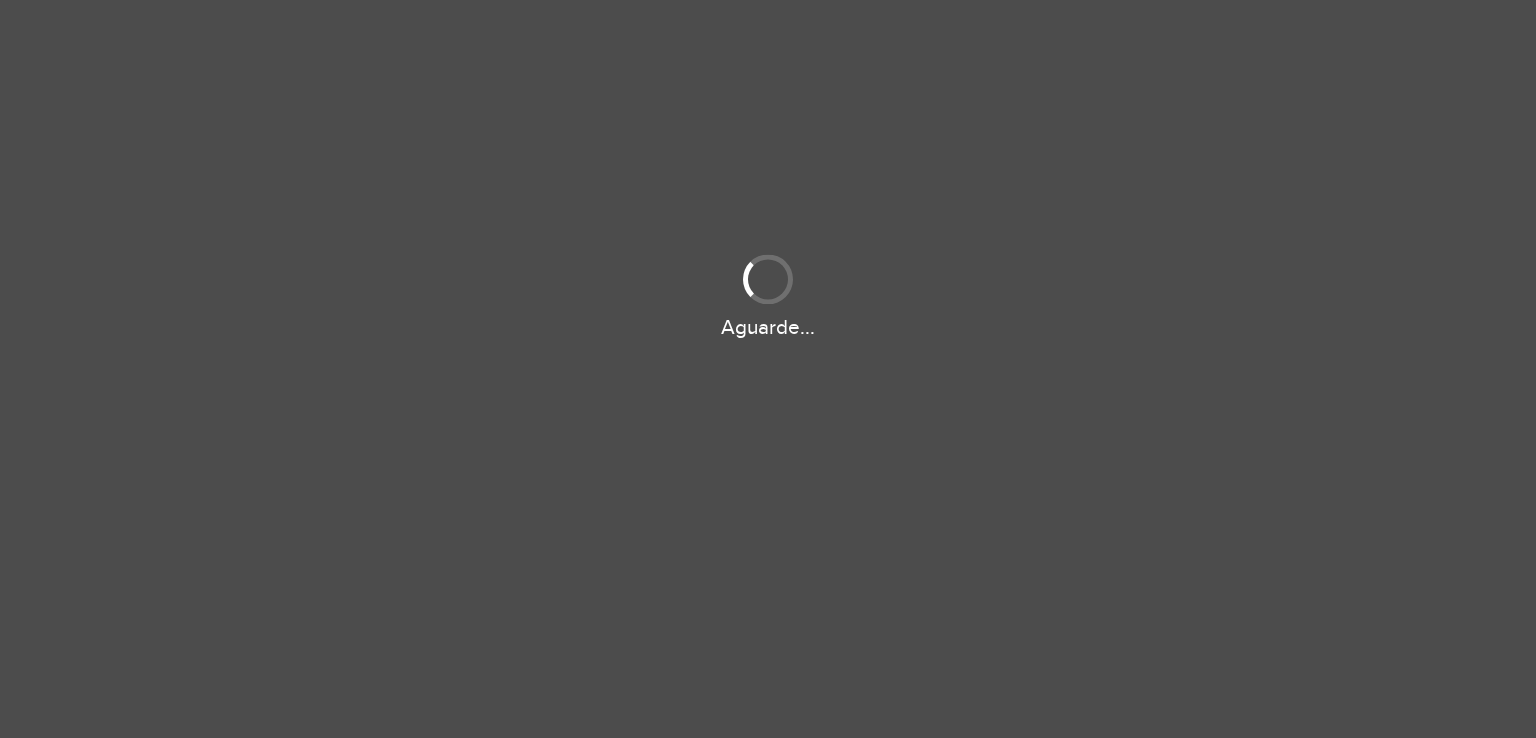 scroll, scrollTop: 0, scrollLeft: 0, axis: both 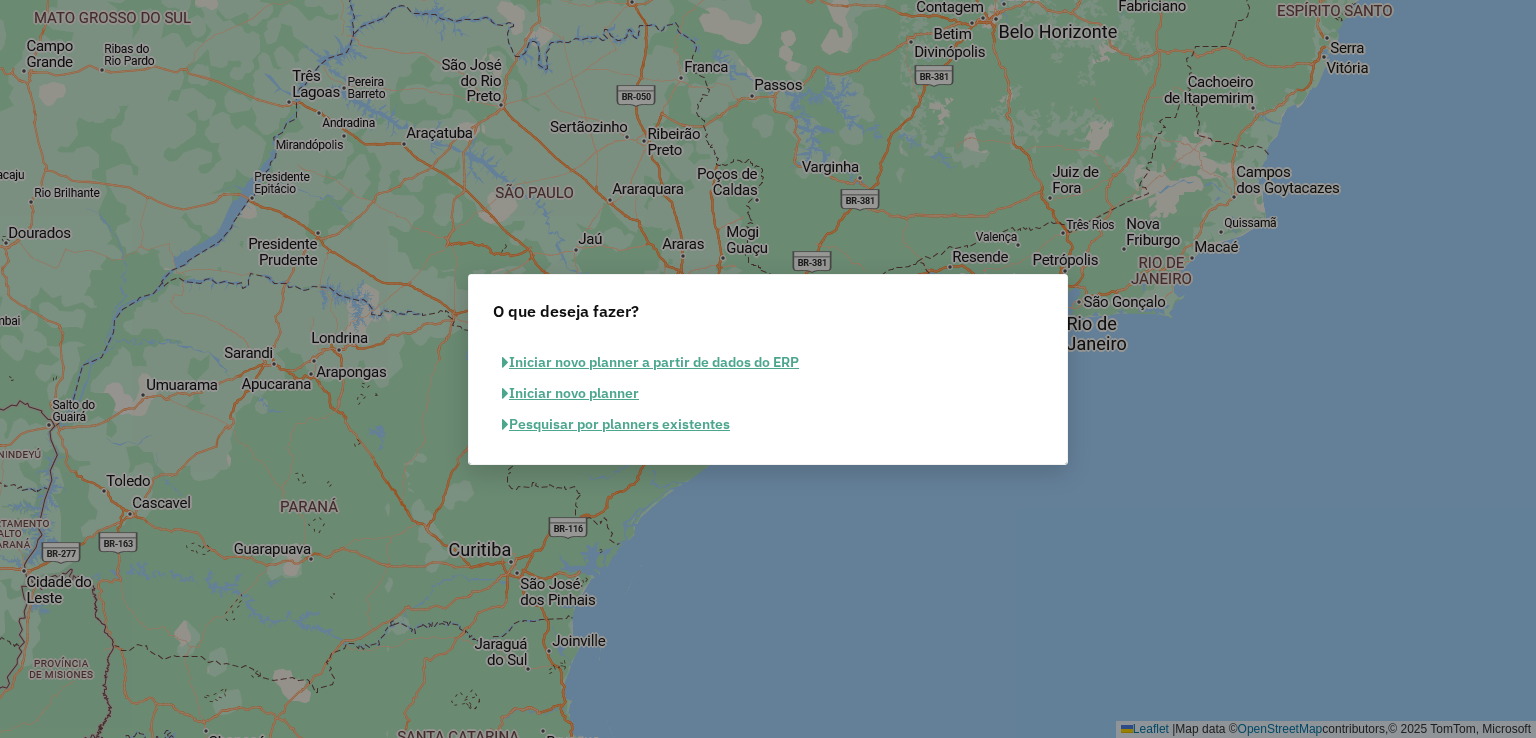 click on "Pesquisar por planners existentes" 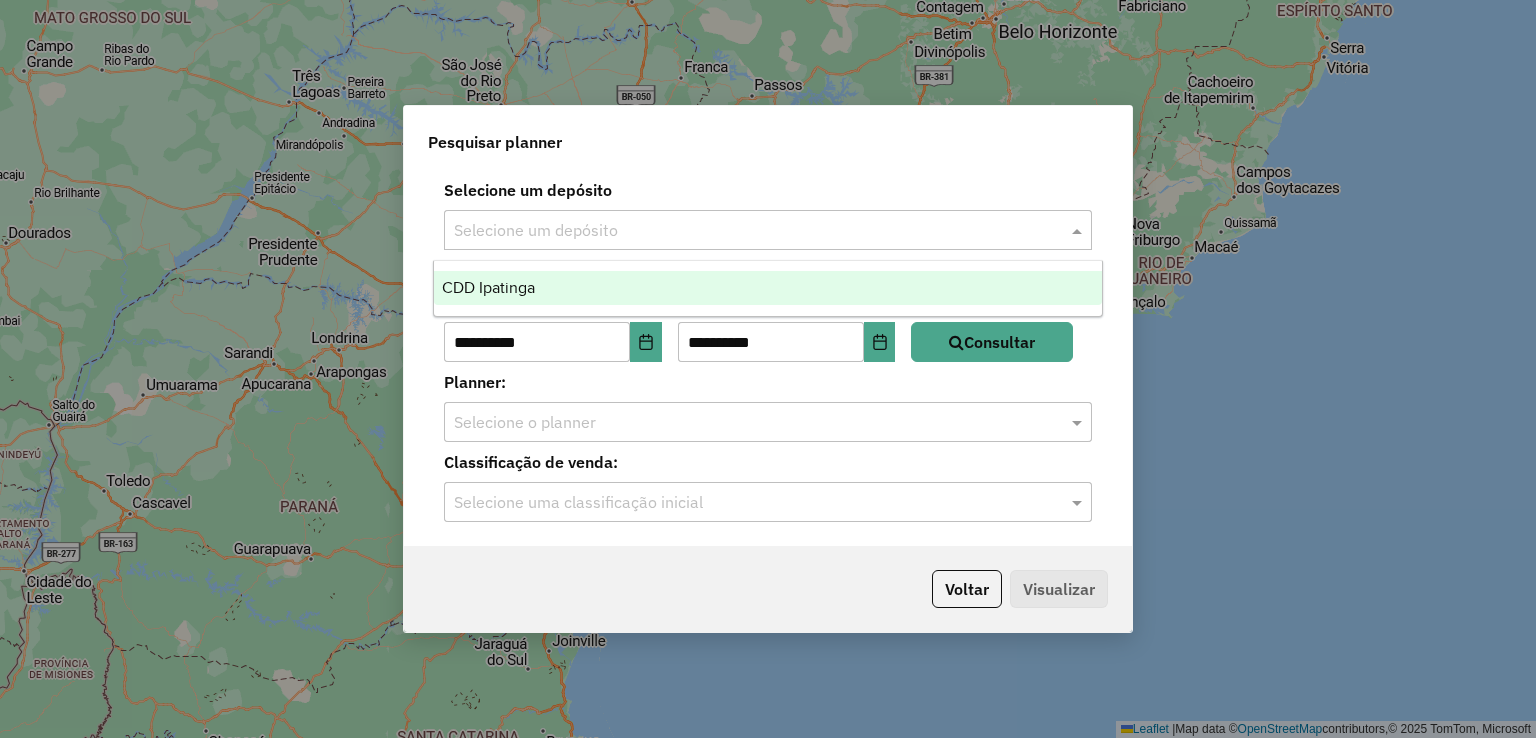 click 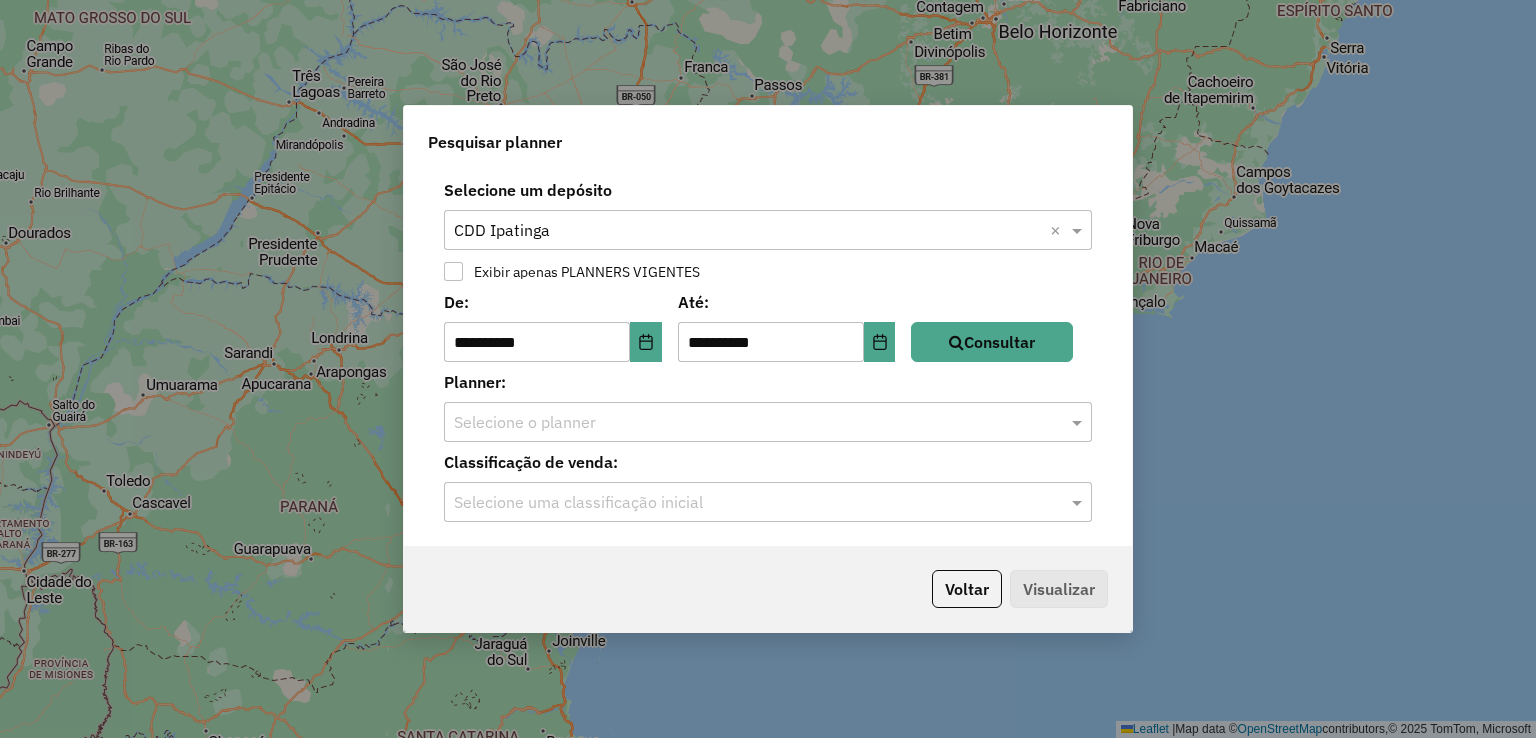click 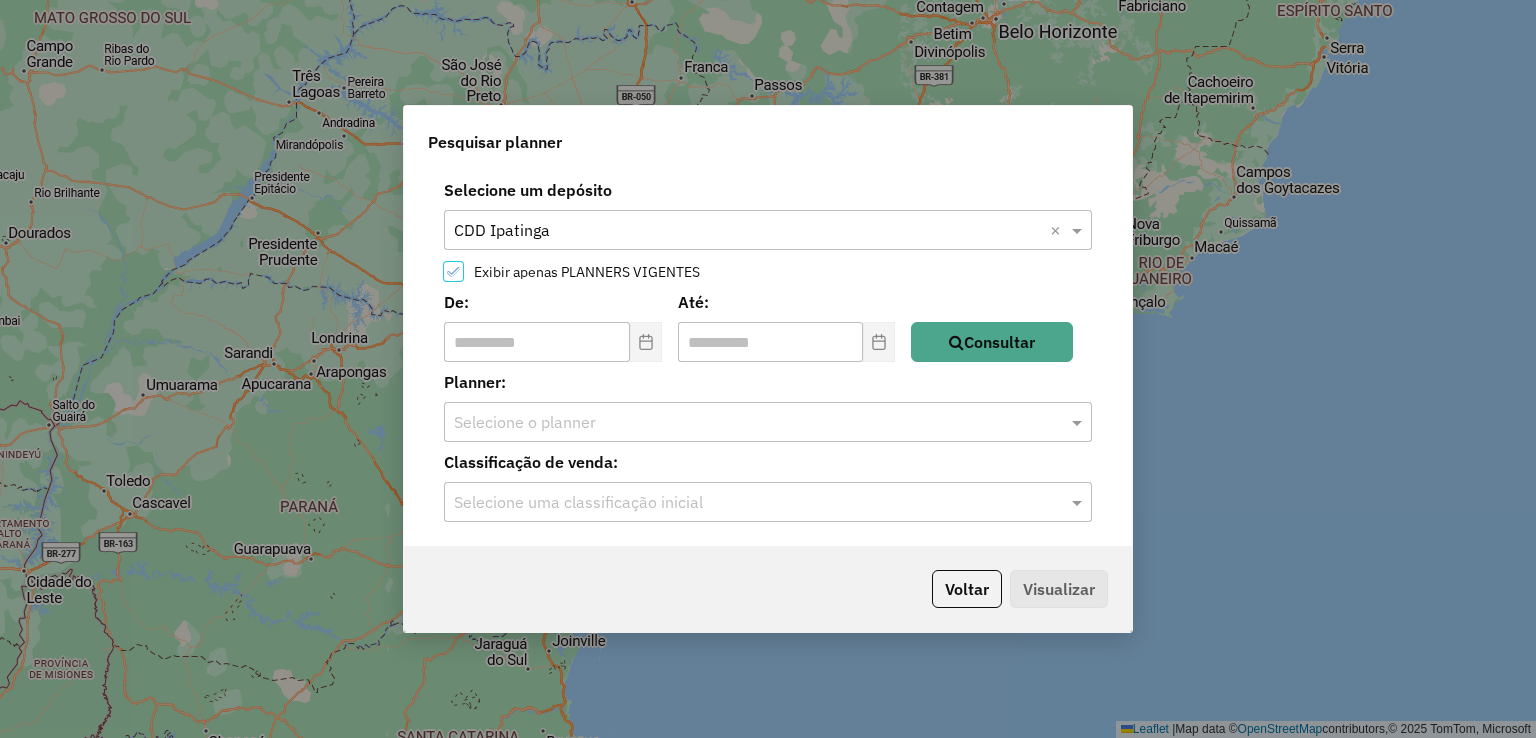 click 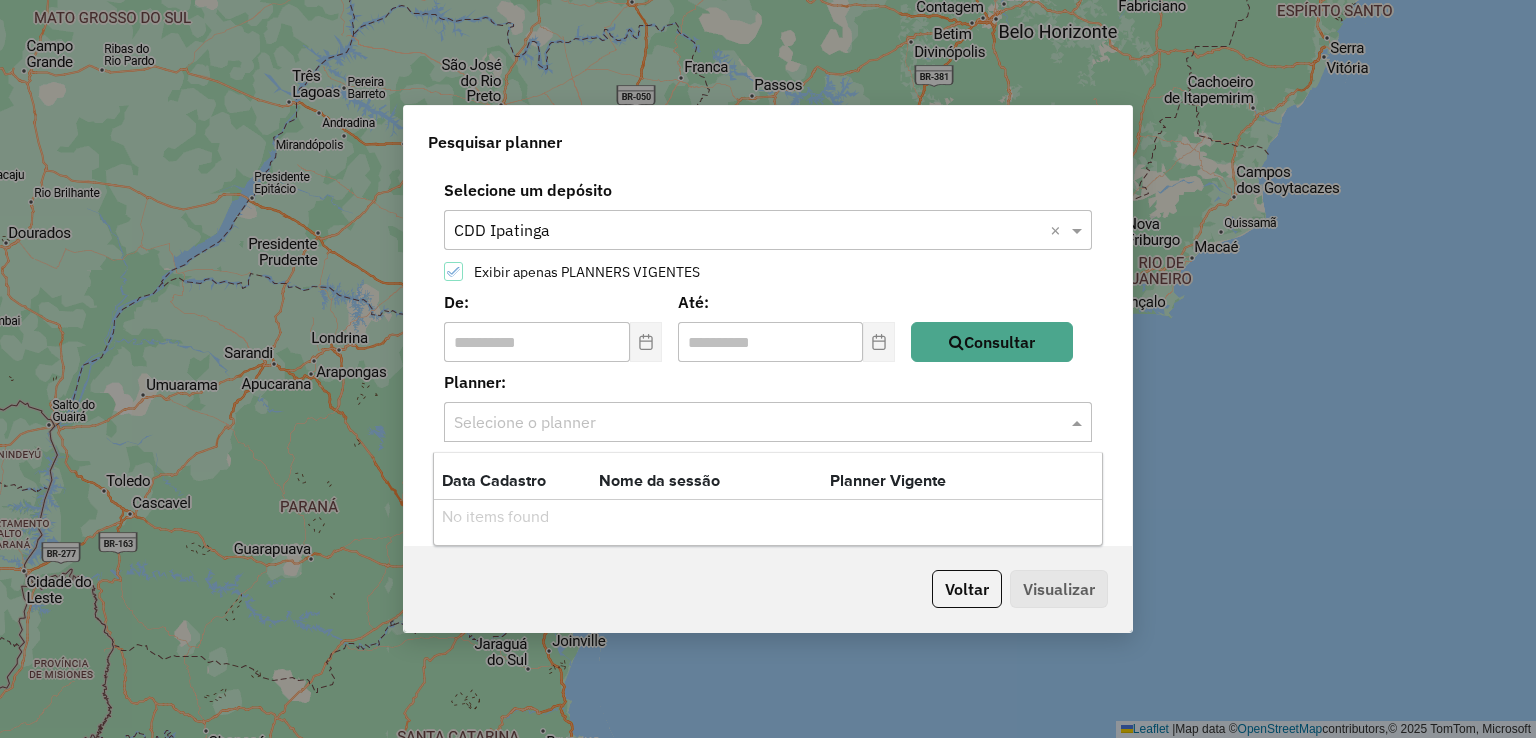 click 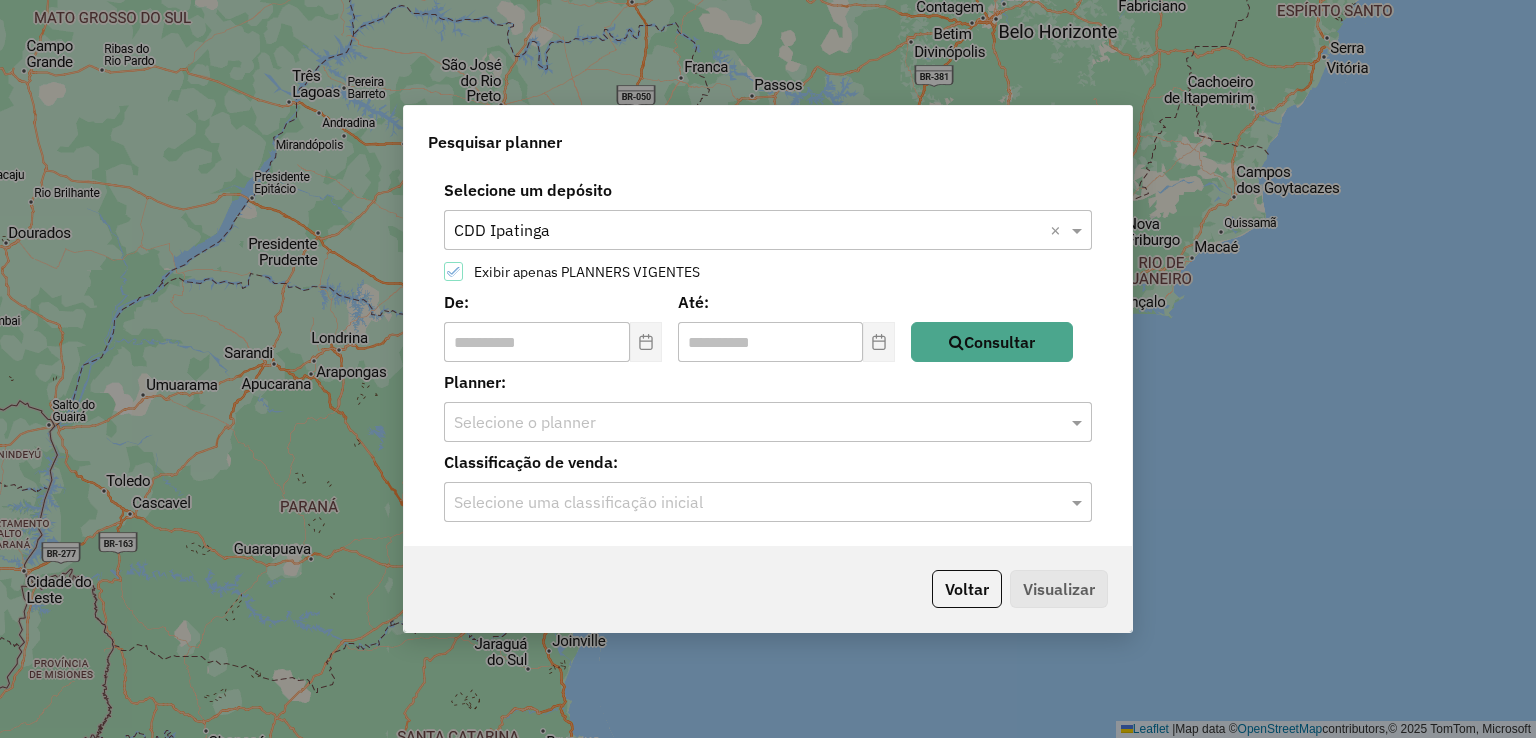 click 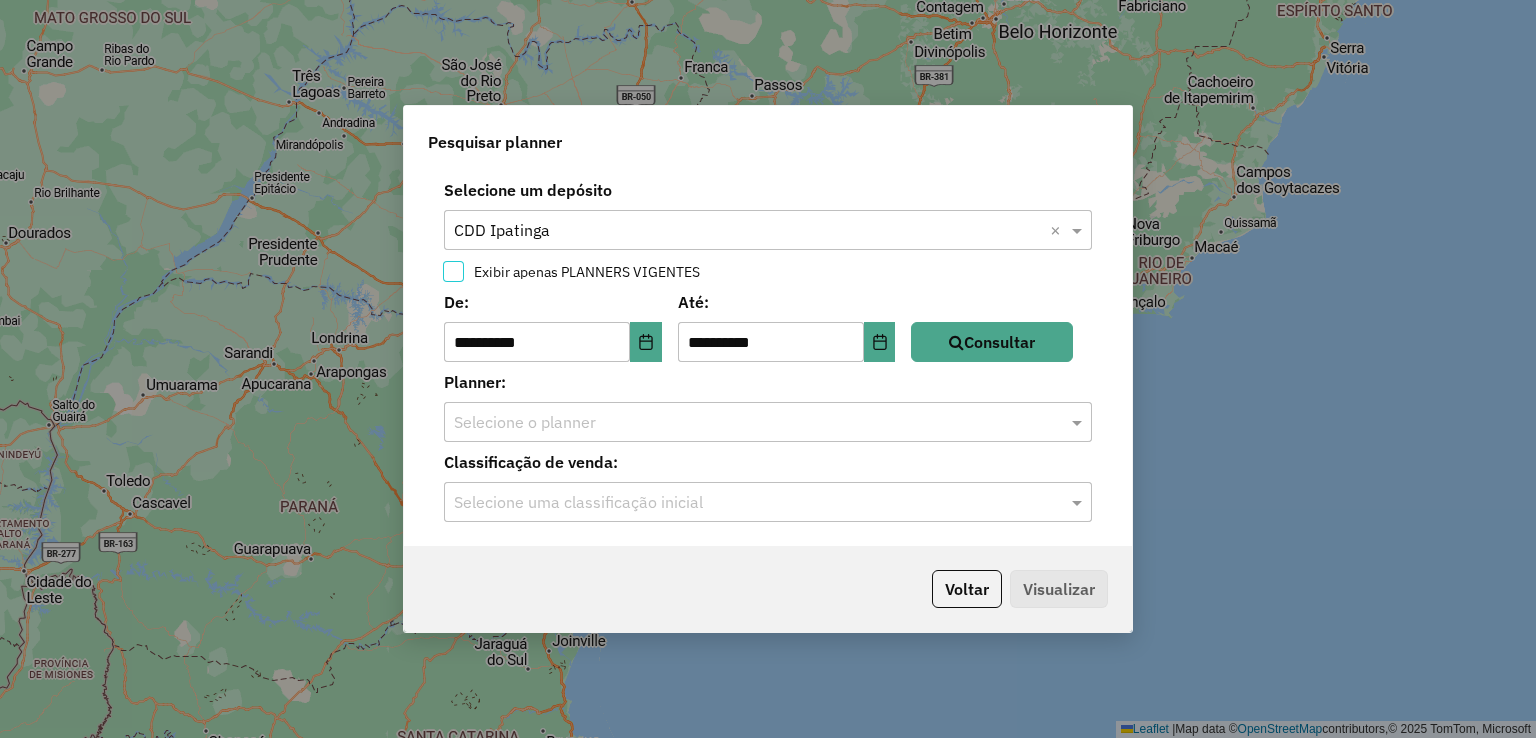 click 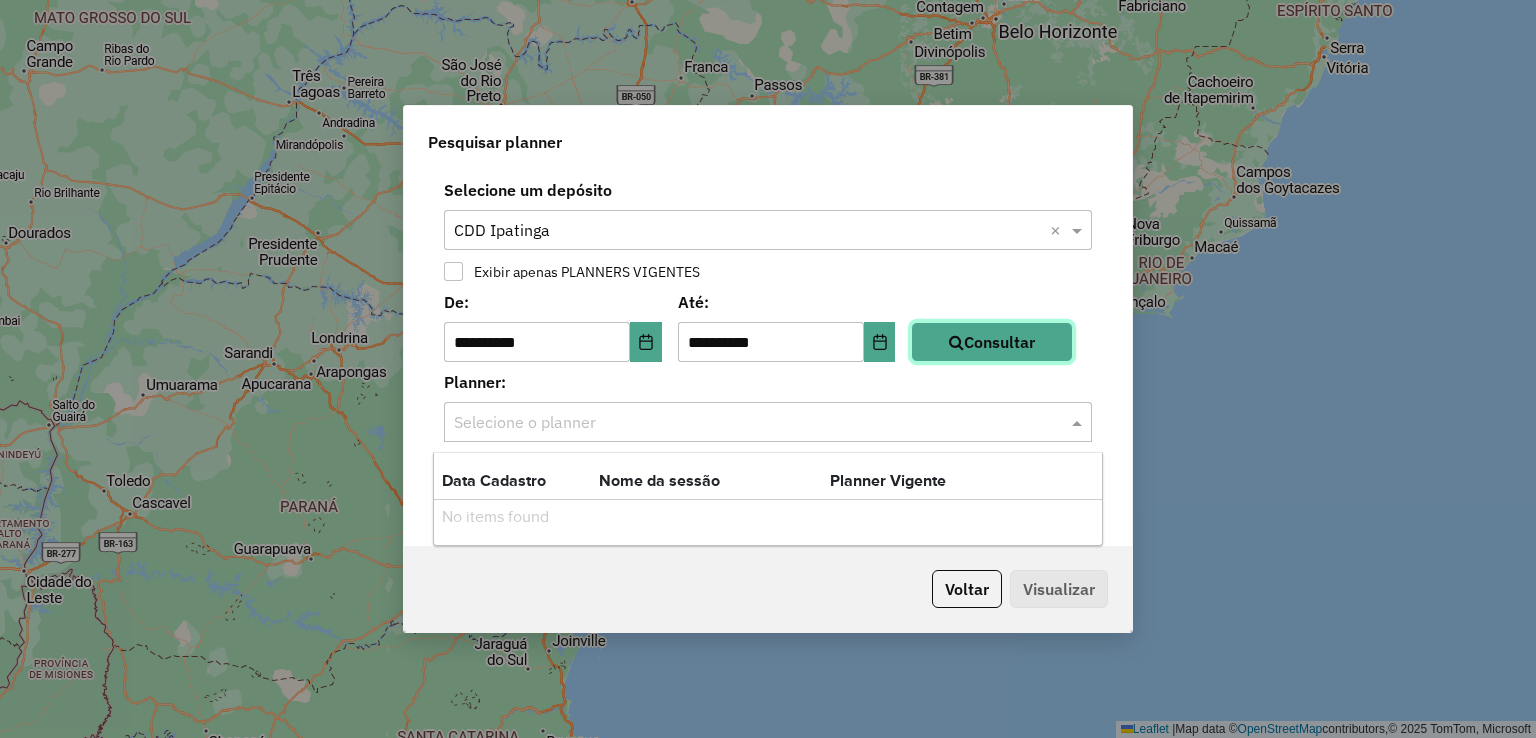 click on "Consultar" 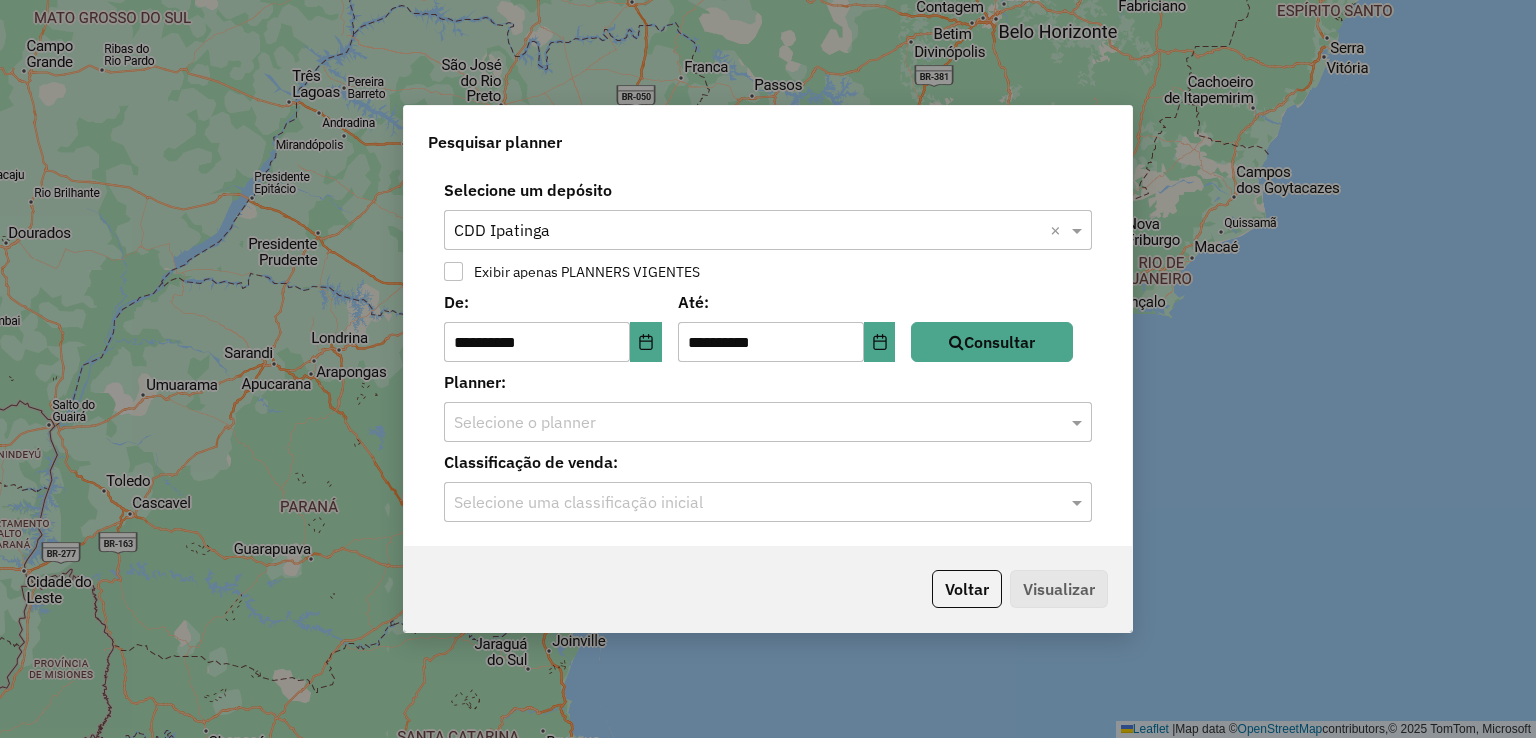 click 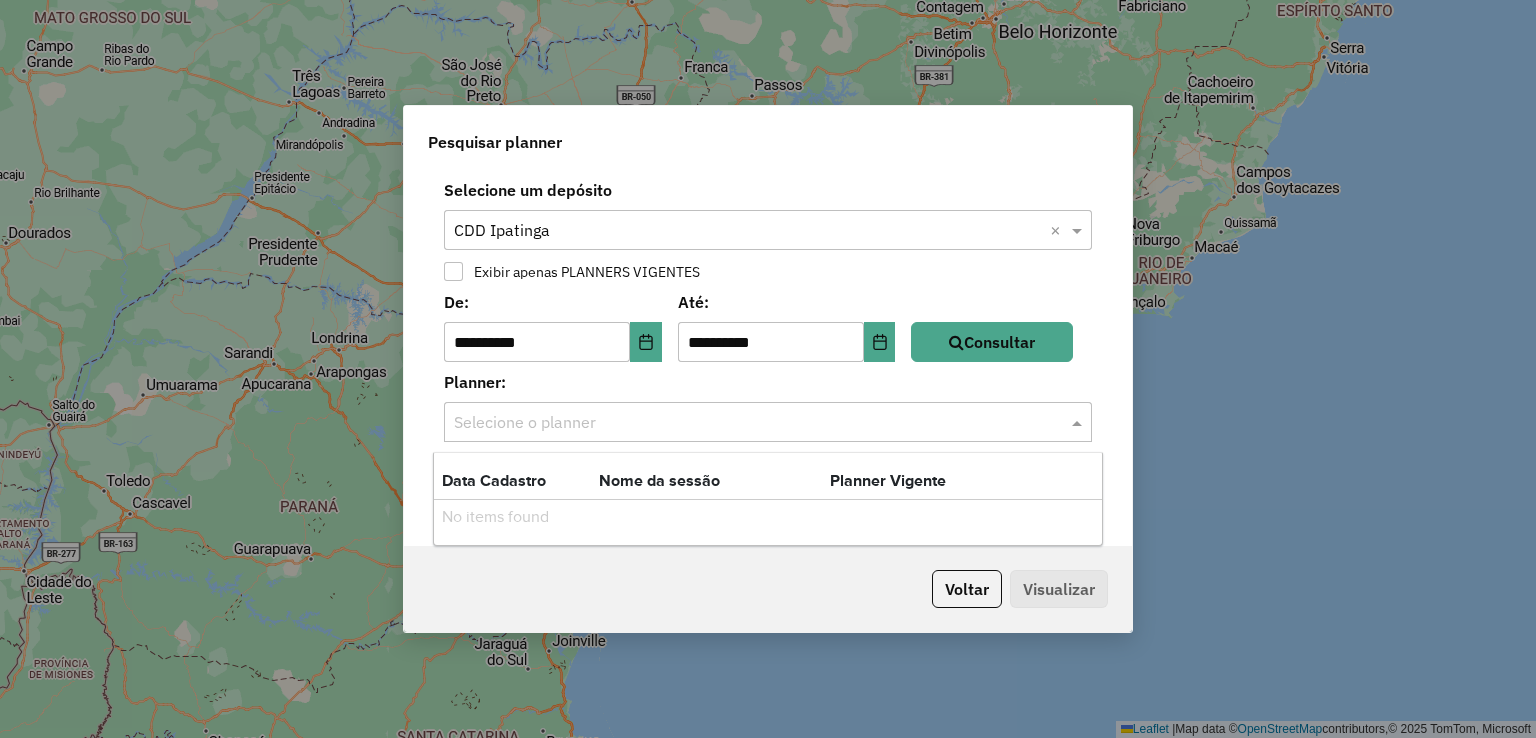 click on "No items found" at bounding box center (768, 517) 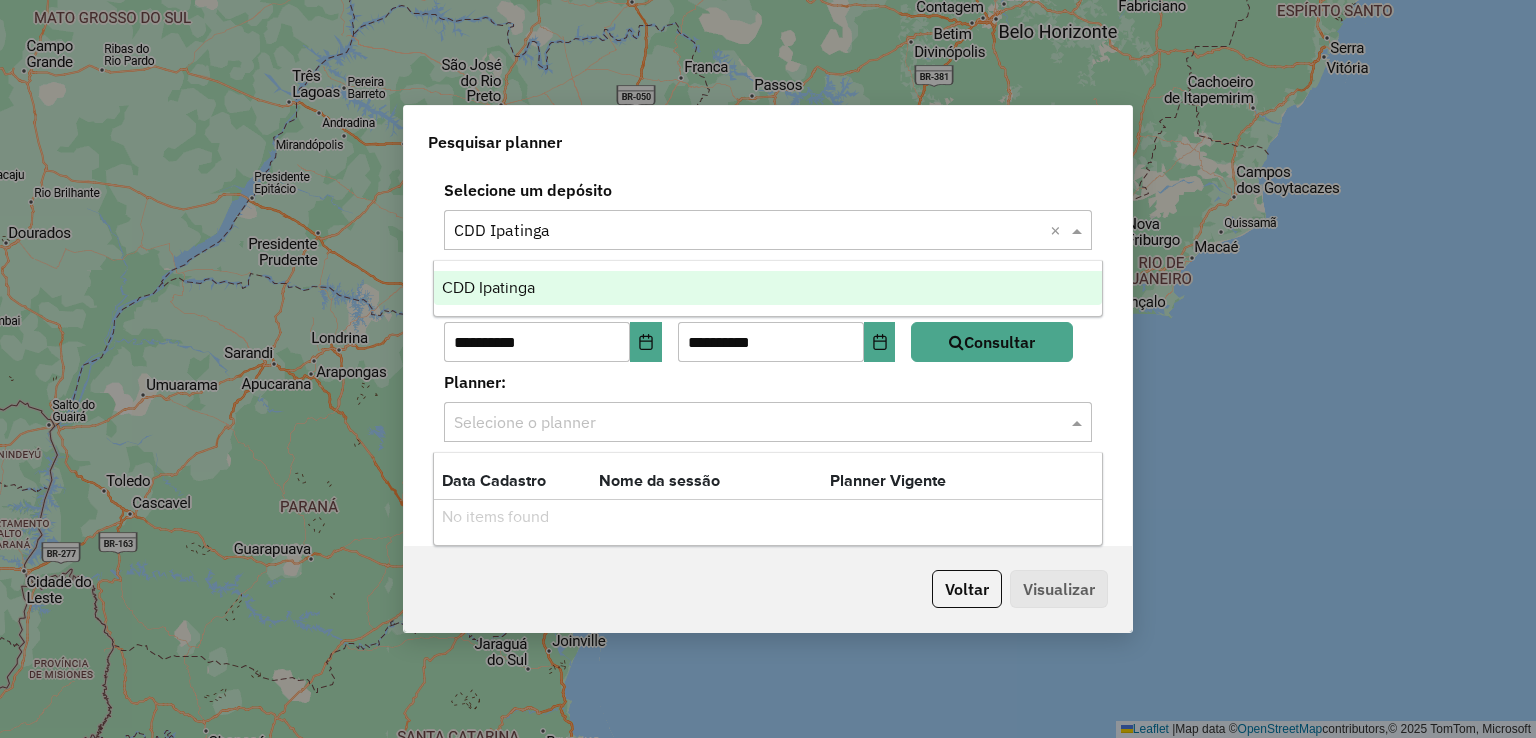 click 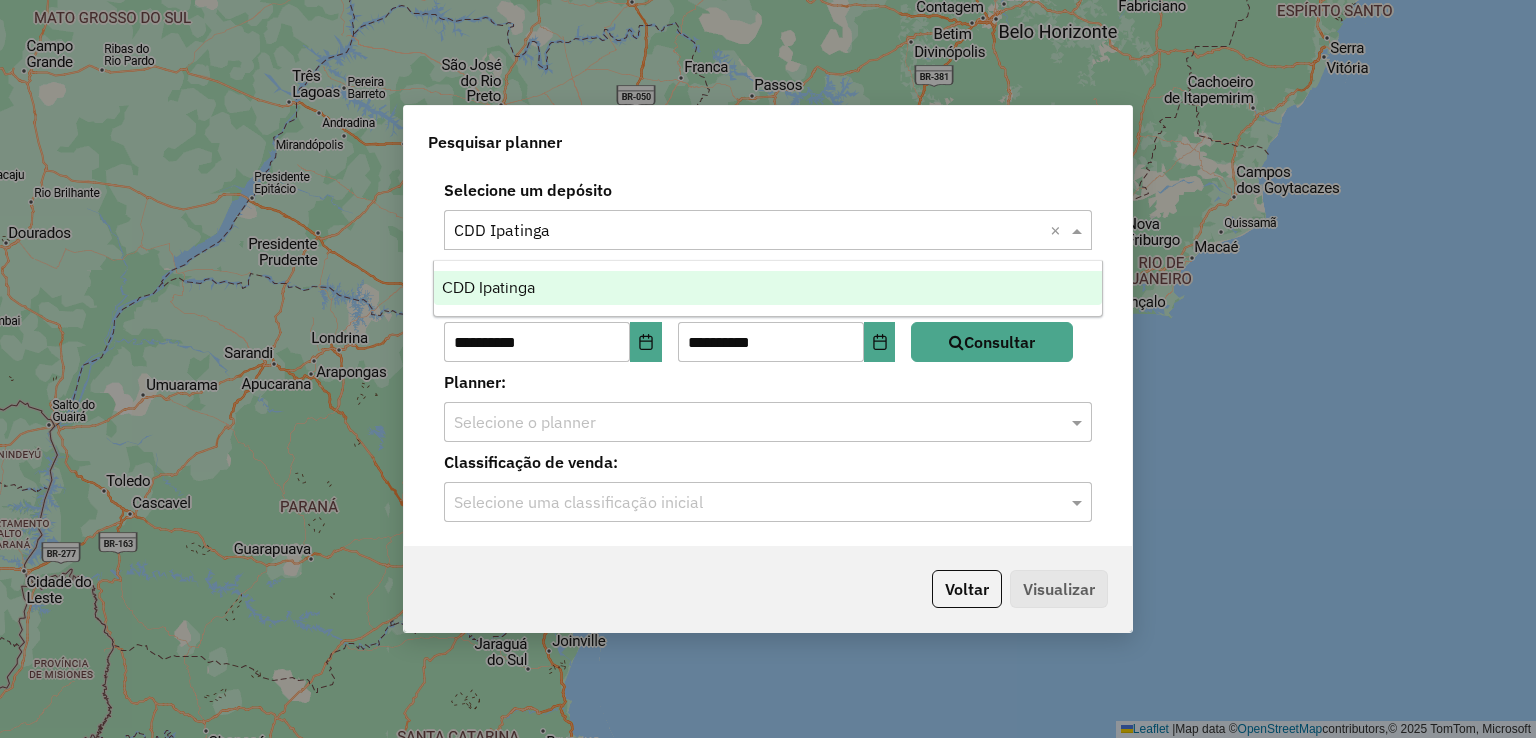click 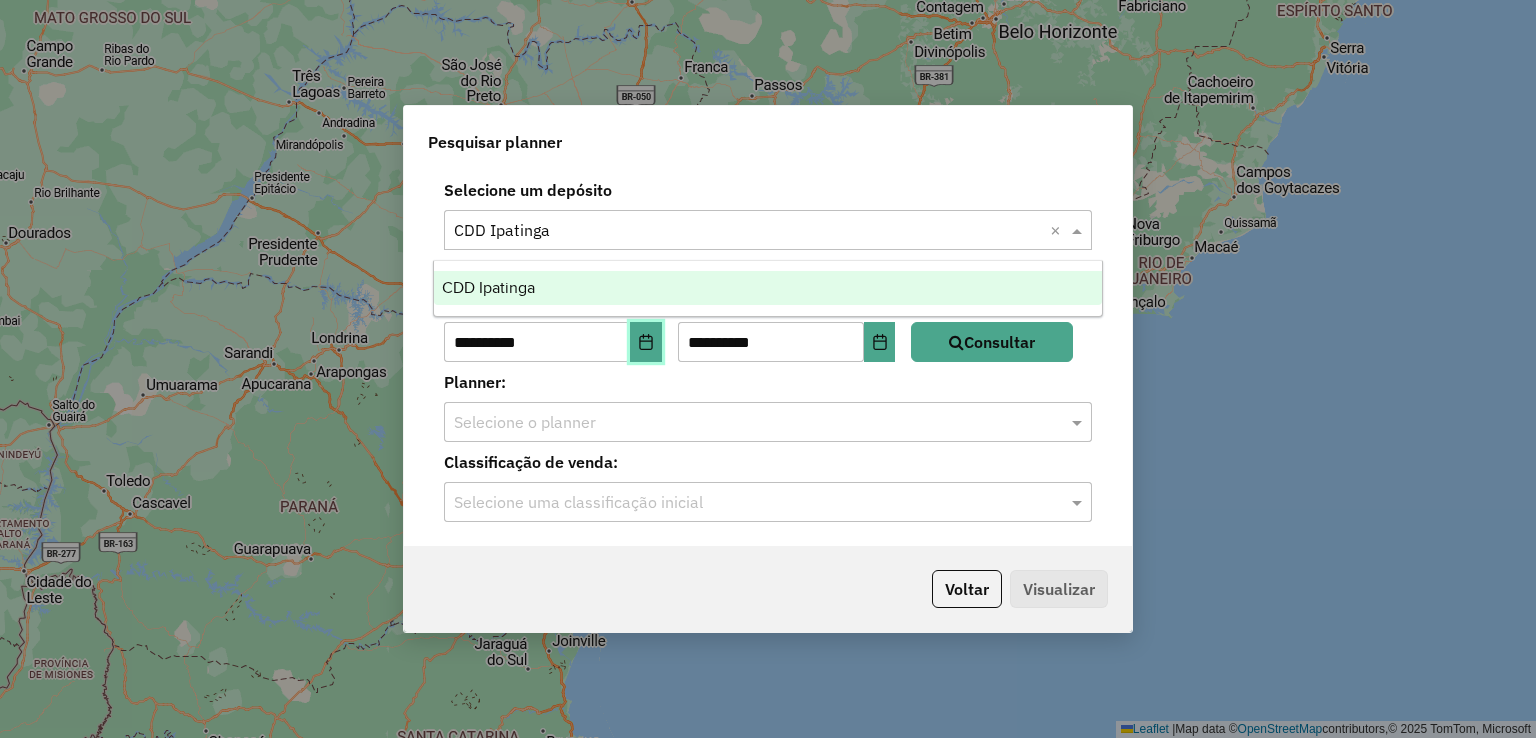 click 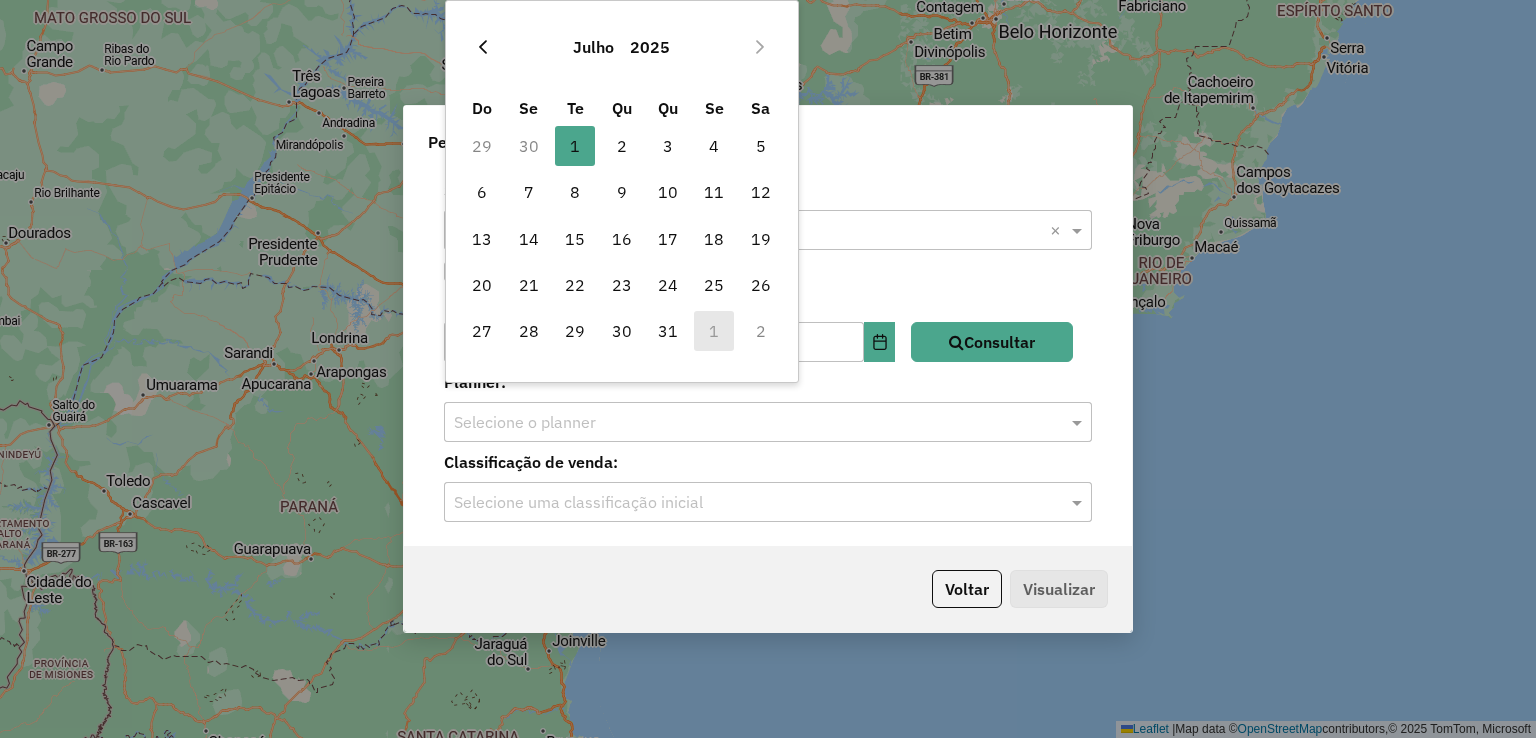 click 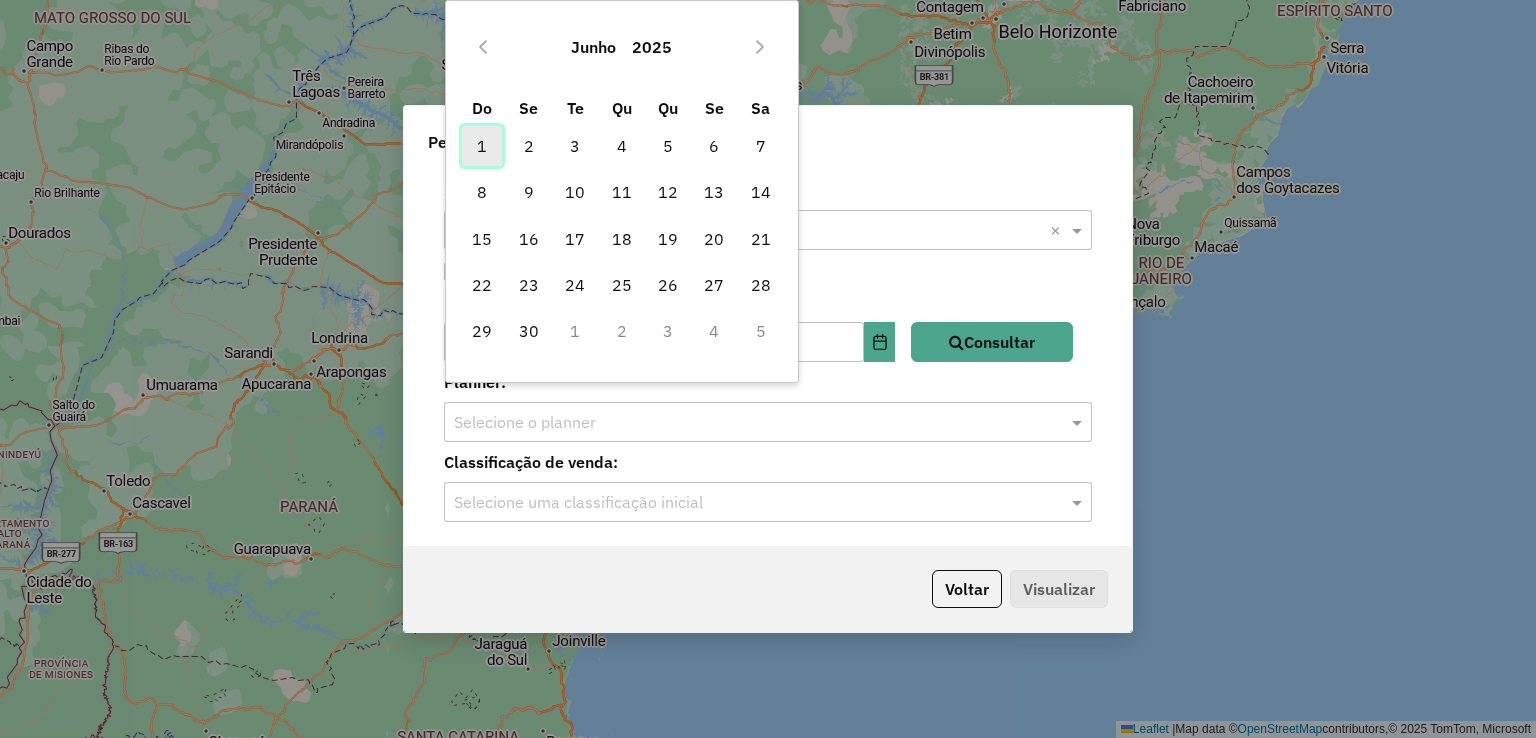 click on "1" at bounding box center (482, 146) 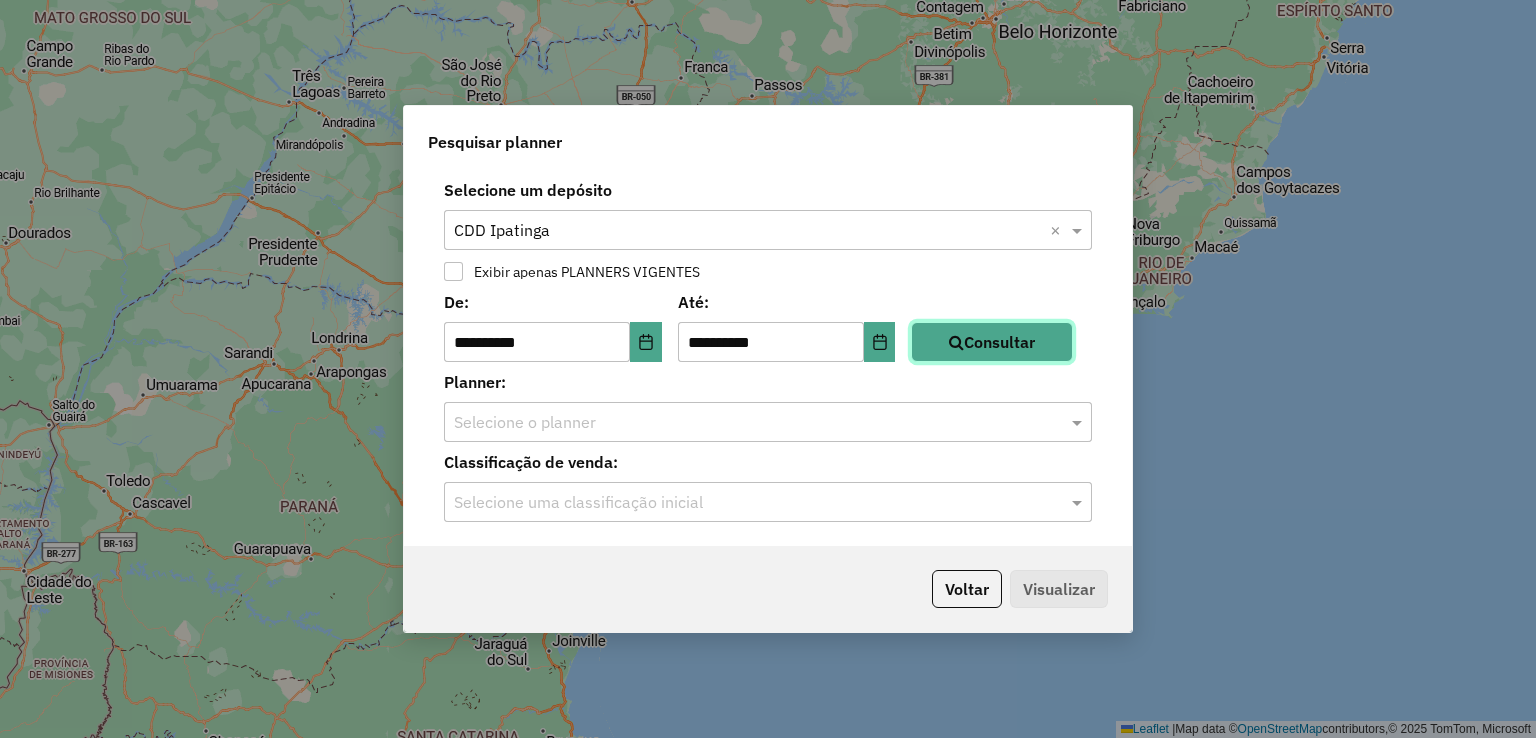 click on "Consultar" 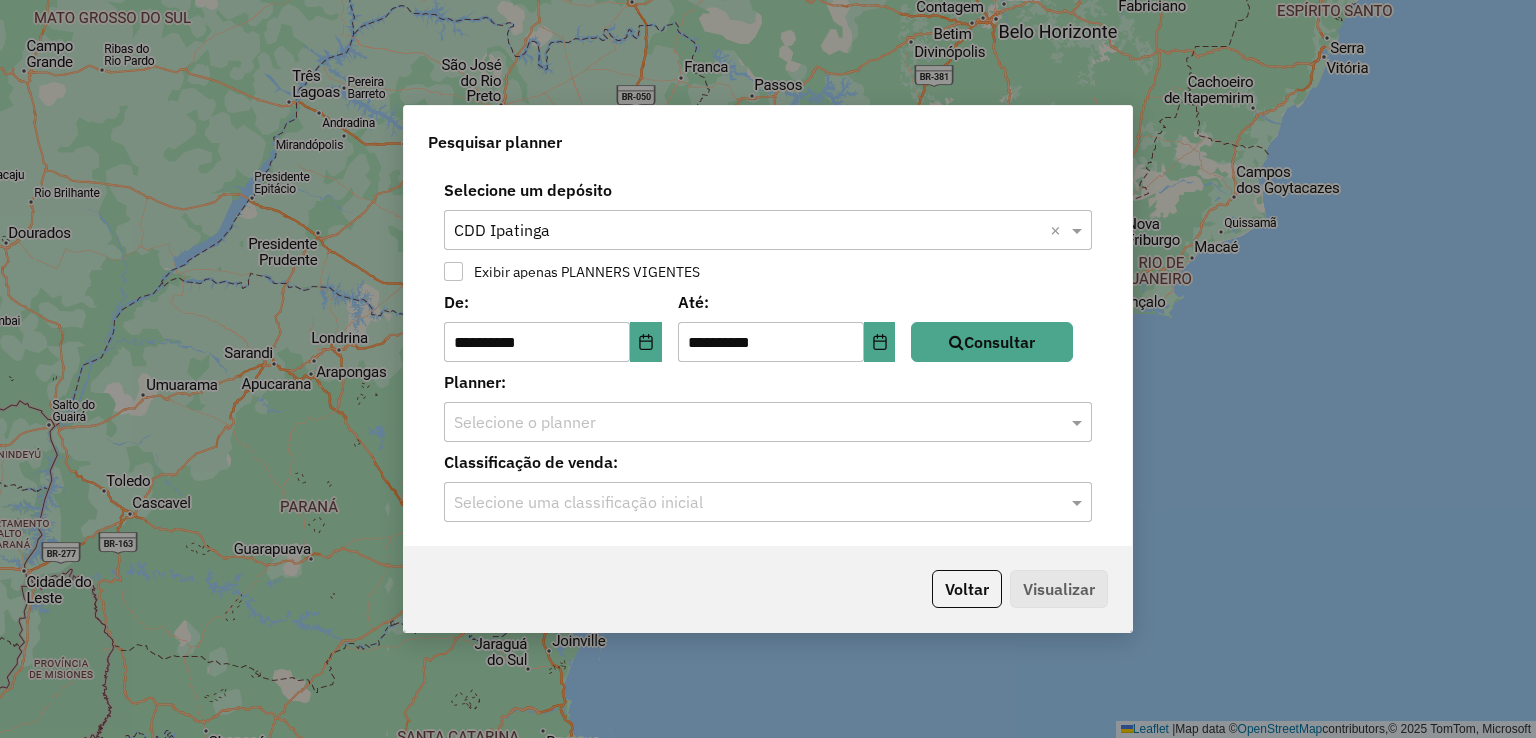 click on "Classificação de venda:" 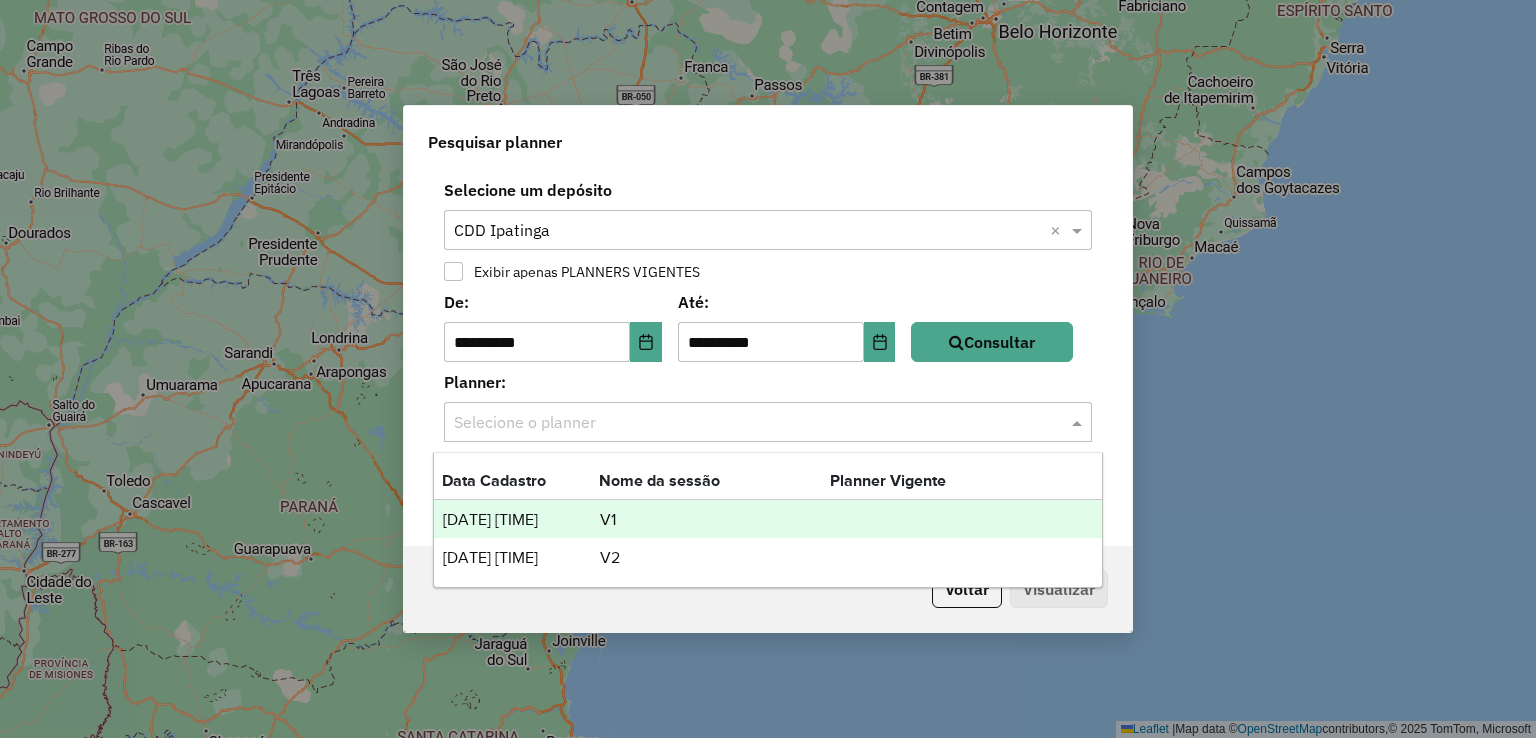 click 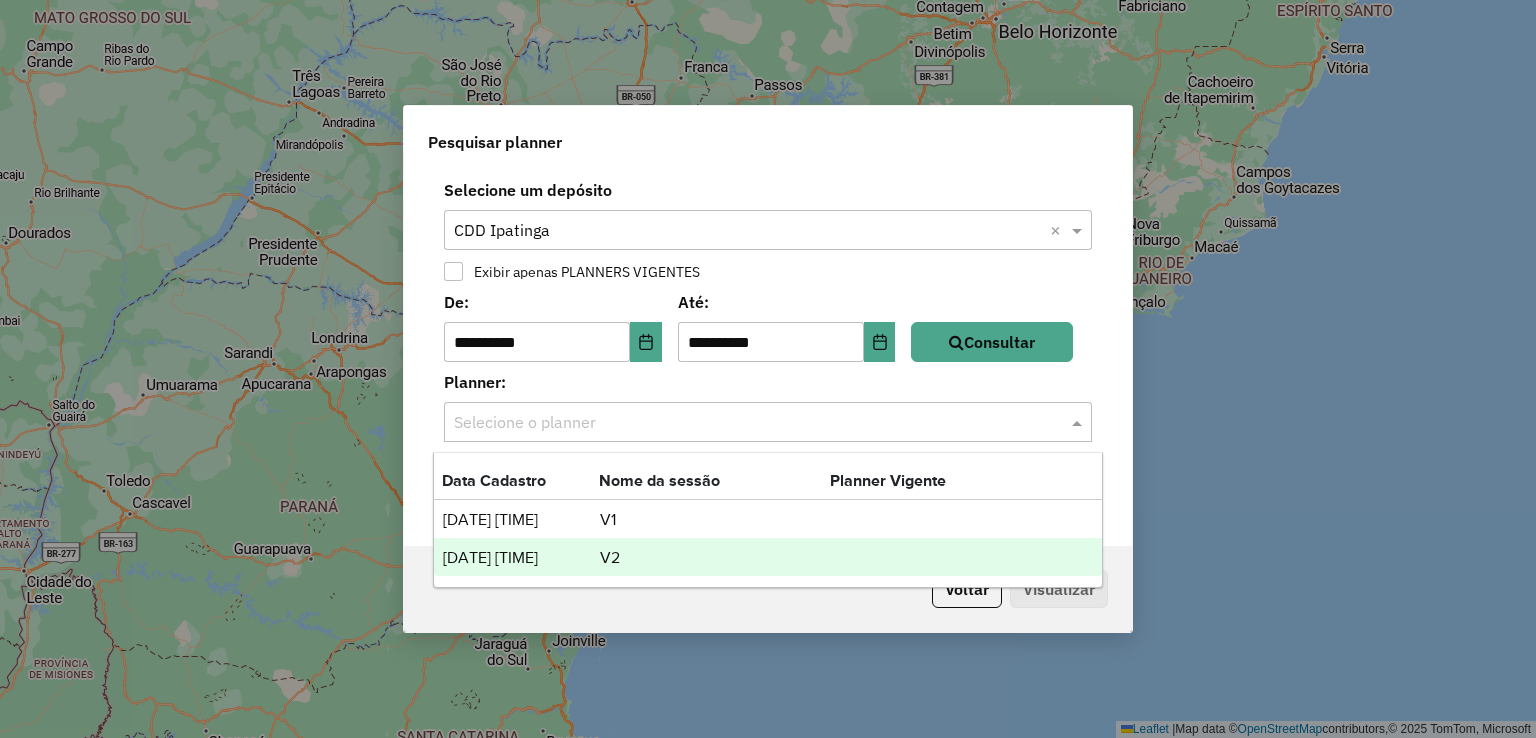 click on "V2" at bounding box center [714, 558] 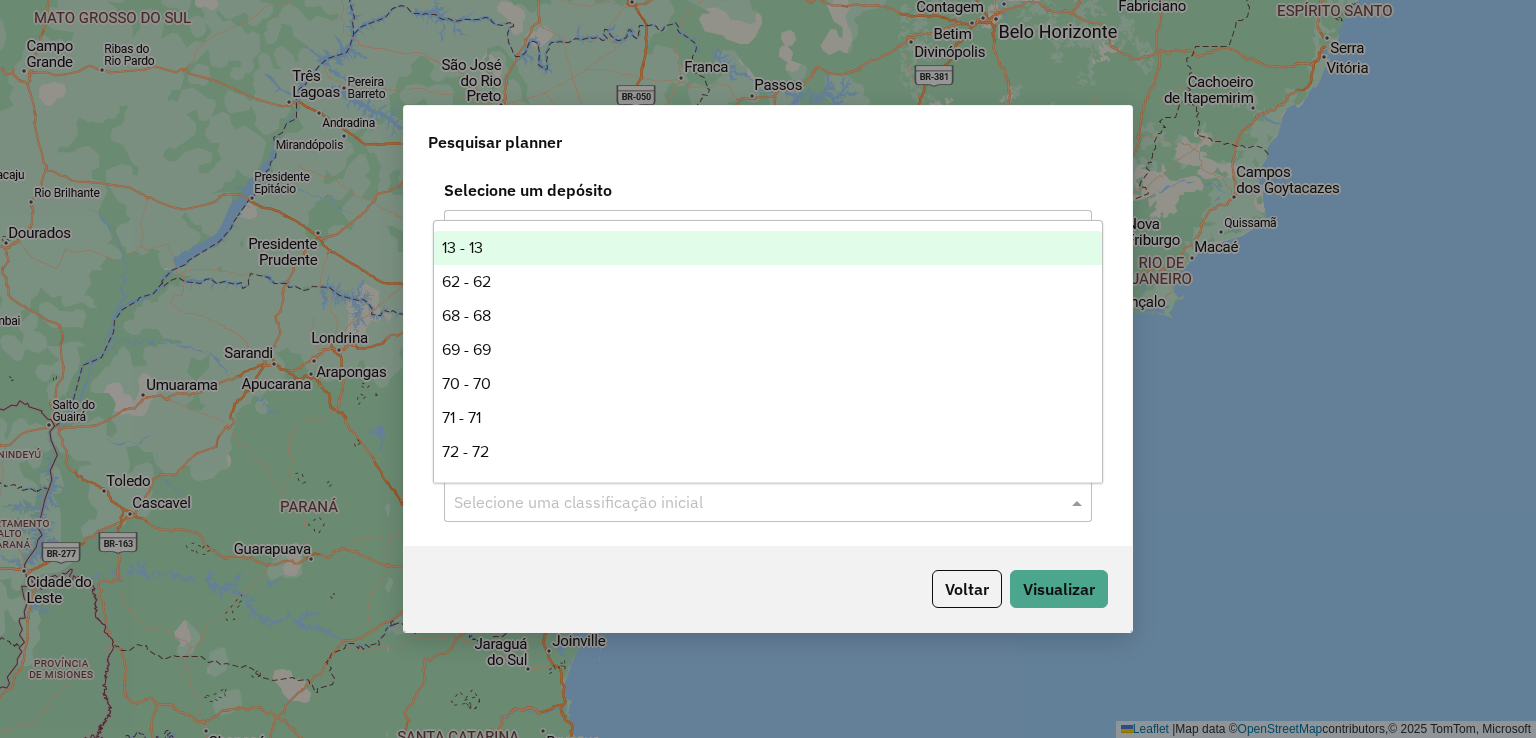 click 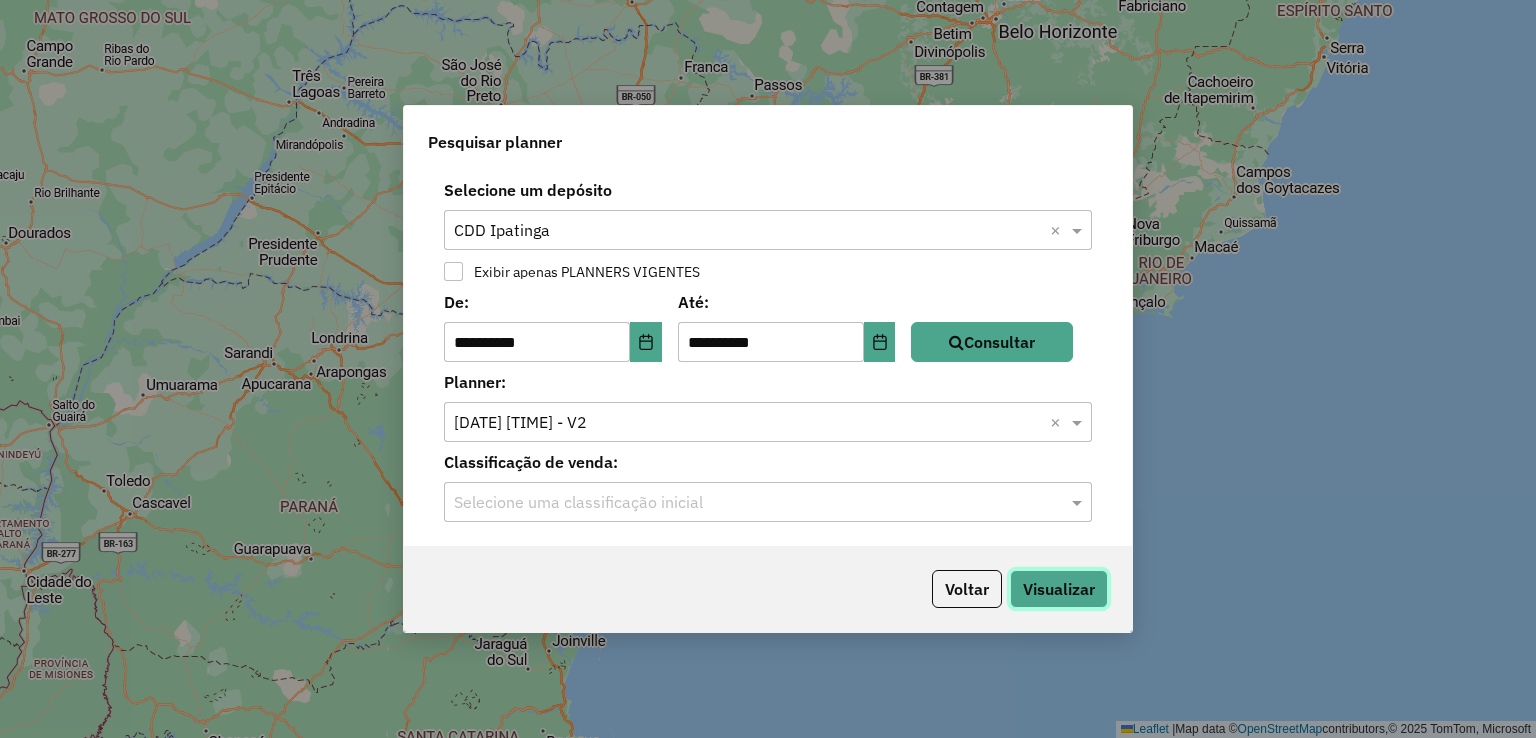 click on "Visualizar" 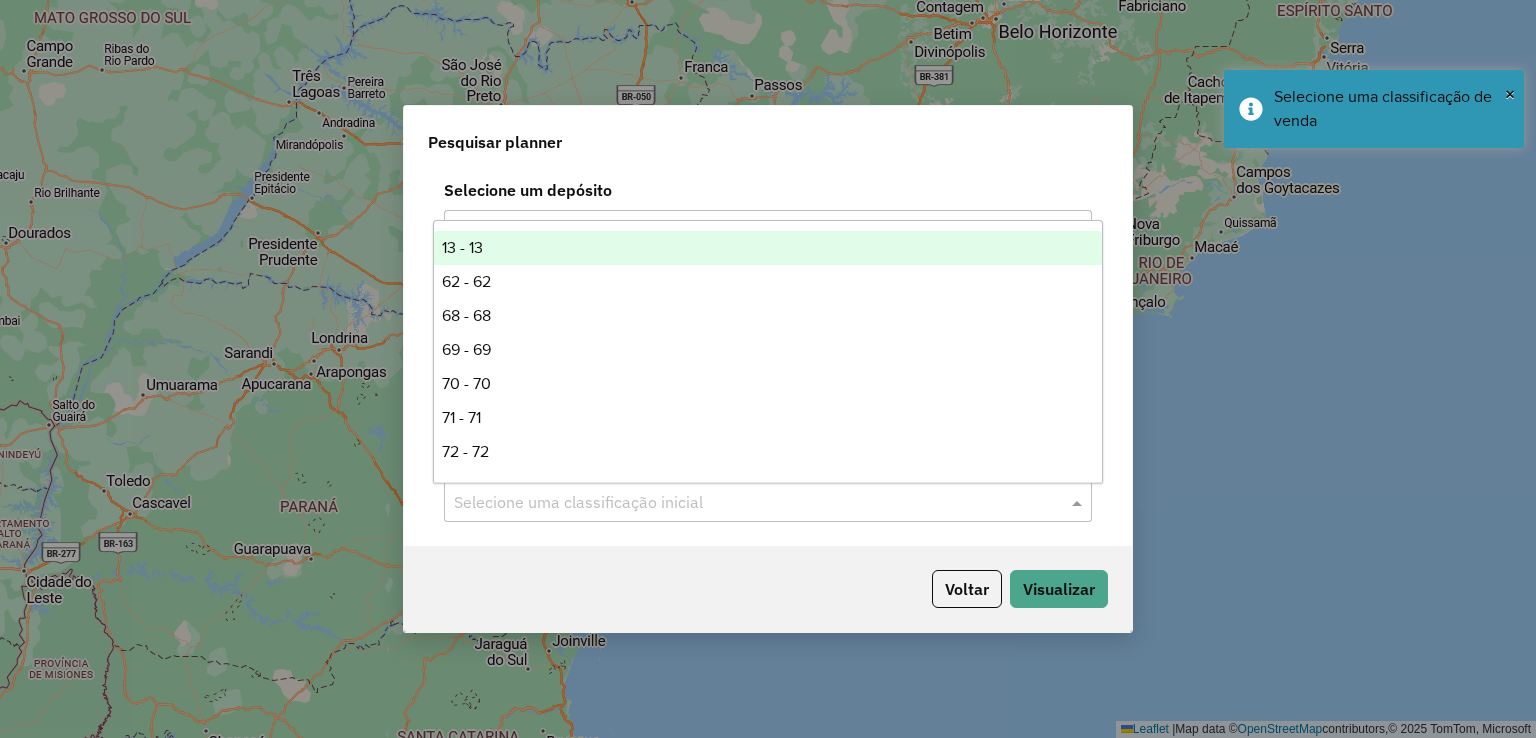 click 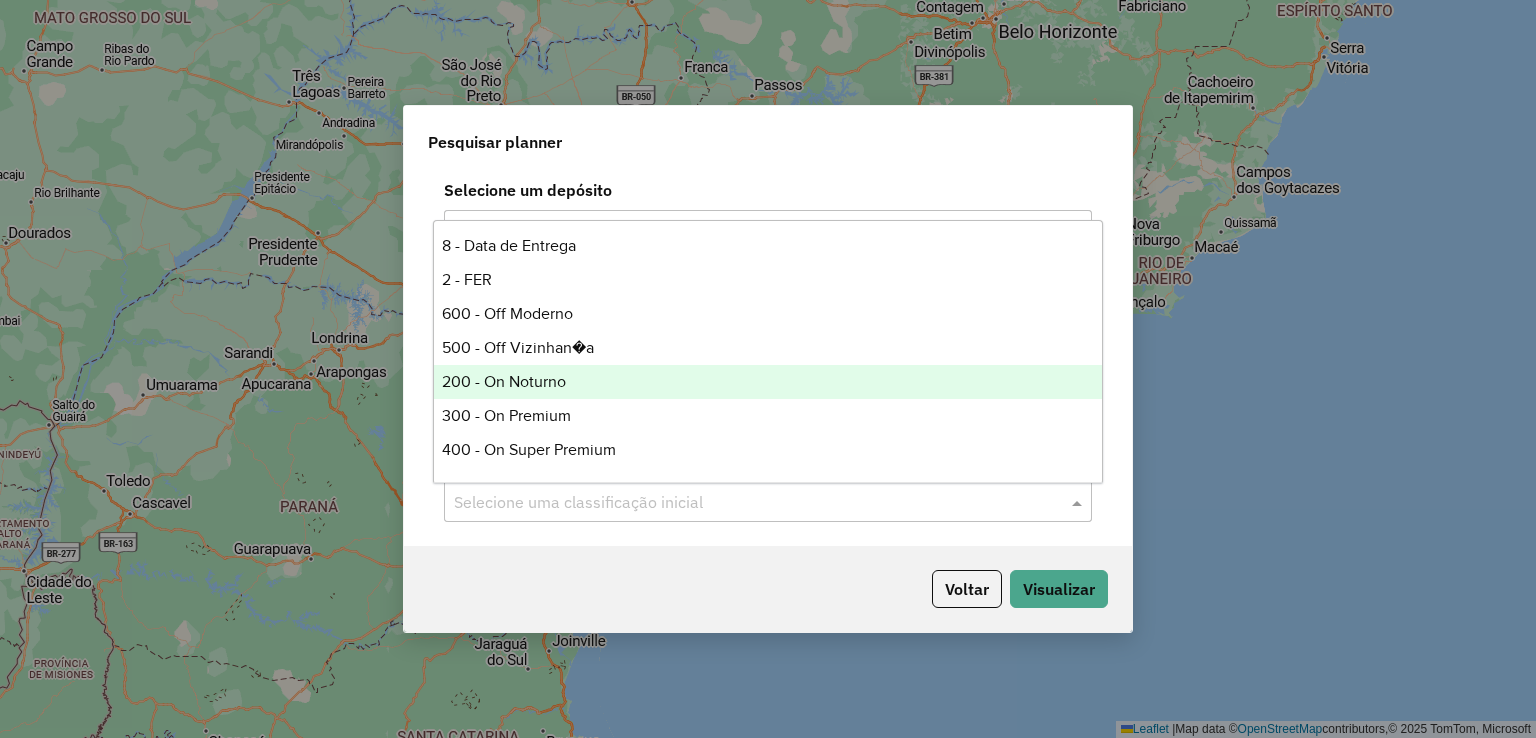 scroll, scrollTop: 208, scrollLeft: 0, axis: vertical 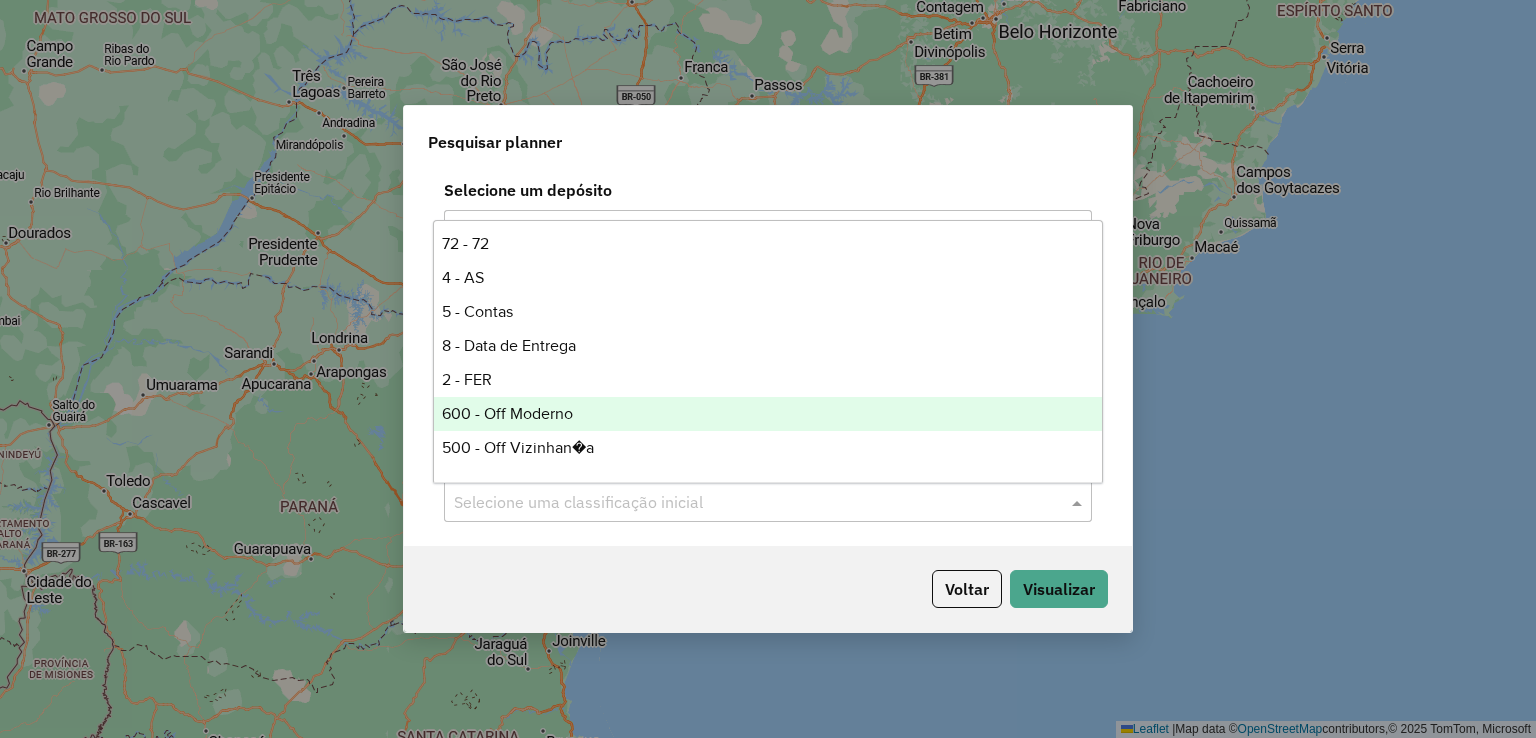 click on "600 - Off Moderno" at bounding box center (768, 414) 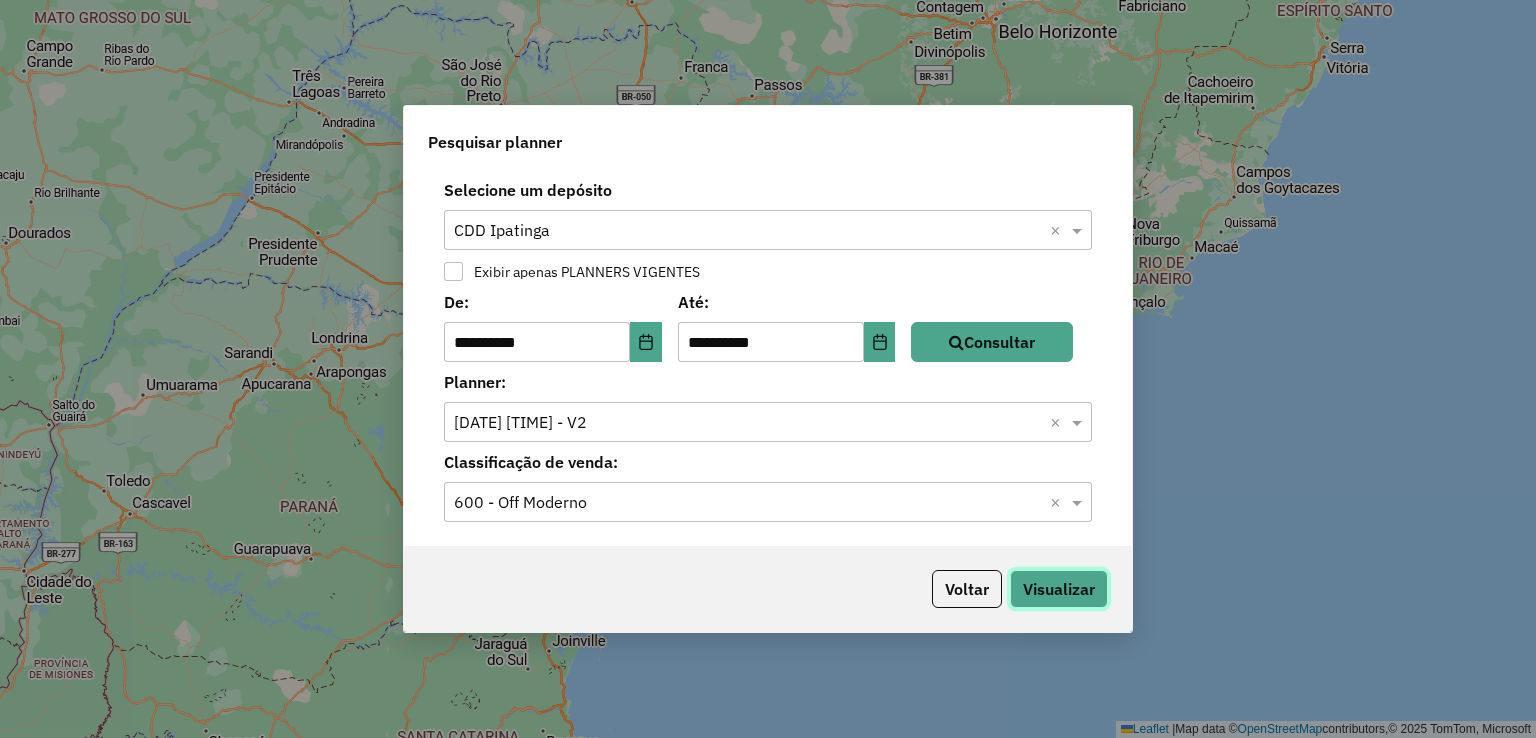 click on "Visualizar" 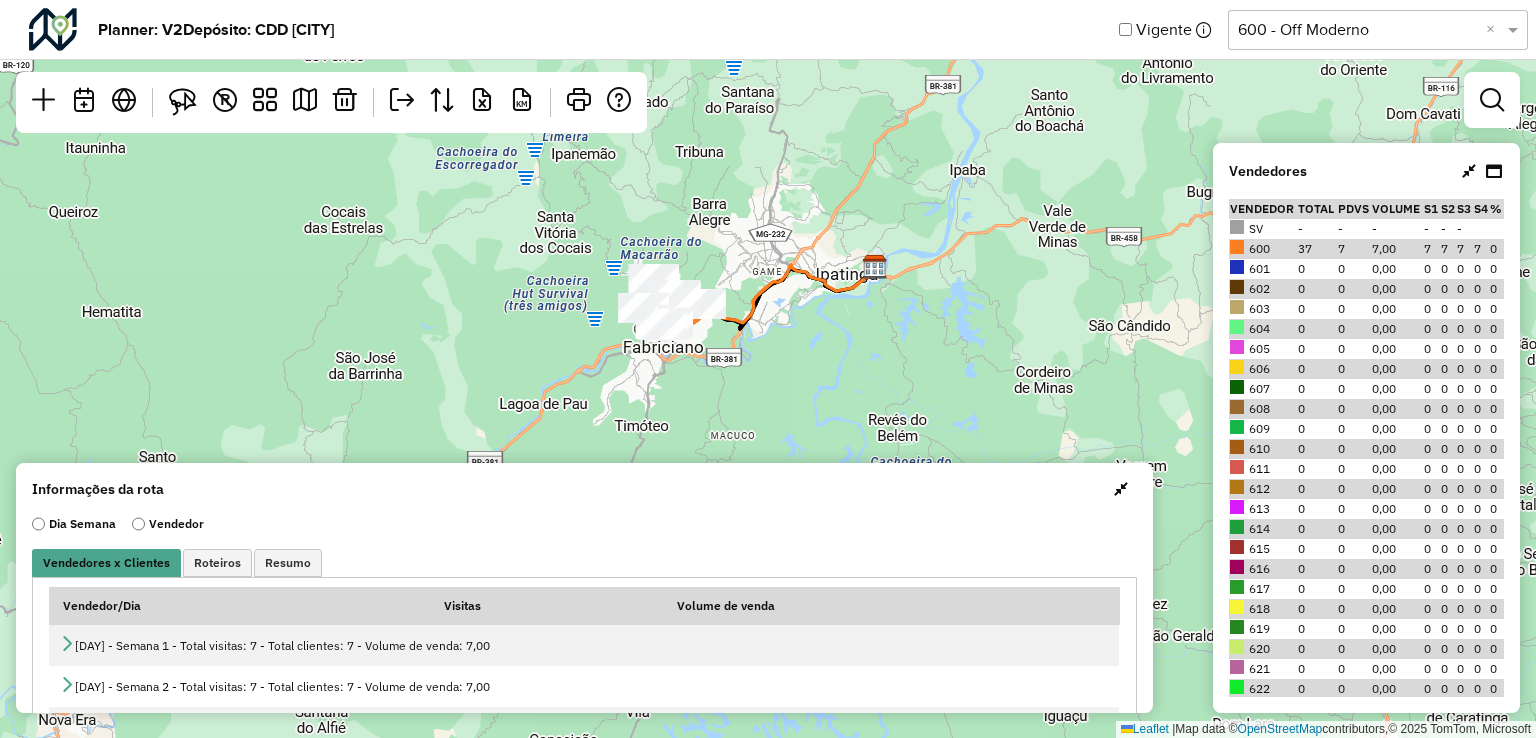 drag, startPoint x: 1047, startPoint y: 391, endPoint x: 890, endPoint y: 361, distance: 159.84055 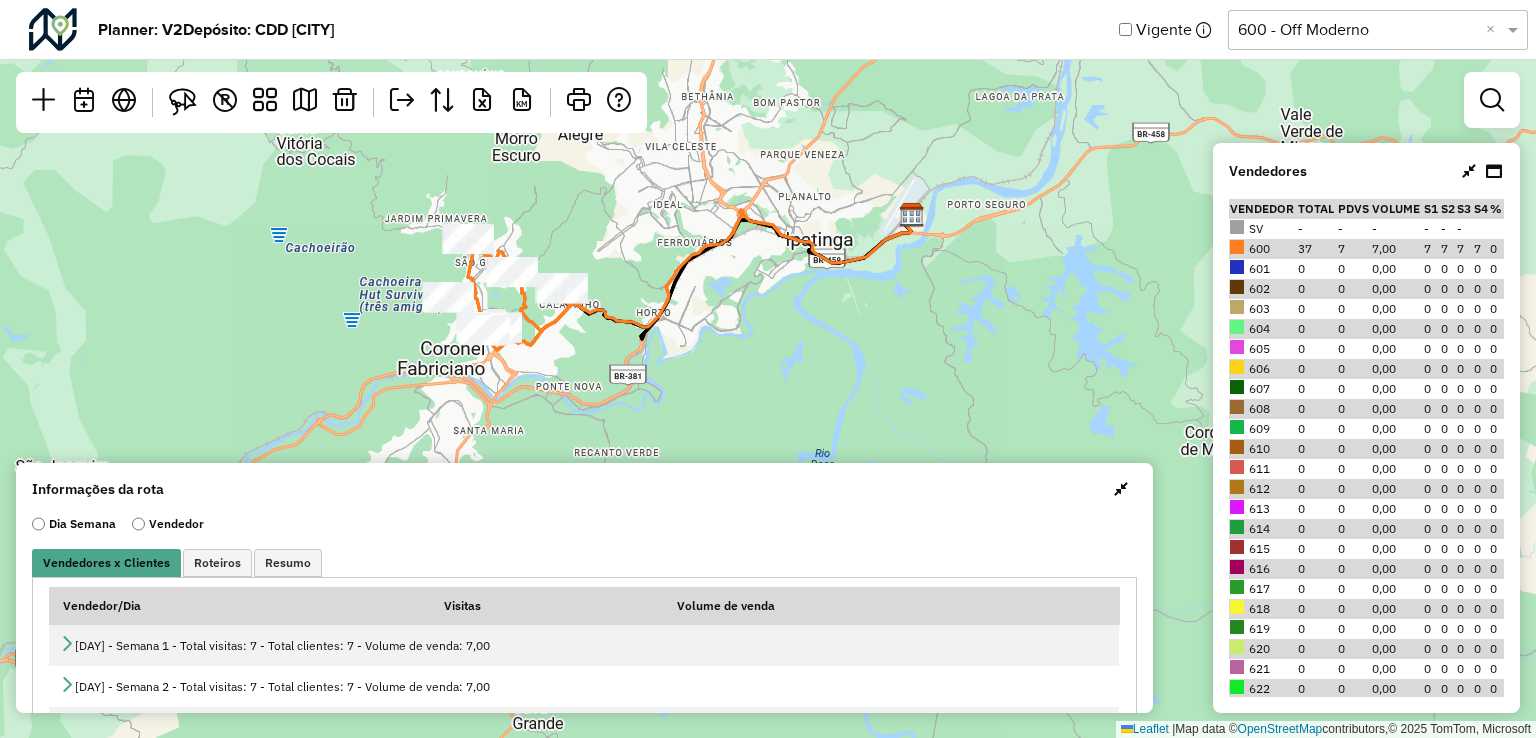 drag, startPoint x: 661, startPoint y: 328, endPoint x: 761, endPoint y: 352, distance: 102.83968 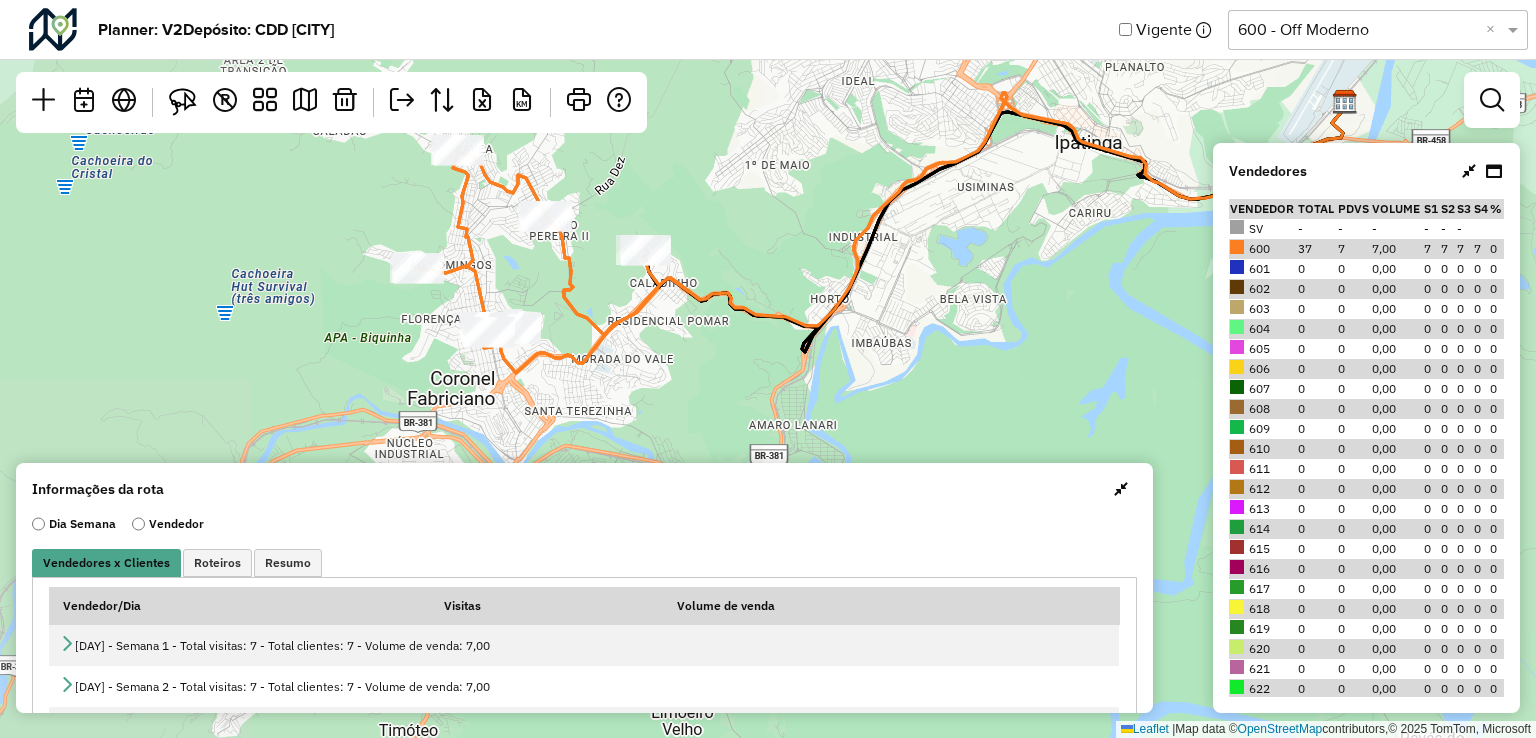 drag, startPoint x: 522, startPoint y: 271, endPoint x: 949, endPoint y: 241, distance: 428.05258 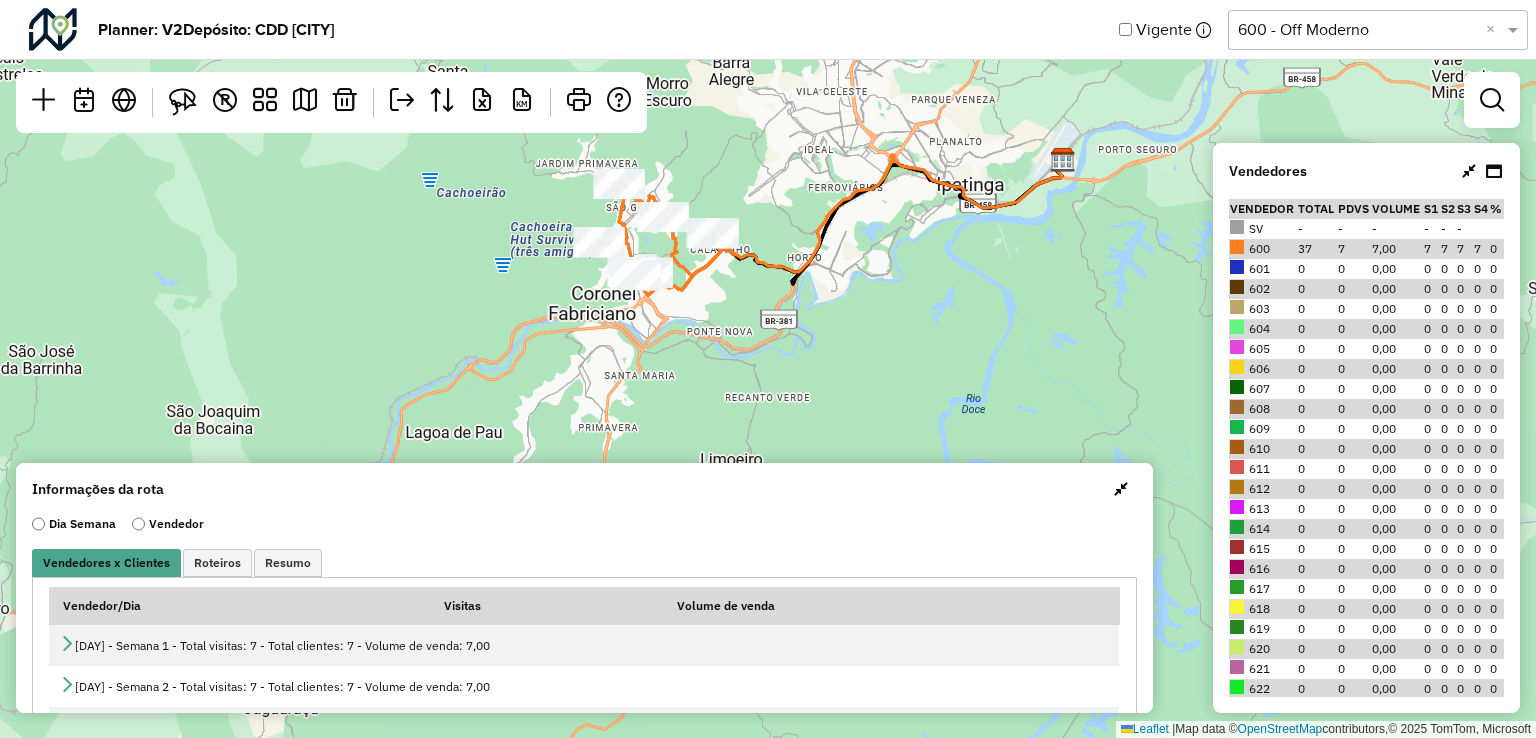 drag, startPoint x: 1101, startPoint y: 157, endPoint x: 1093, endPoint y: 233, distance: 76.41989 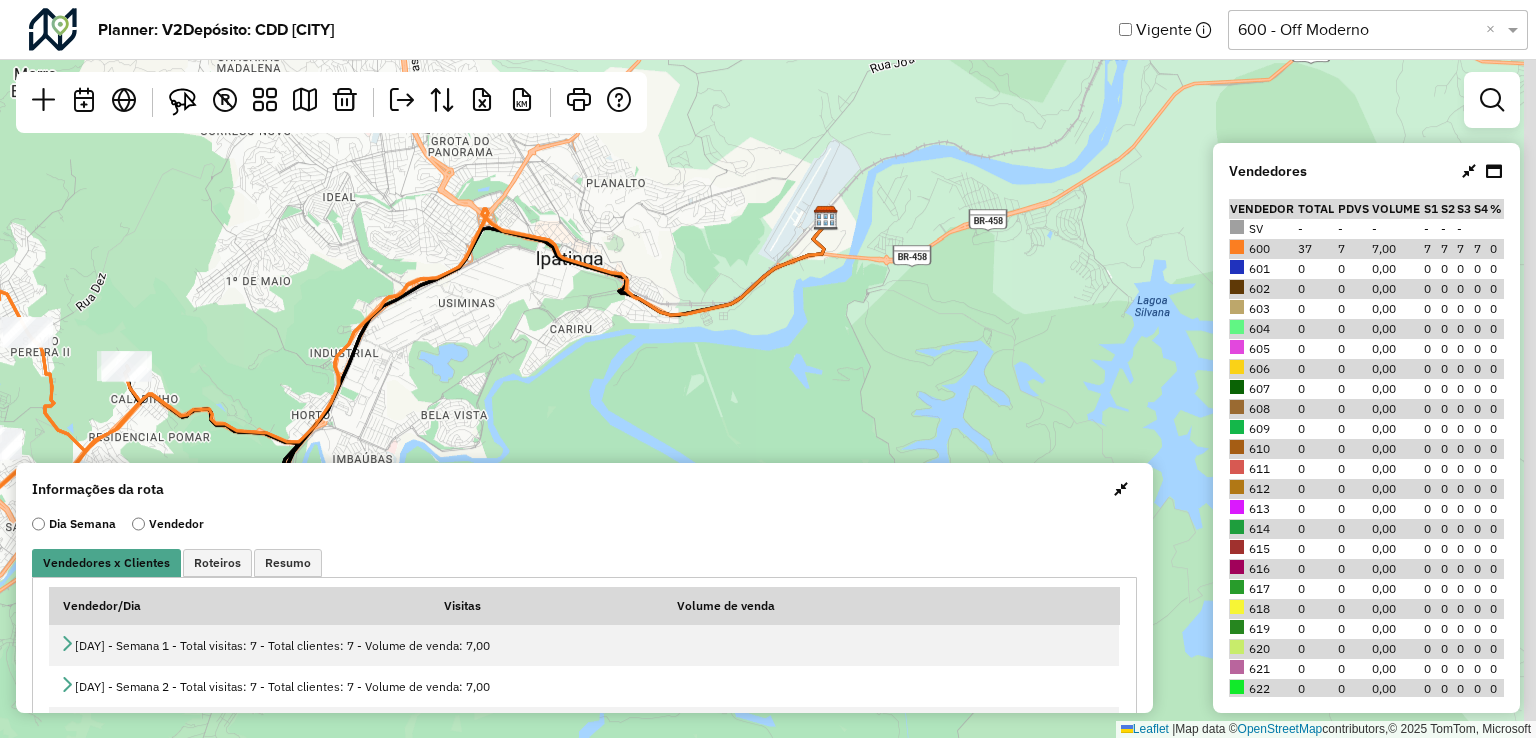 drag, startPoint x: 1069, startPoint y: 161, endPoint x: 861, endPoint y: 321, distance: 262.41953 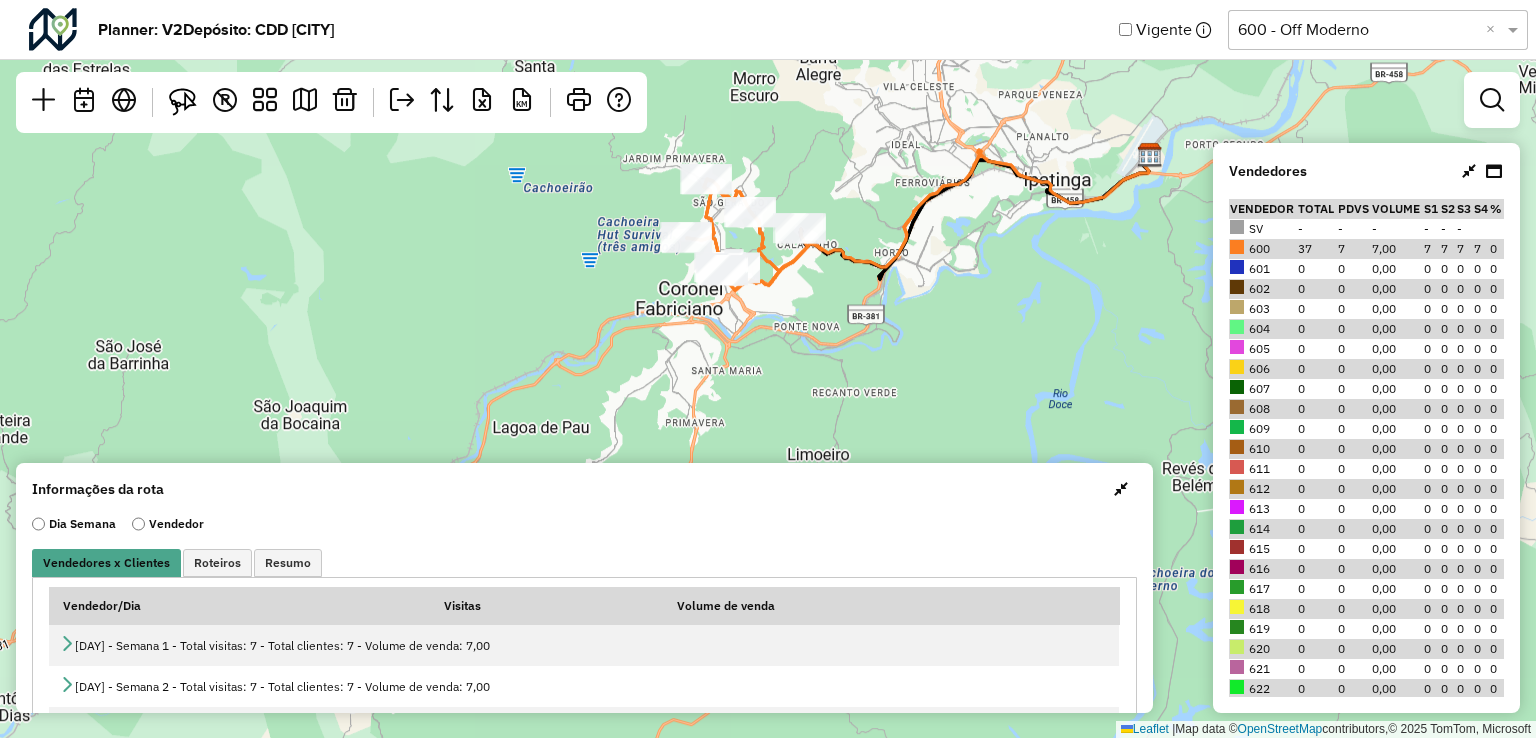drag, startPoint x: 628, startPoint y: 342, endPoint x: 760, endPoint y: 405, distance: 146.26346 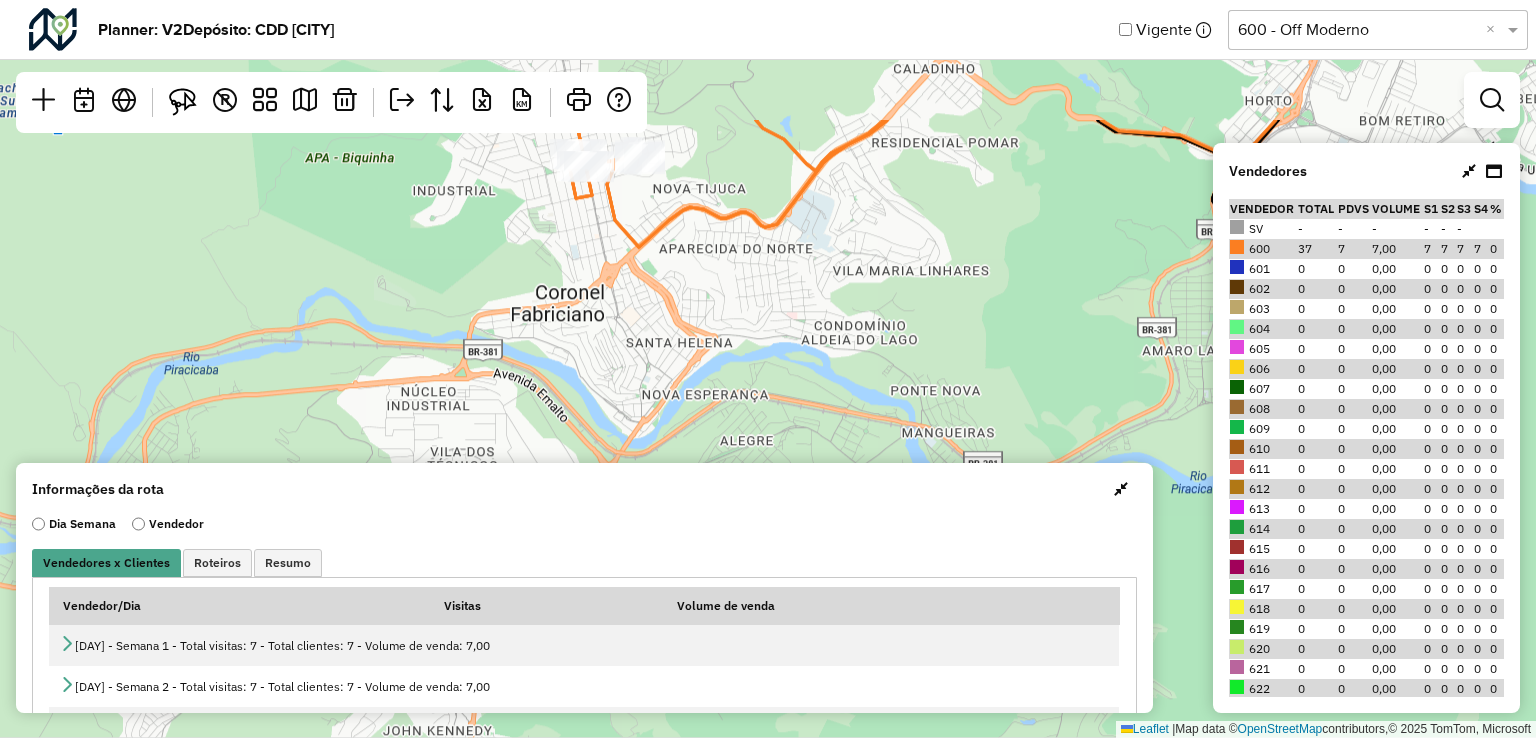 drag, startPoint x: 846, startPoint y: 278, endPoint x: 797, endPoint y: 472, distance: 200.09248 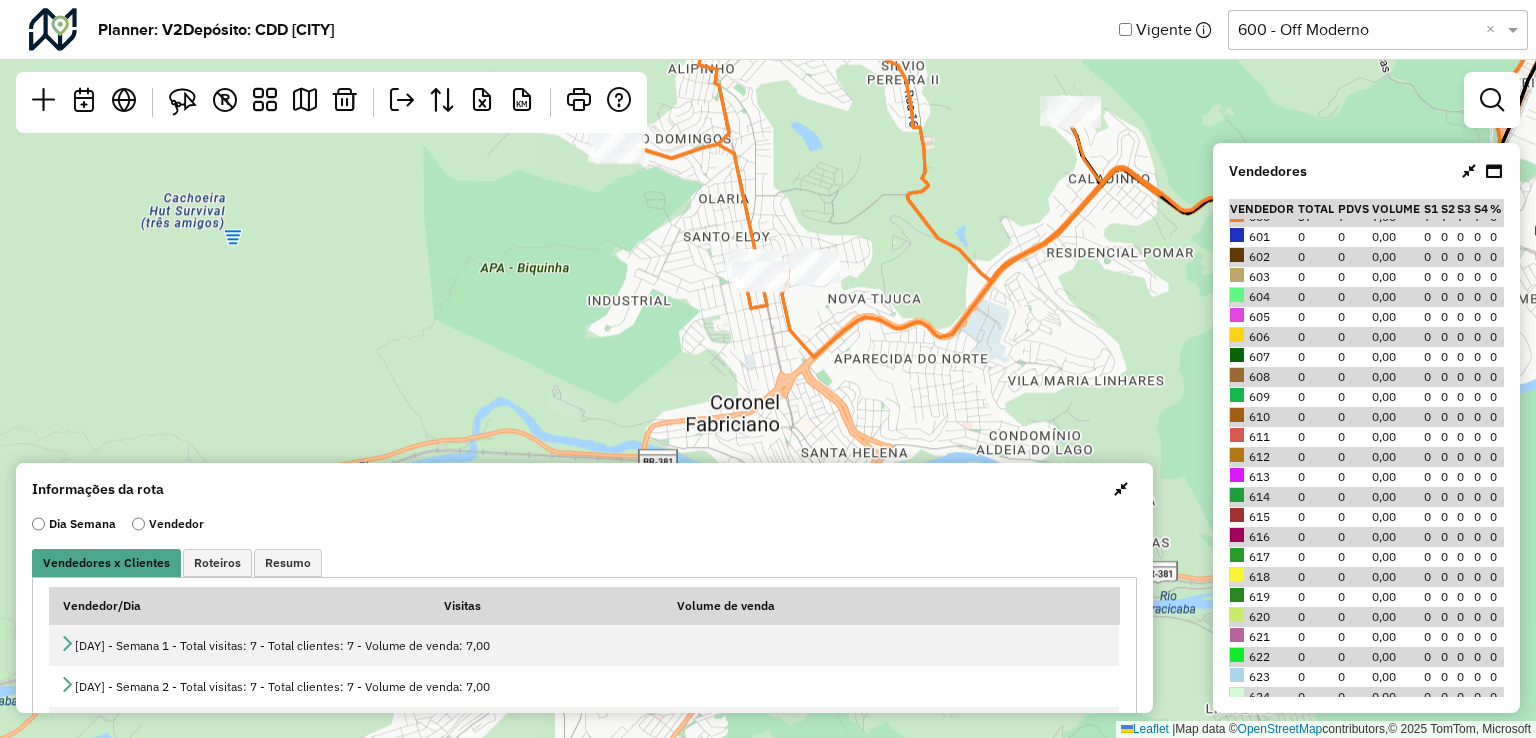 scroll, scrollTop: 0, scrollLeft: 0, axis: both 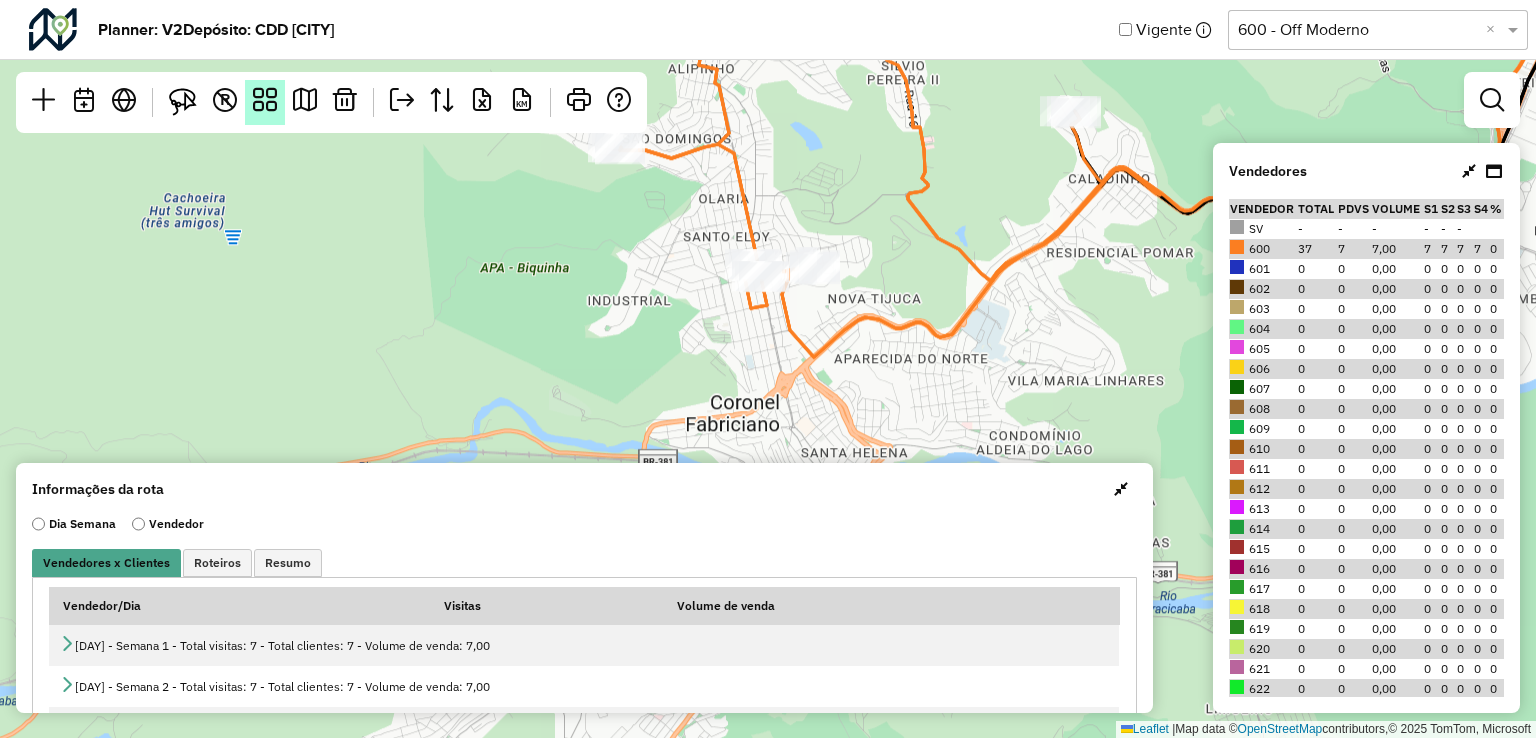 click at bounding box center [265, 100] 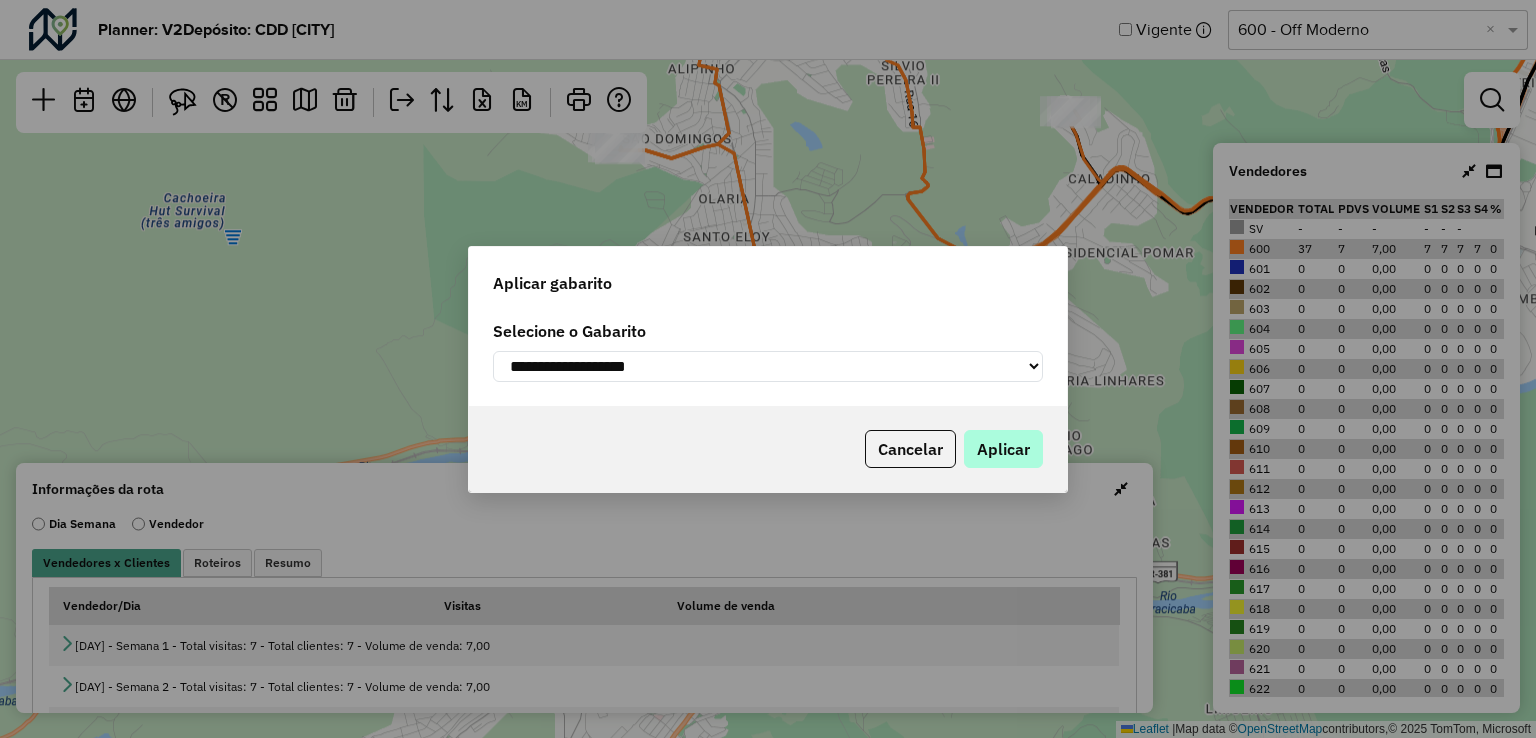 click on "Cancelar" 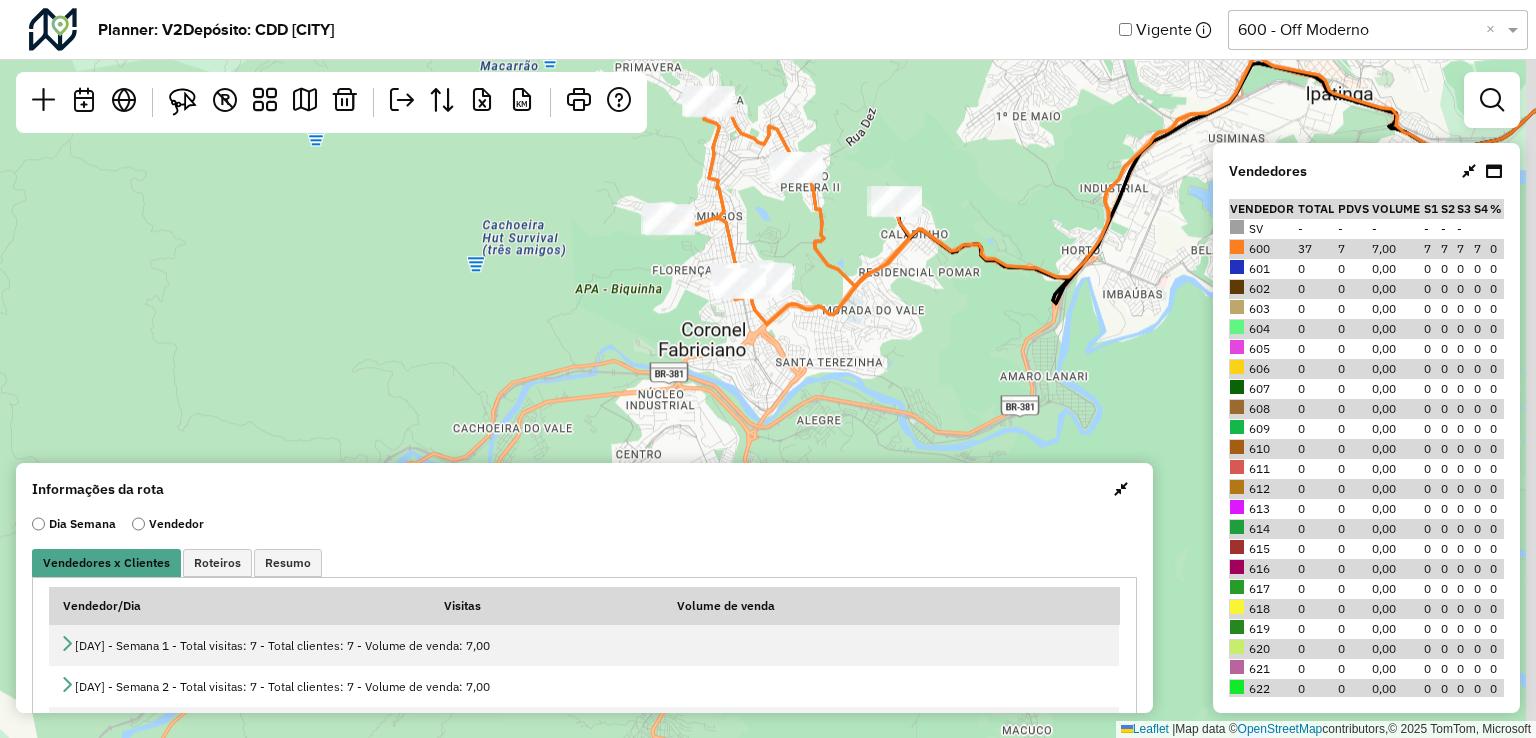 drag, startPoint x: 1028, startPoint y: 269, endPoint x: 957, endPoint y: 309, distance: 81.49233 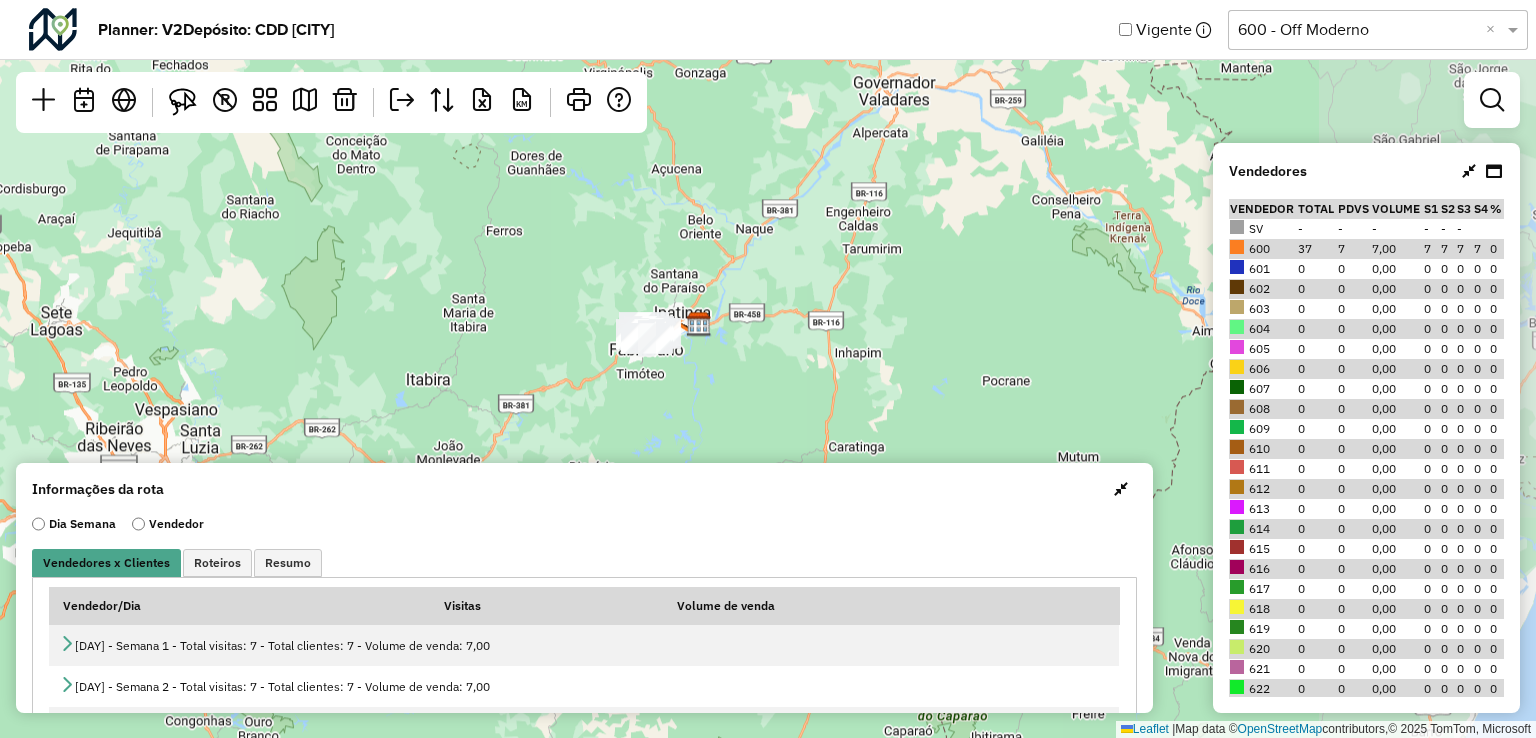 drag, startPoint x: 1112, startPoint y: 269, endPoint x: 777, endPoint y: 369, distance: 349.60693 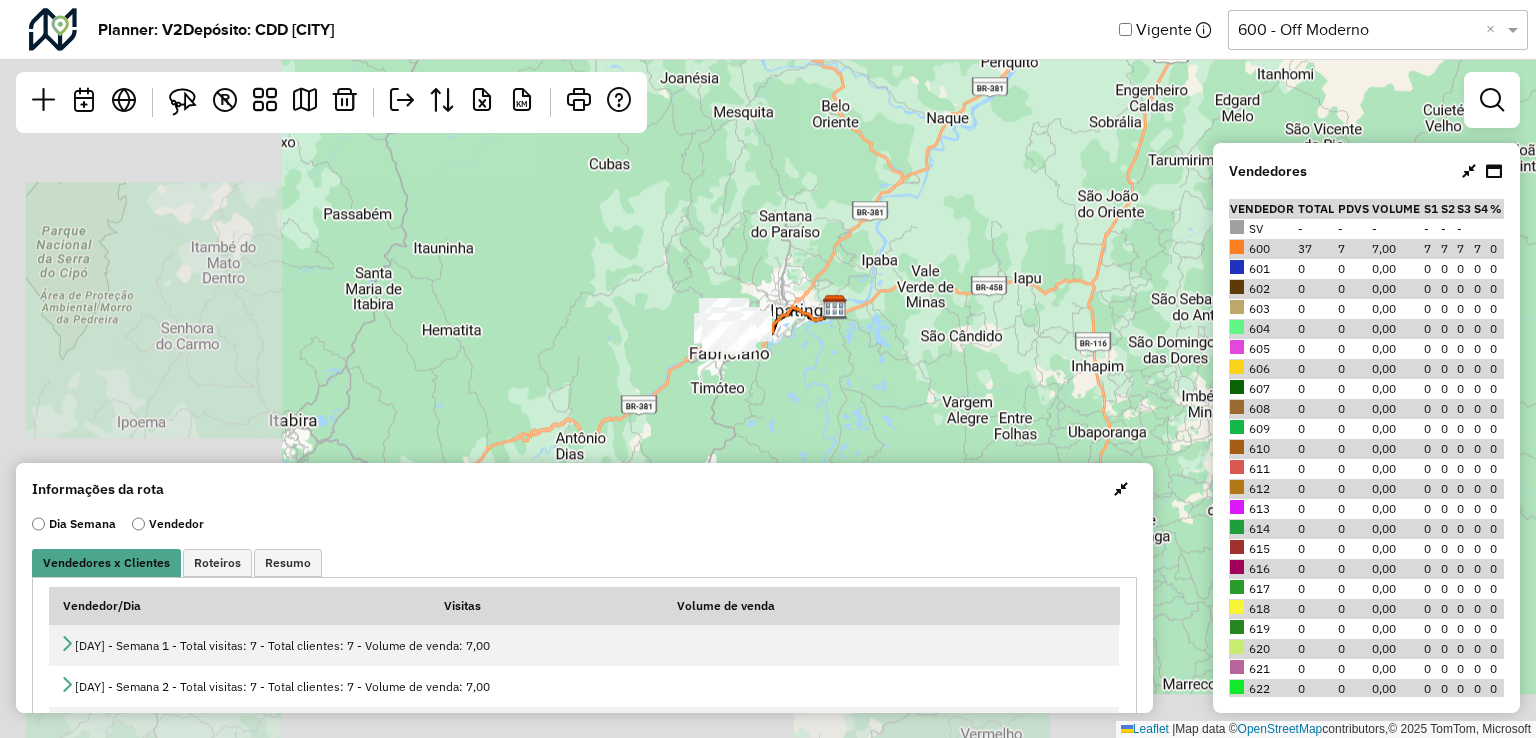 drag, startPoint x: 656, startPoint y: 278, endPoint x: 1031, endPoint y: 201, distance: 382.82373 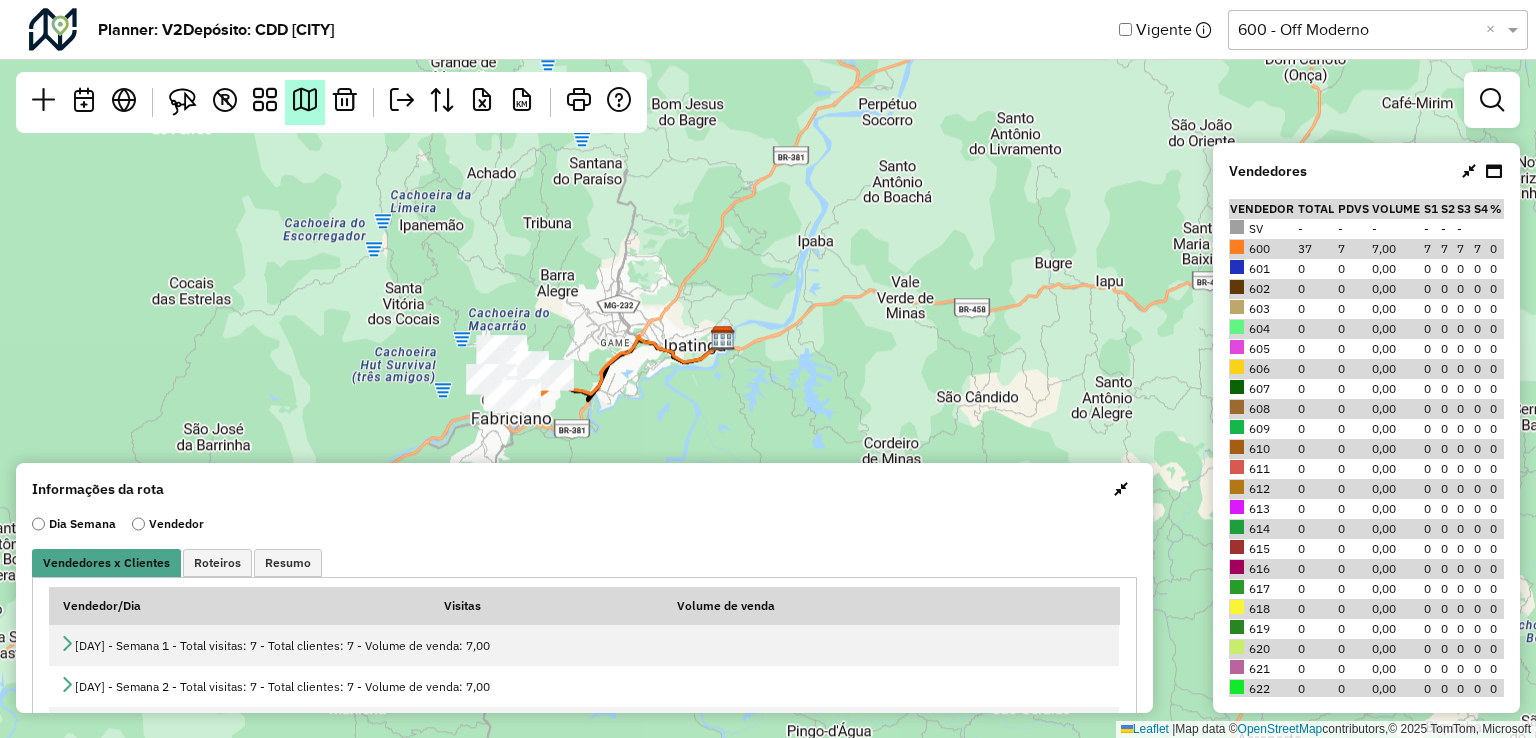 click at bounding box center [305, 100] 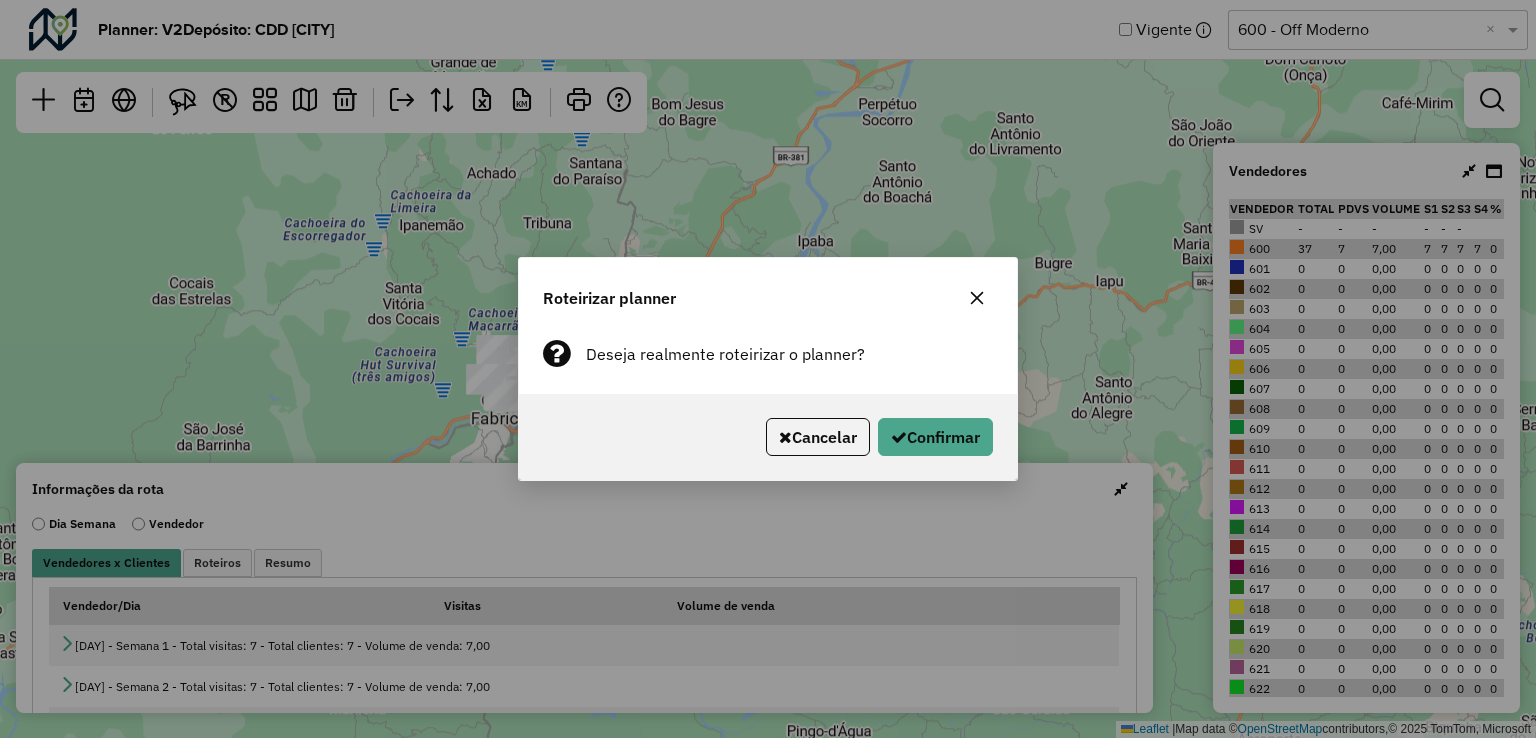 click 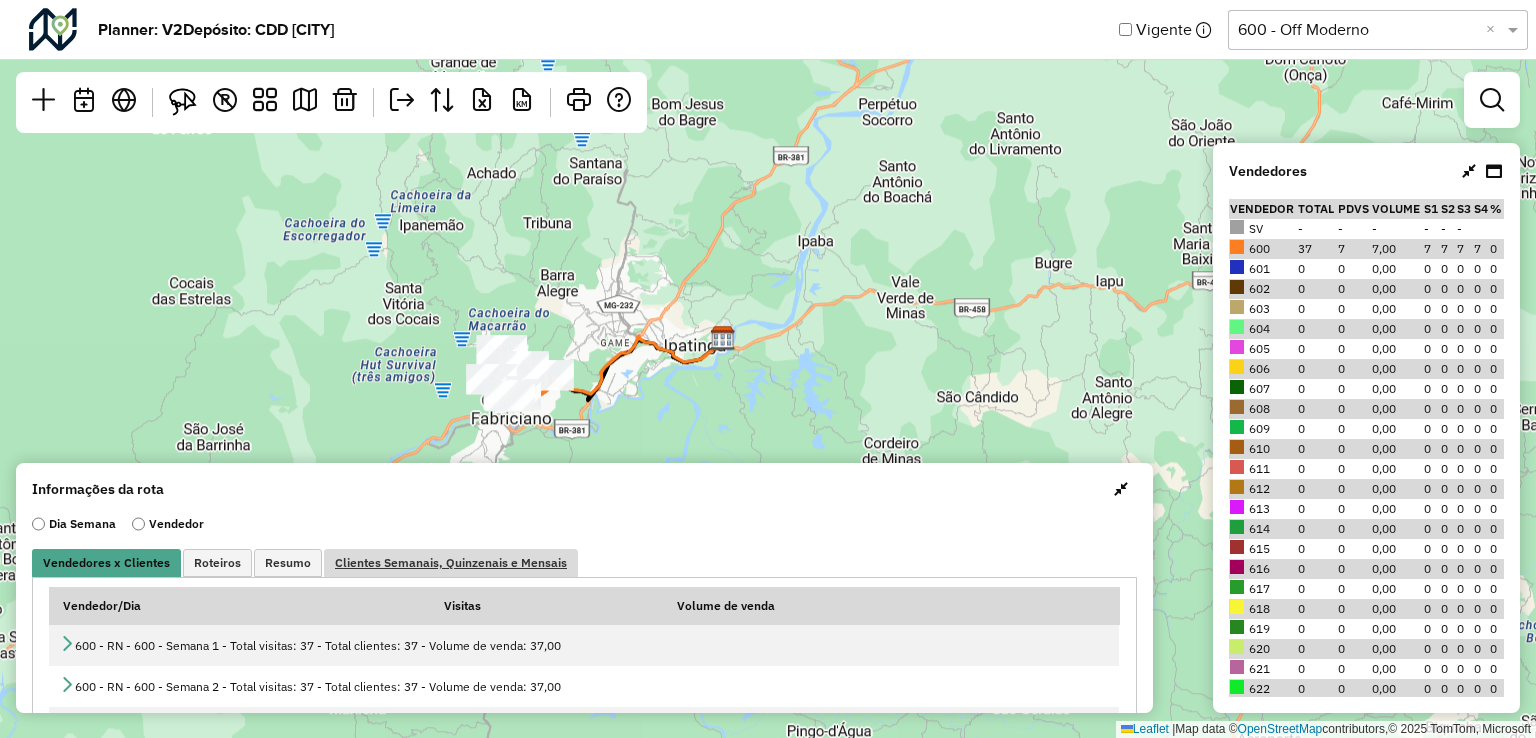 click on "Clientes Semanais, Quinzenais e Mensais" at bounding box center (451, 563) 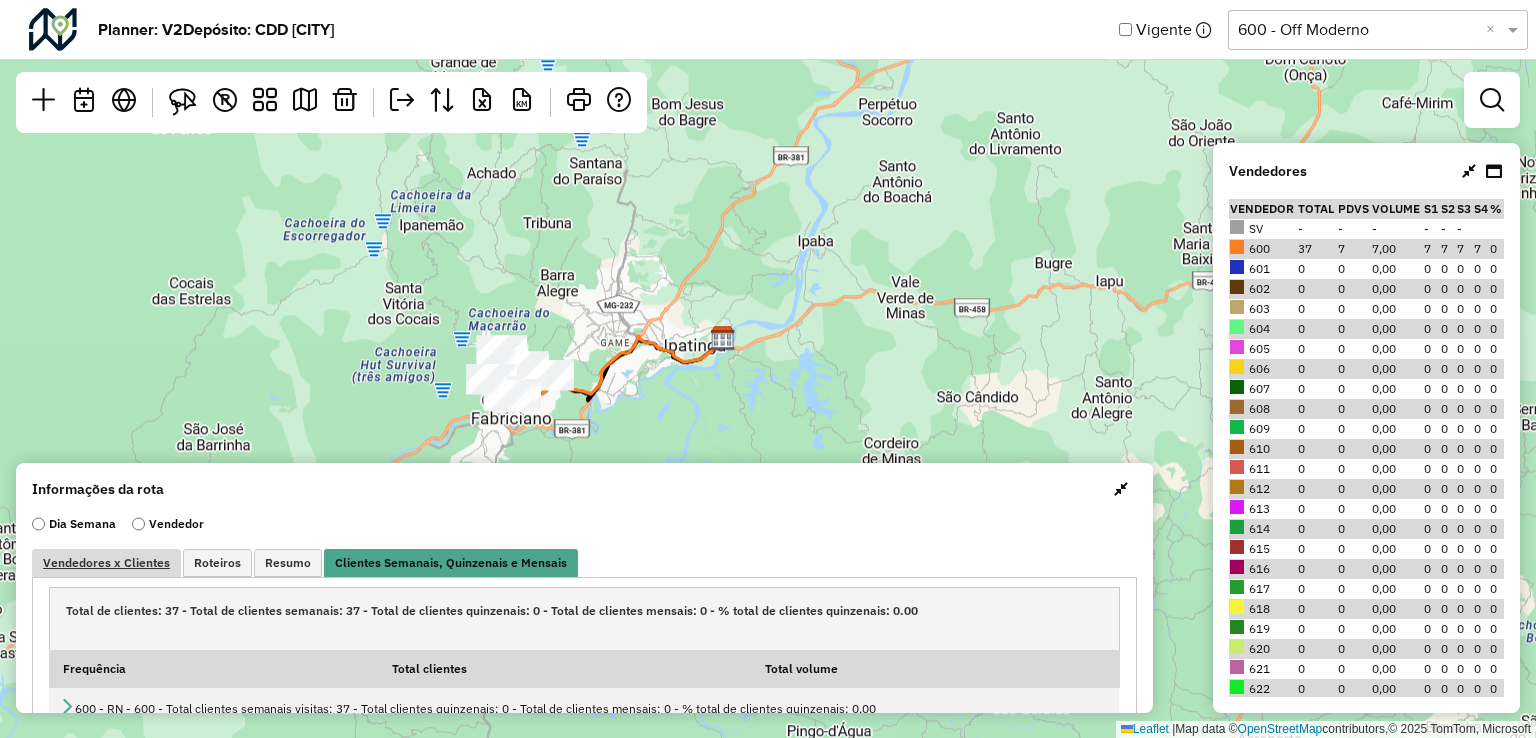 click on "Vendedores x Clientes" at bounding box center [106, 563] 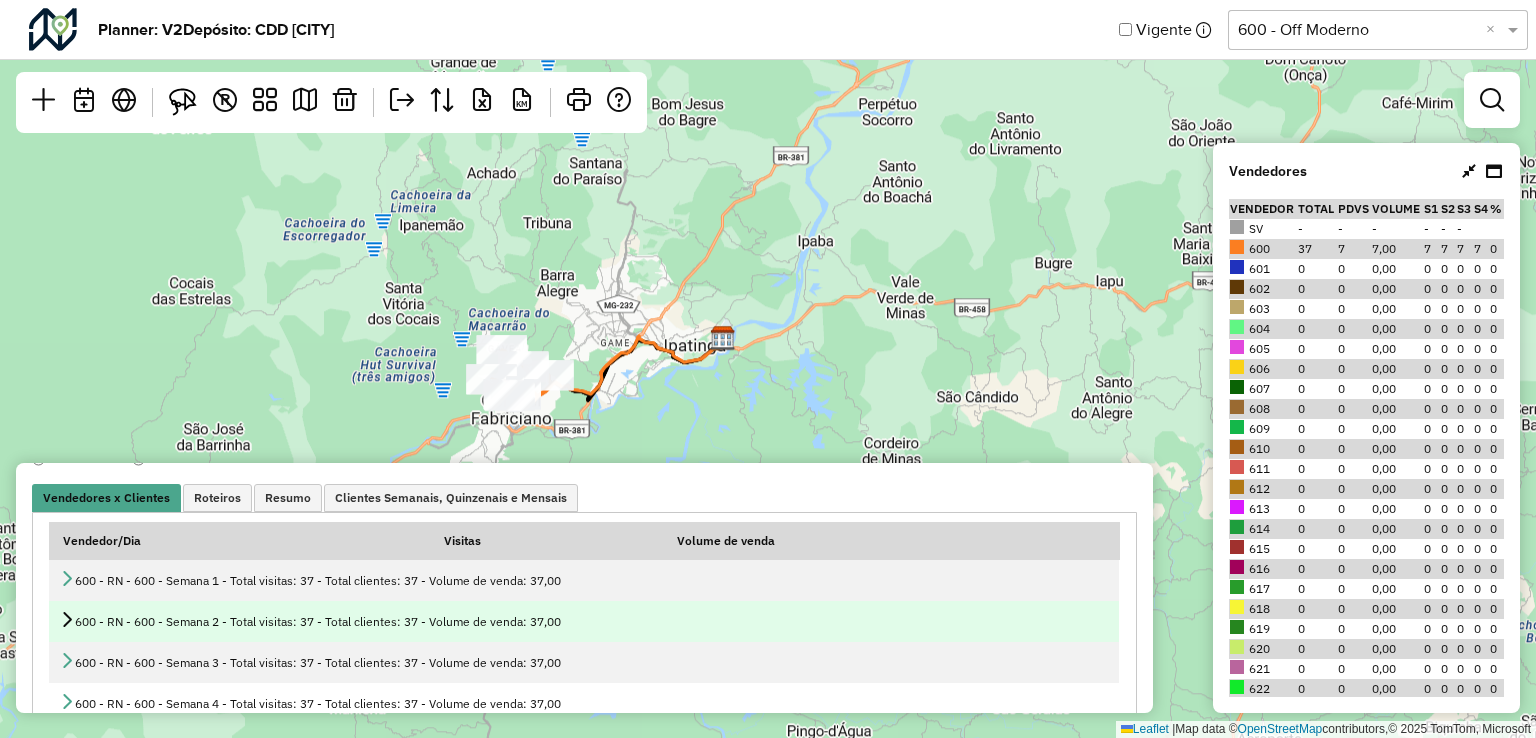 scroll, scrollTop: 100, scrollLeft: 0, axis: vertical 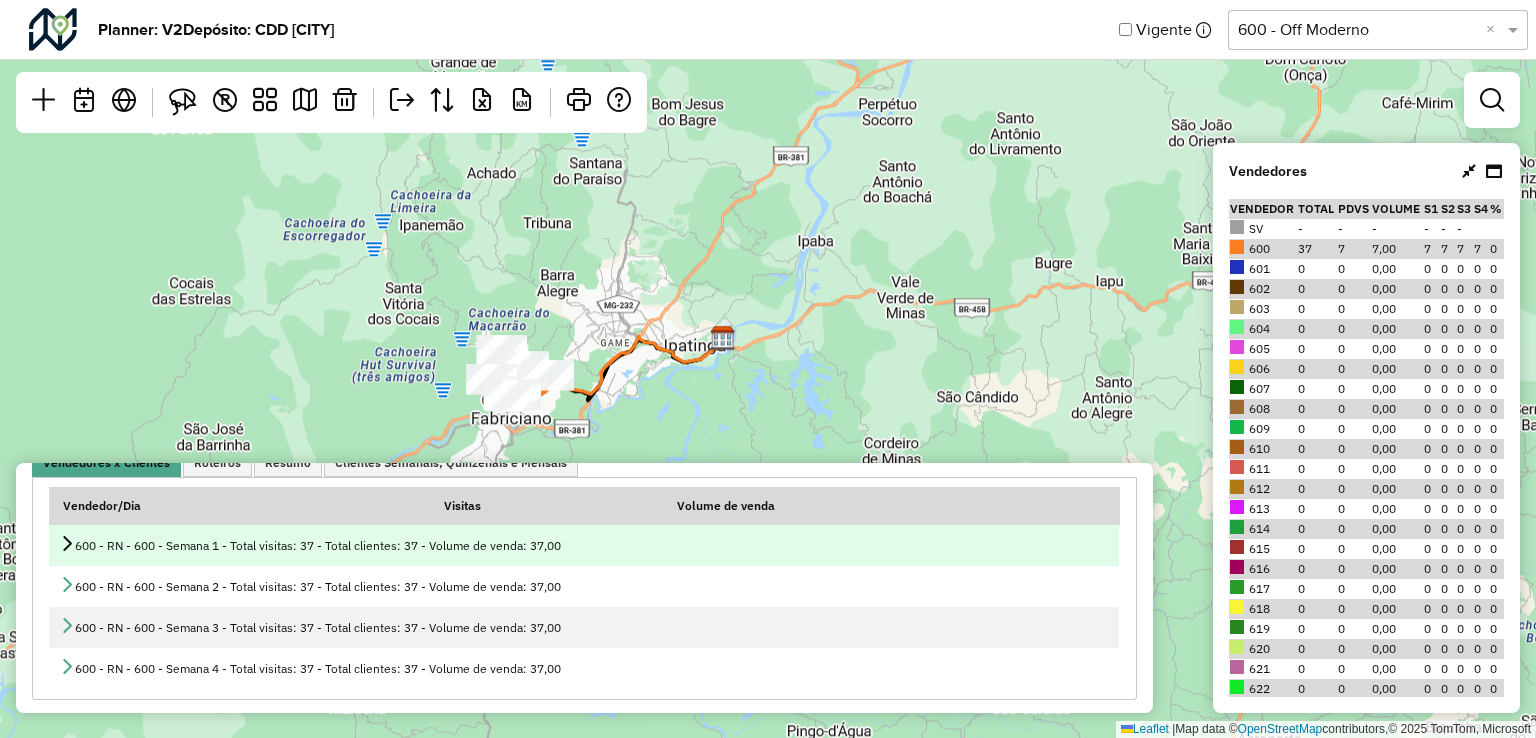 click on "600 - RN - 600 - Semana 1 - Total visitas: 37 - Total clientes: 37 - Volume de venda: 37,00" at bounding box center (584, 545) 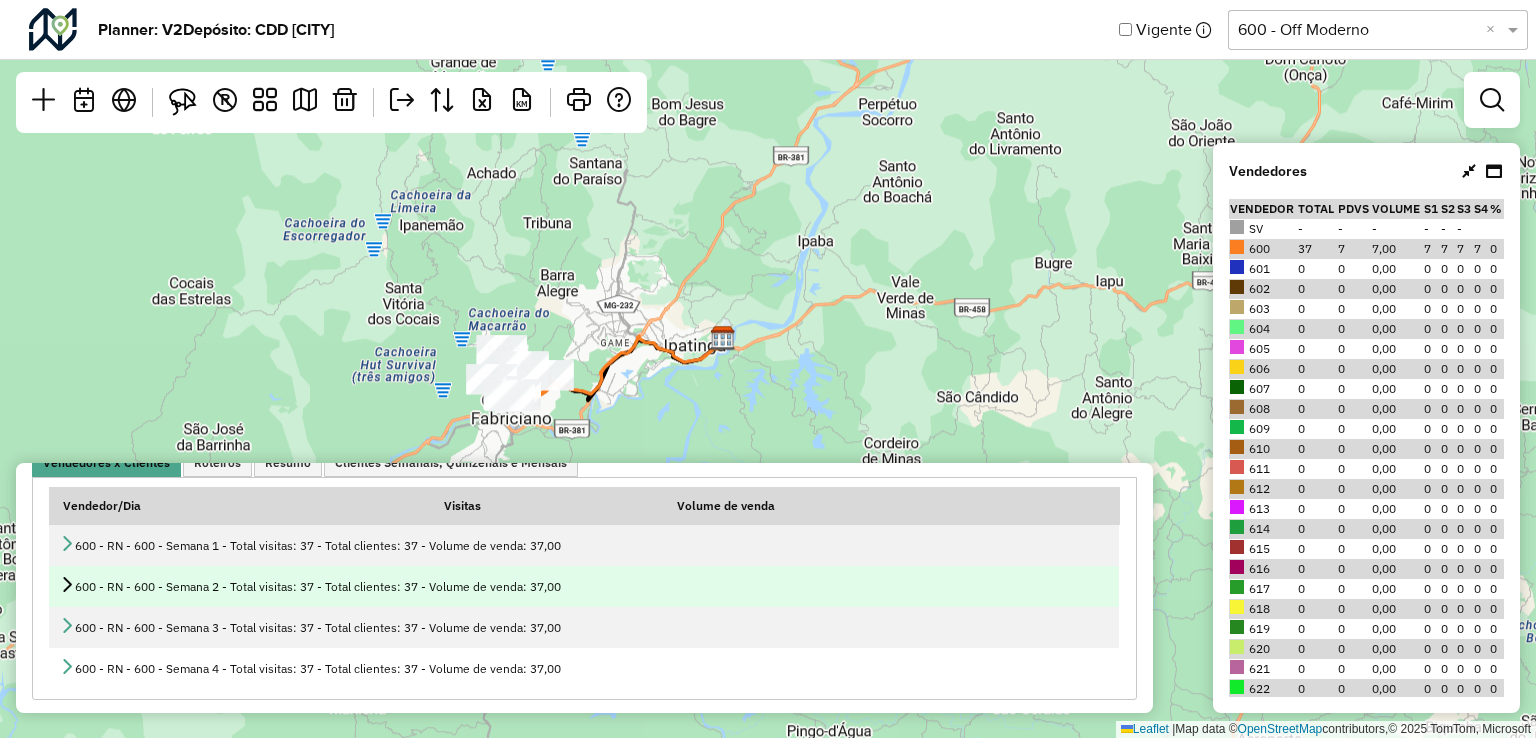 click on "600 - RN - 600 - Semana 2 - Total visitas: 37 - Total clientes: 37 - Volume de venda: 37,00" at bounding box center [584, 586] 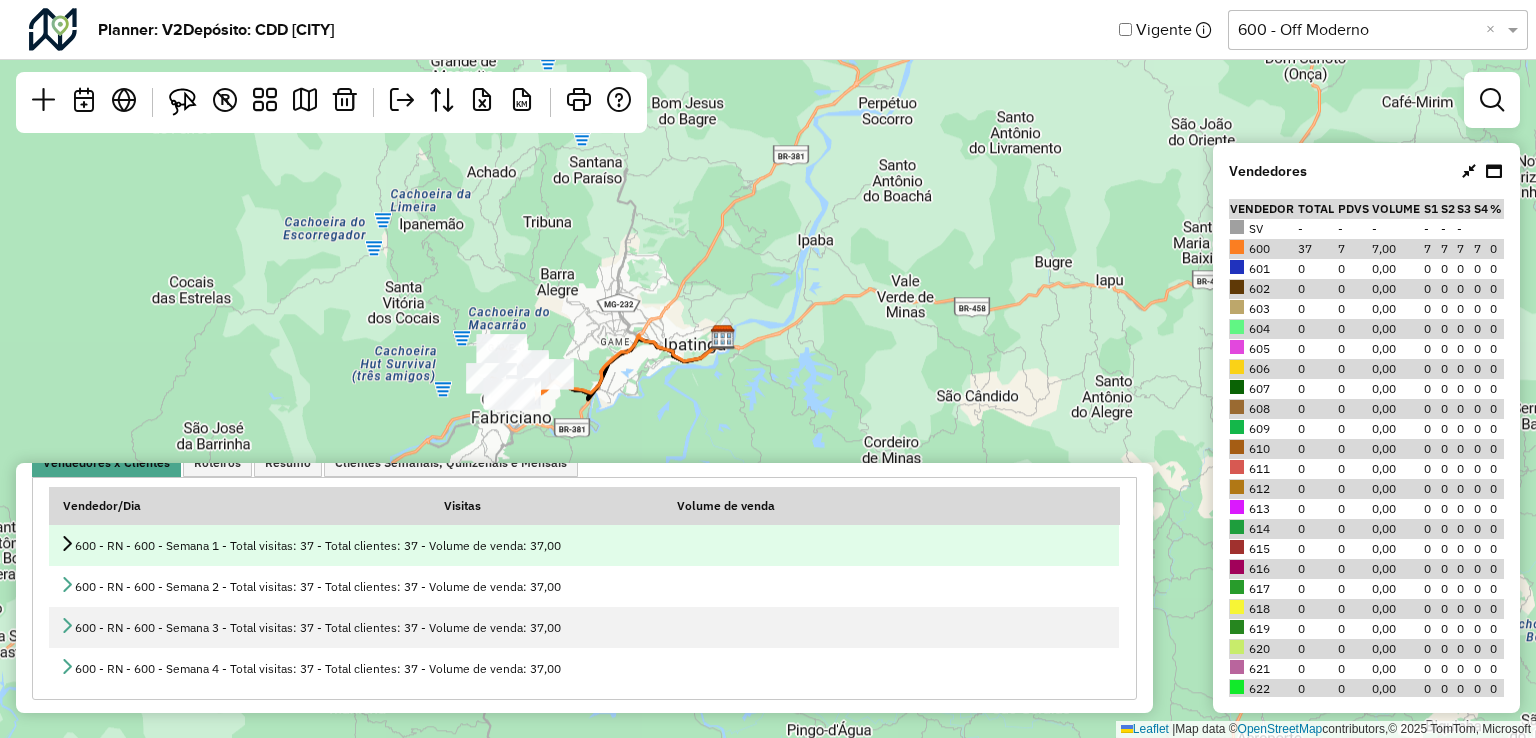 click on "600 - RN - 600 - Semana 1 - Total visitas: 37 - Total clientes: 37 - Volume de venda: 37,00" at bounding box center (584, 545) 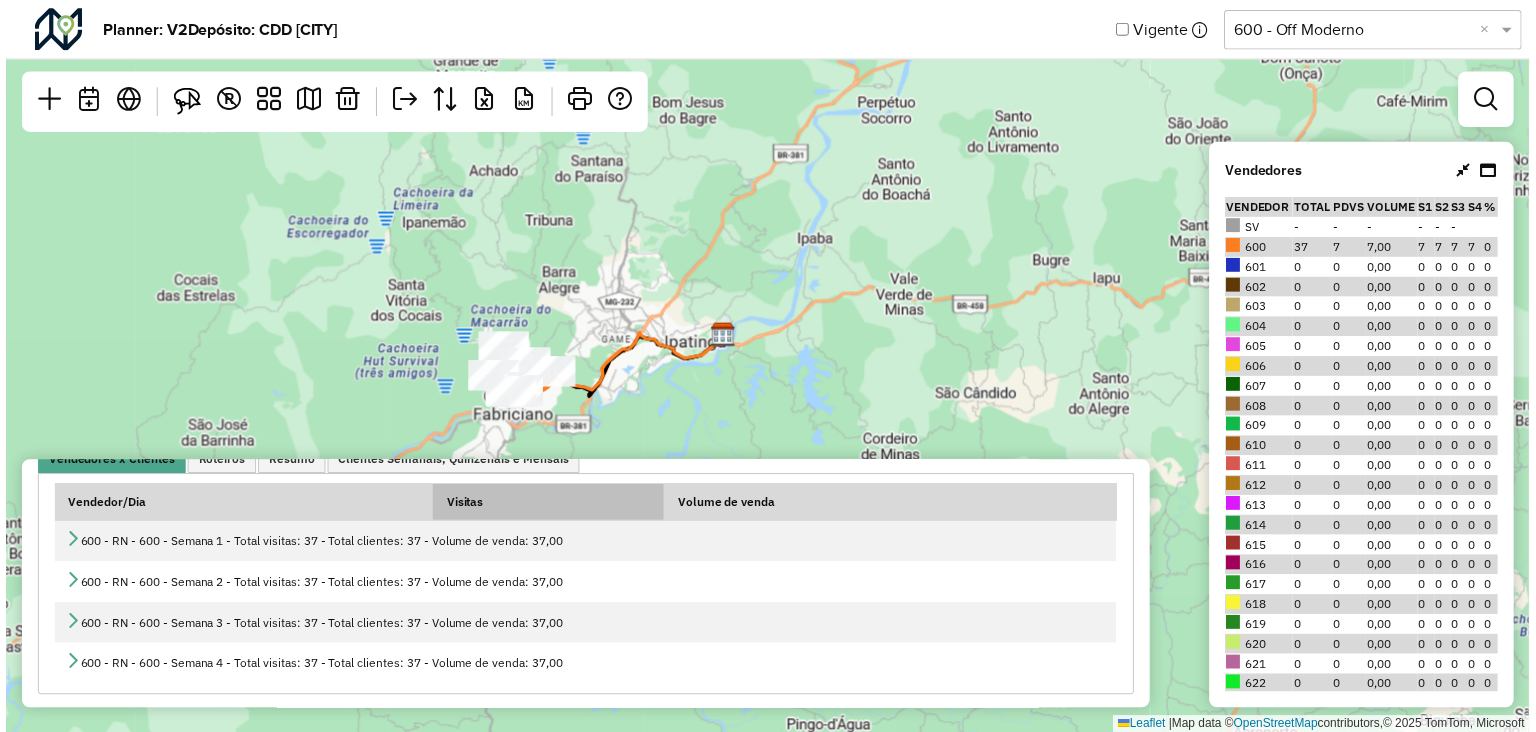 scroll, scrollTop: 0, scrollLeft: 0, axis: both 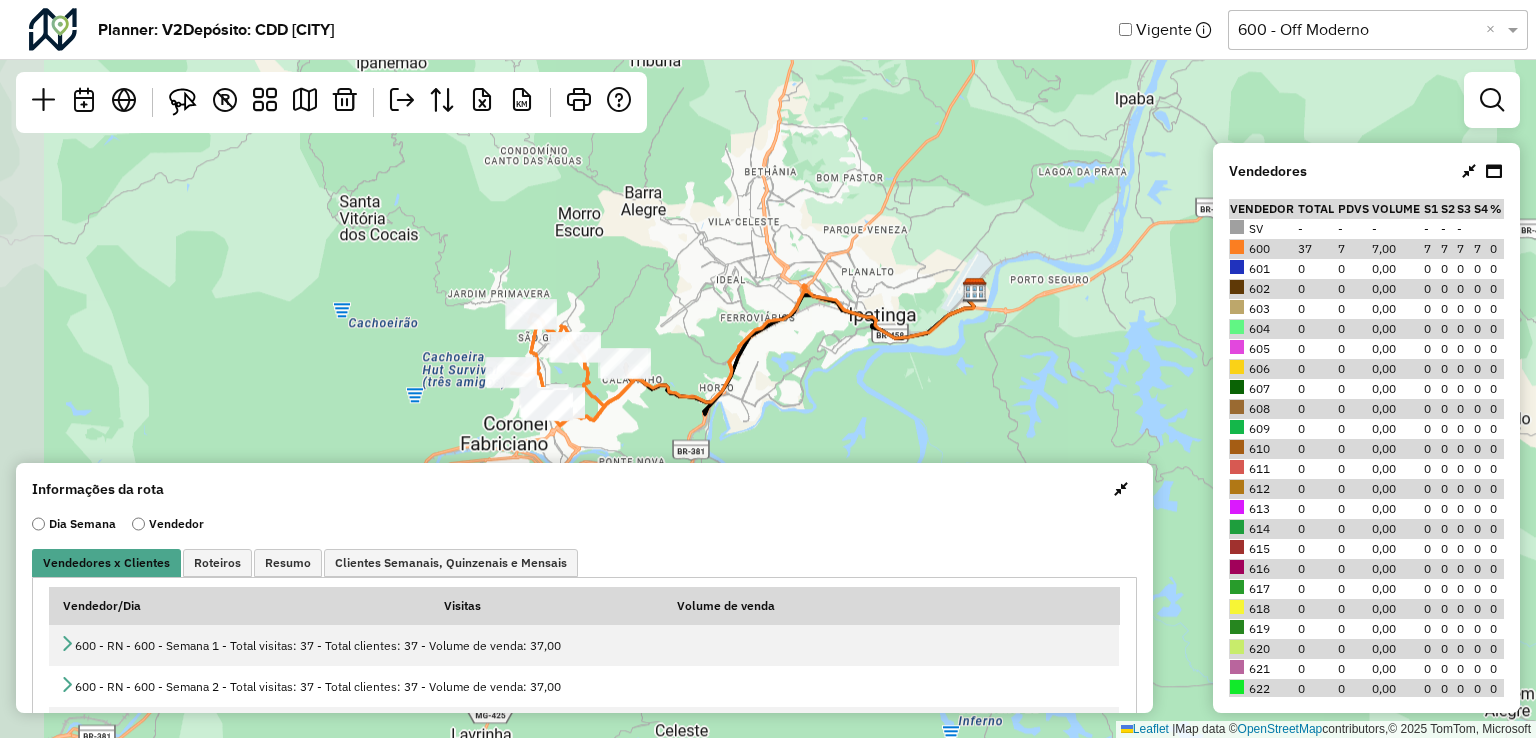 drag, startPoint x: 620, startPoint y: 371, endPoint x: 868, endPoint y: 343, distance: 249.57564 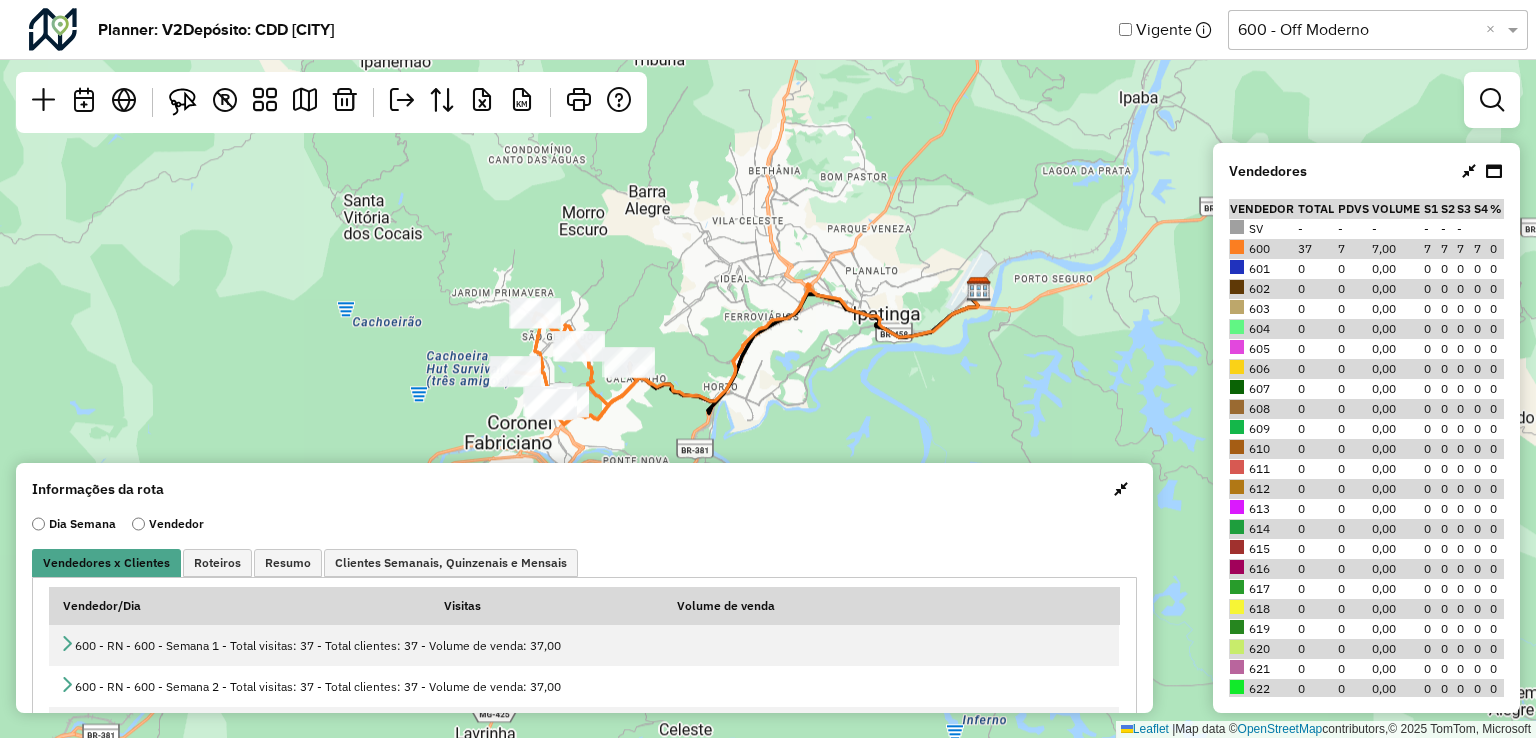 drag, startPoint x: 222, startPoint y: 223, endPoint x: 240, endPoint y: 196, distance: 32.449963 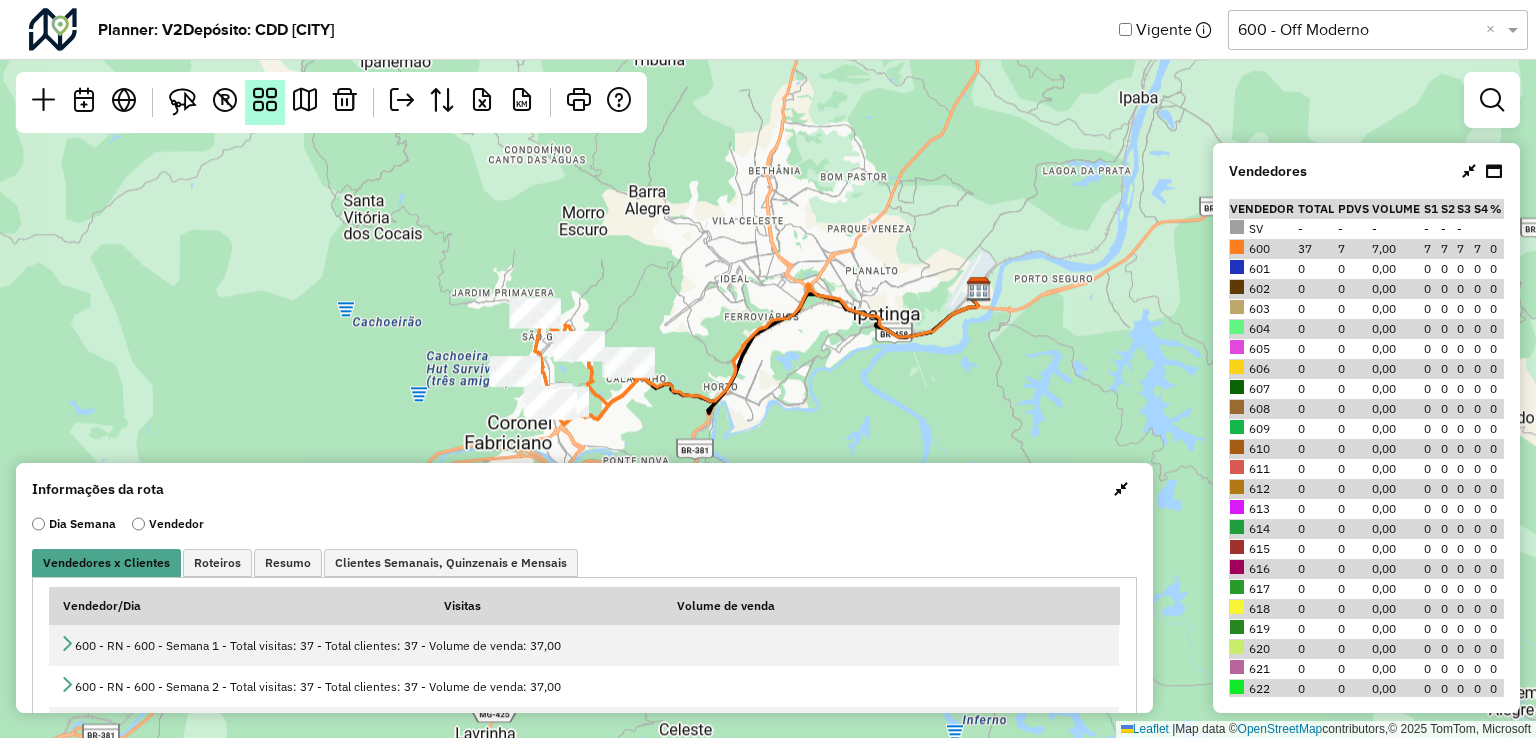 click at bounding box center (265, 100) 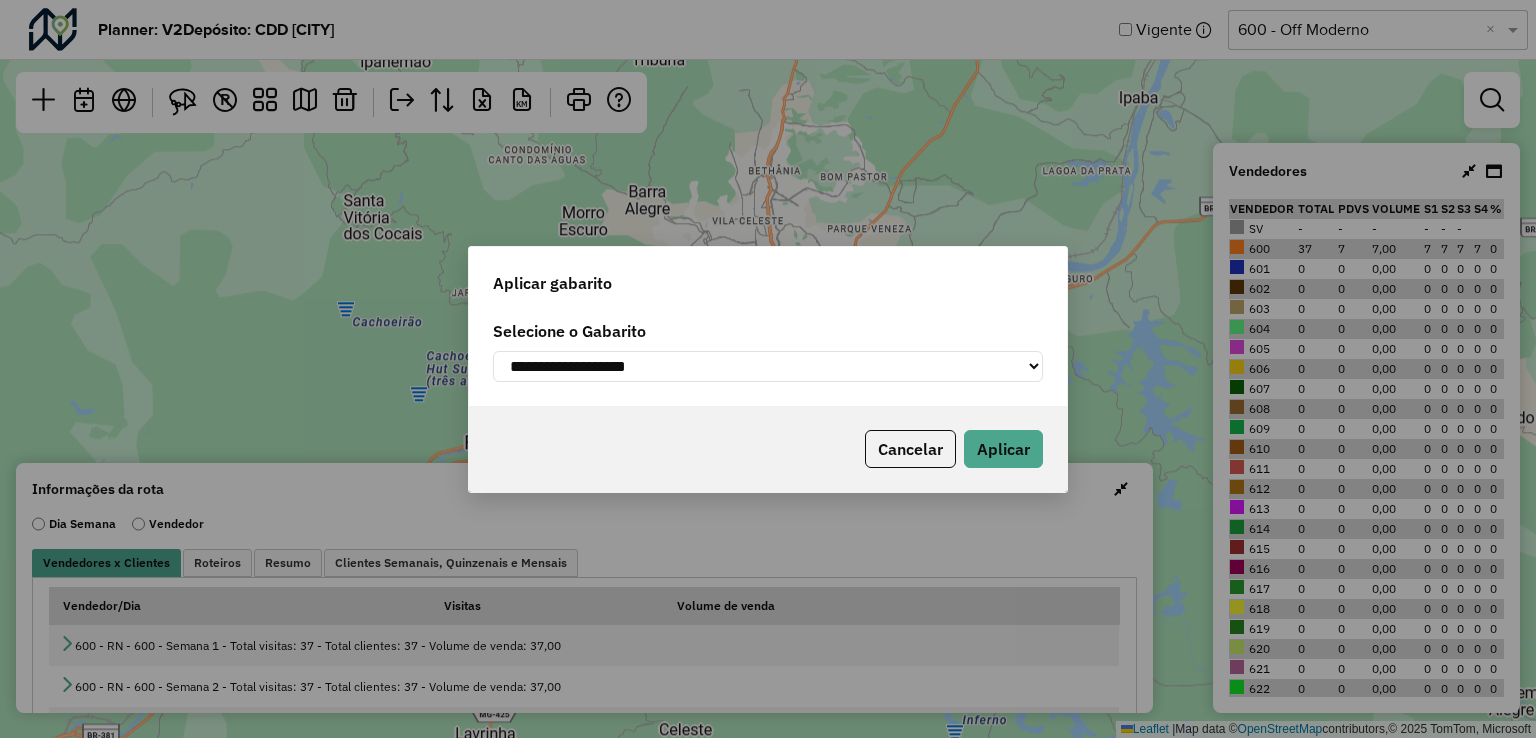 click on "**********" 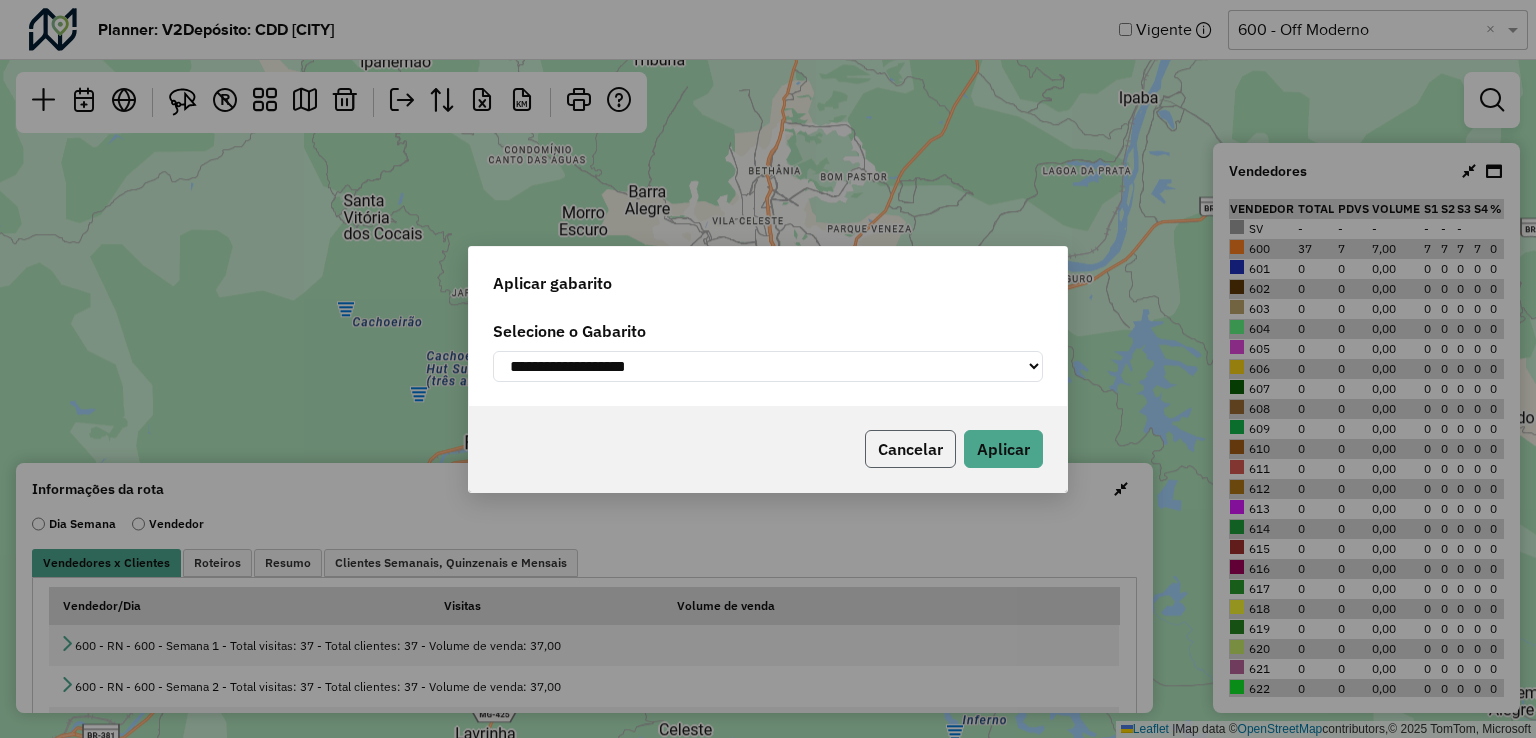 click on "Cancelar" 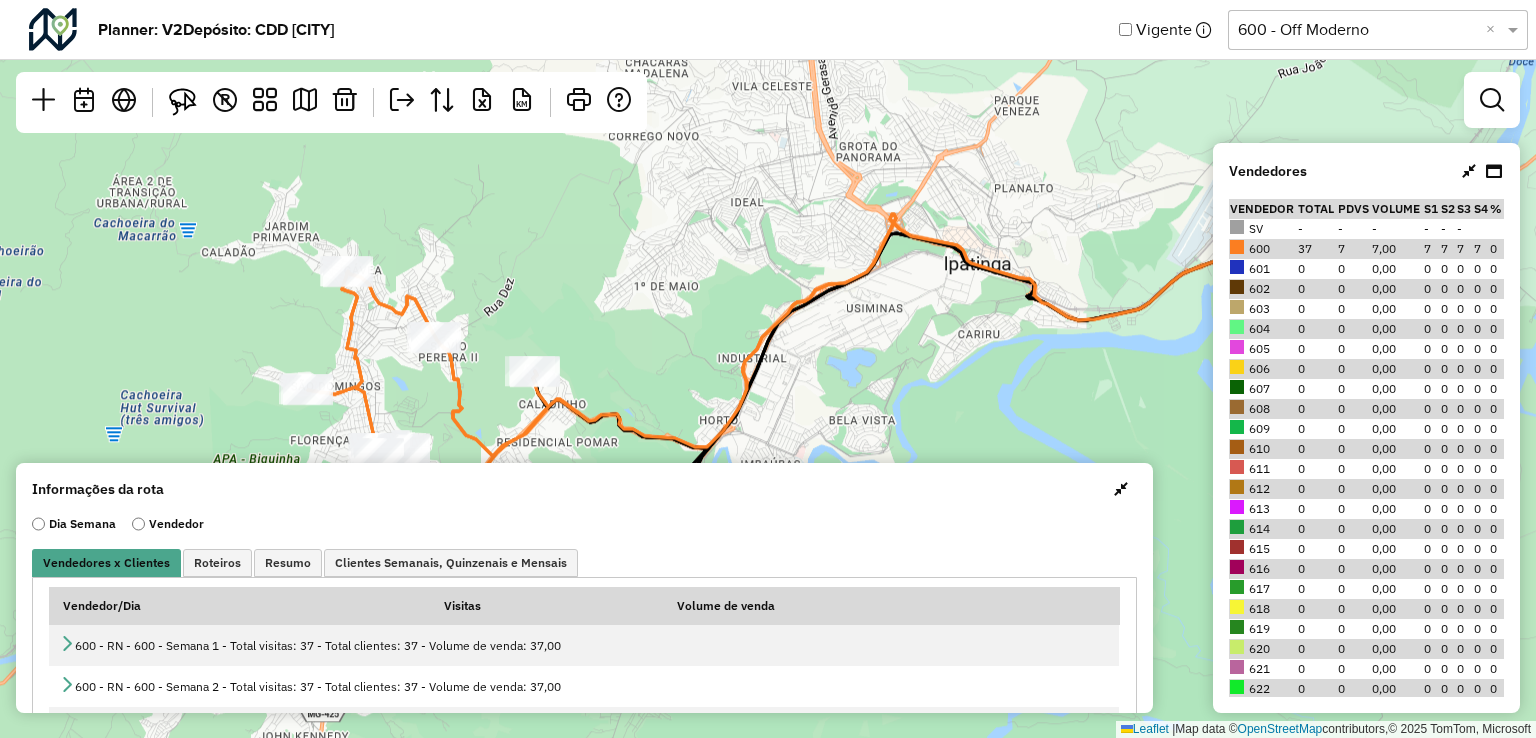 drag, startPoint x: 832, startPoint y: 278, endPoint x: 773, endPoint y: 191, distance: 105.11898 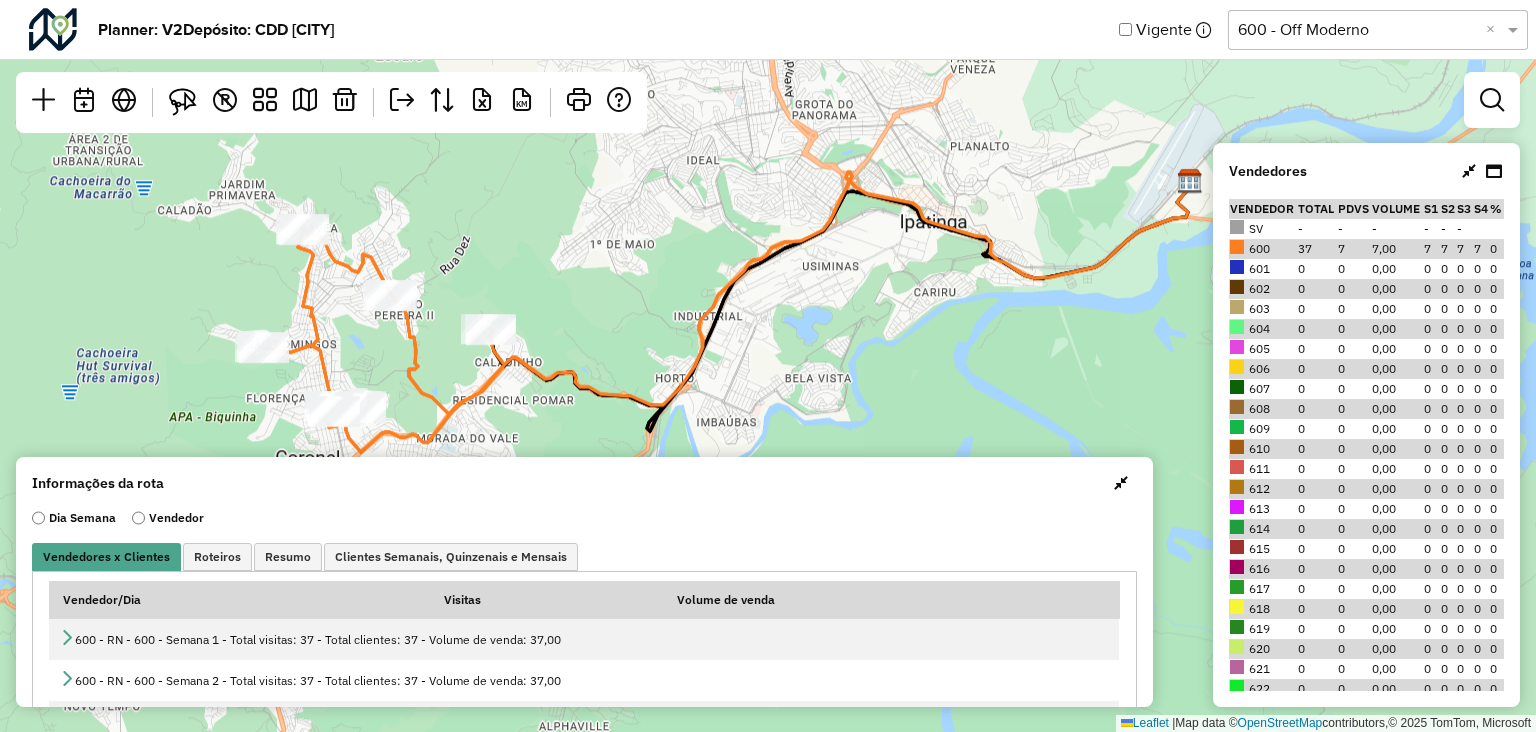 click 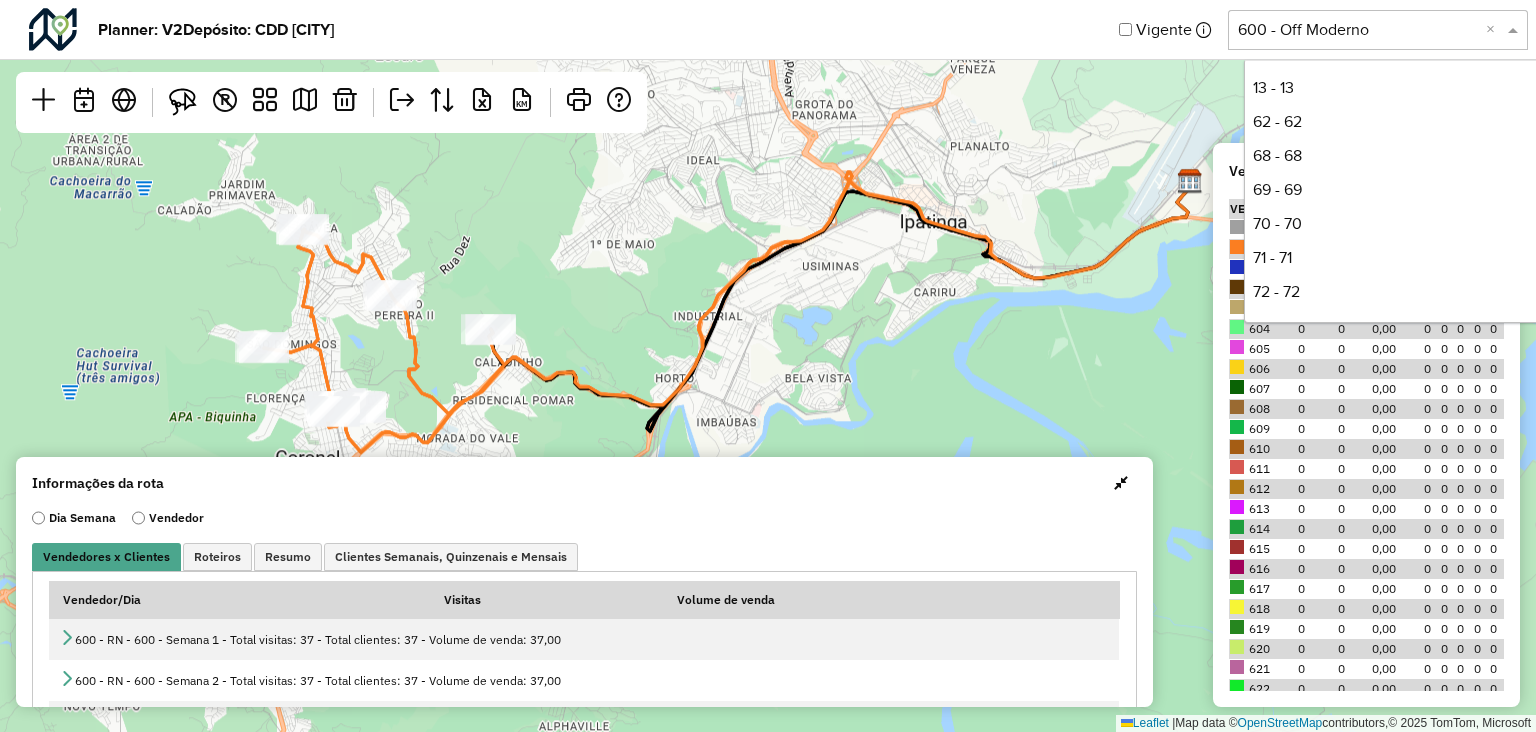 scroll, scrollTop: 374, scrollLeft: 0, axis: vertical 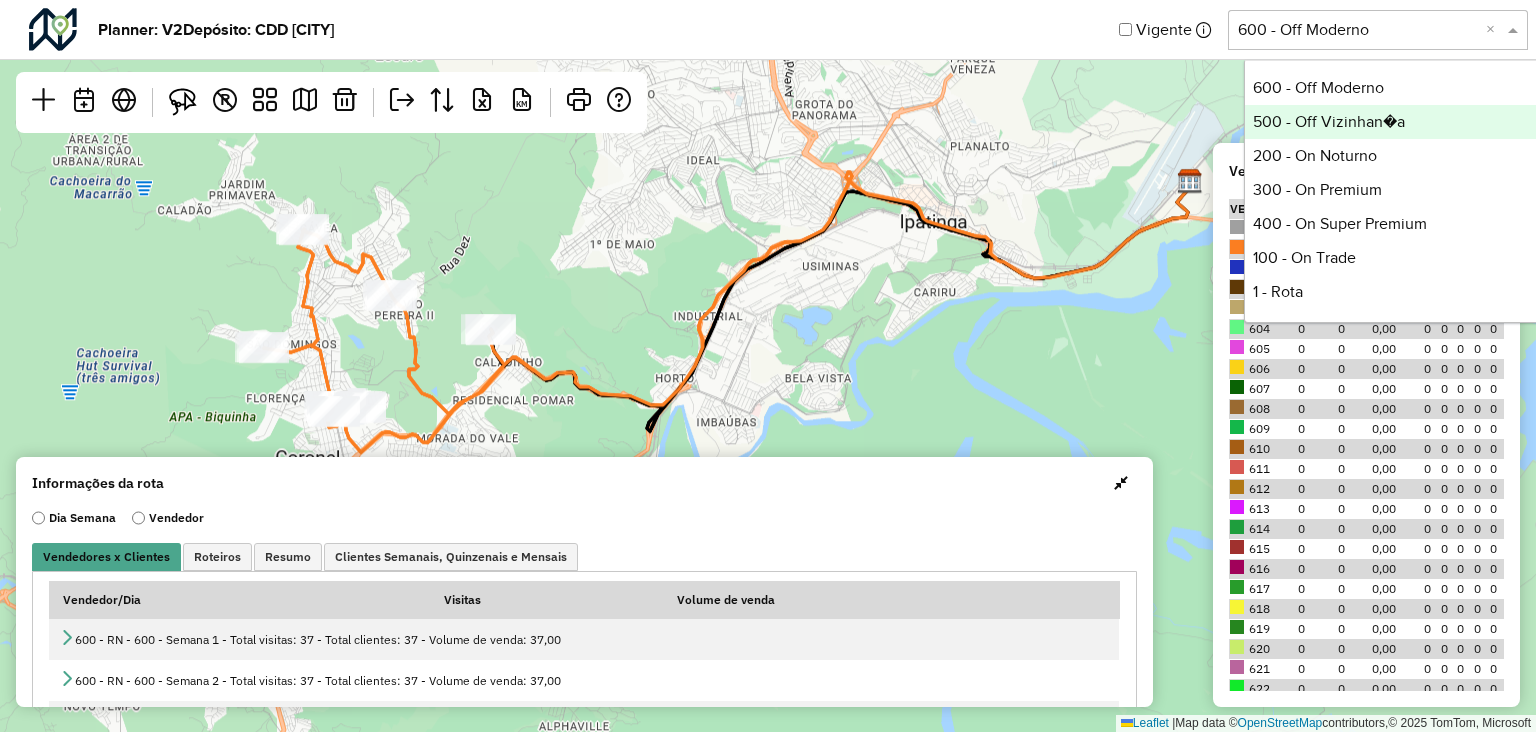 click on "500 - Off Vizinhan�a" at bounding box center [1394, 122] 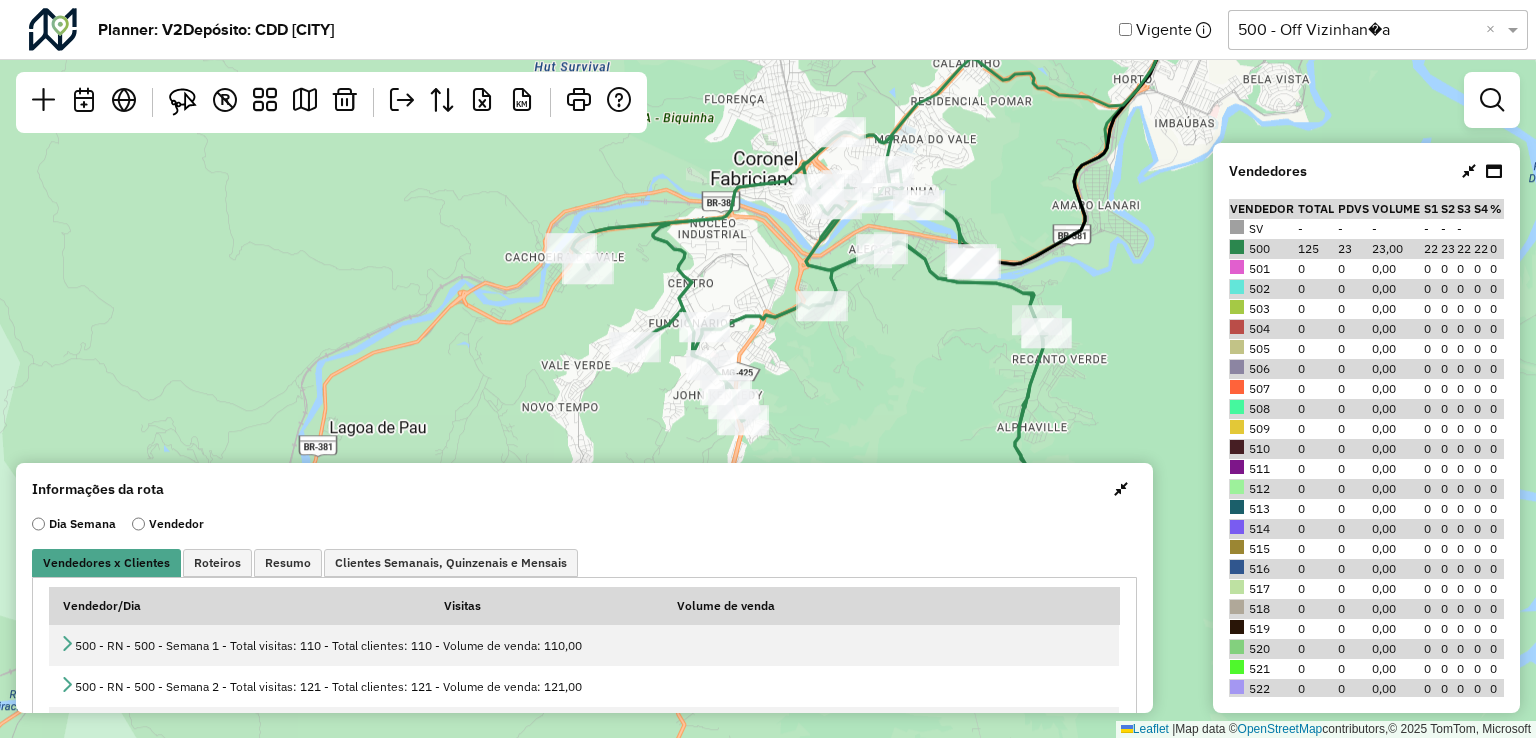 drag, startPoint x: 864, startPoint y: 317, endPoint x: 1116, endPoint y: 306, distance: 252.23996 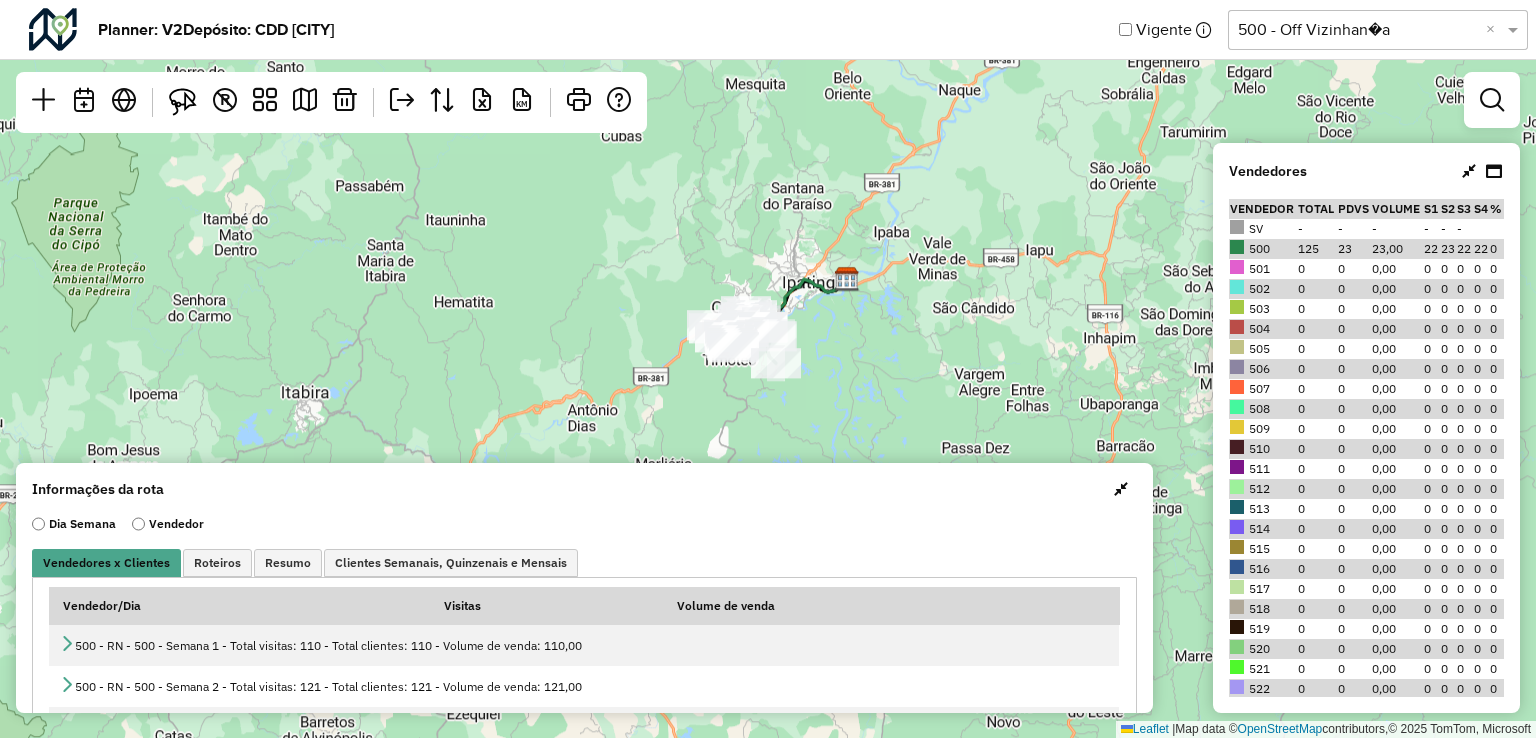 drag, startPoint x: 964, startPoint y: 307, endPoint x: 873, endPoint y: 371, distance: 111.25197 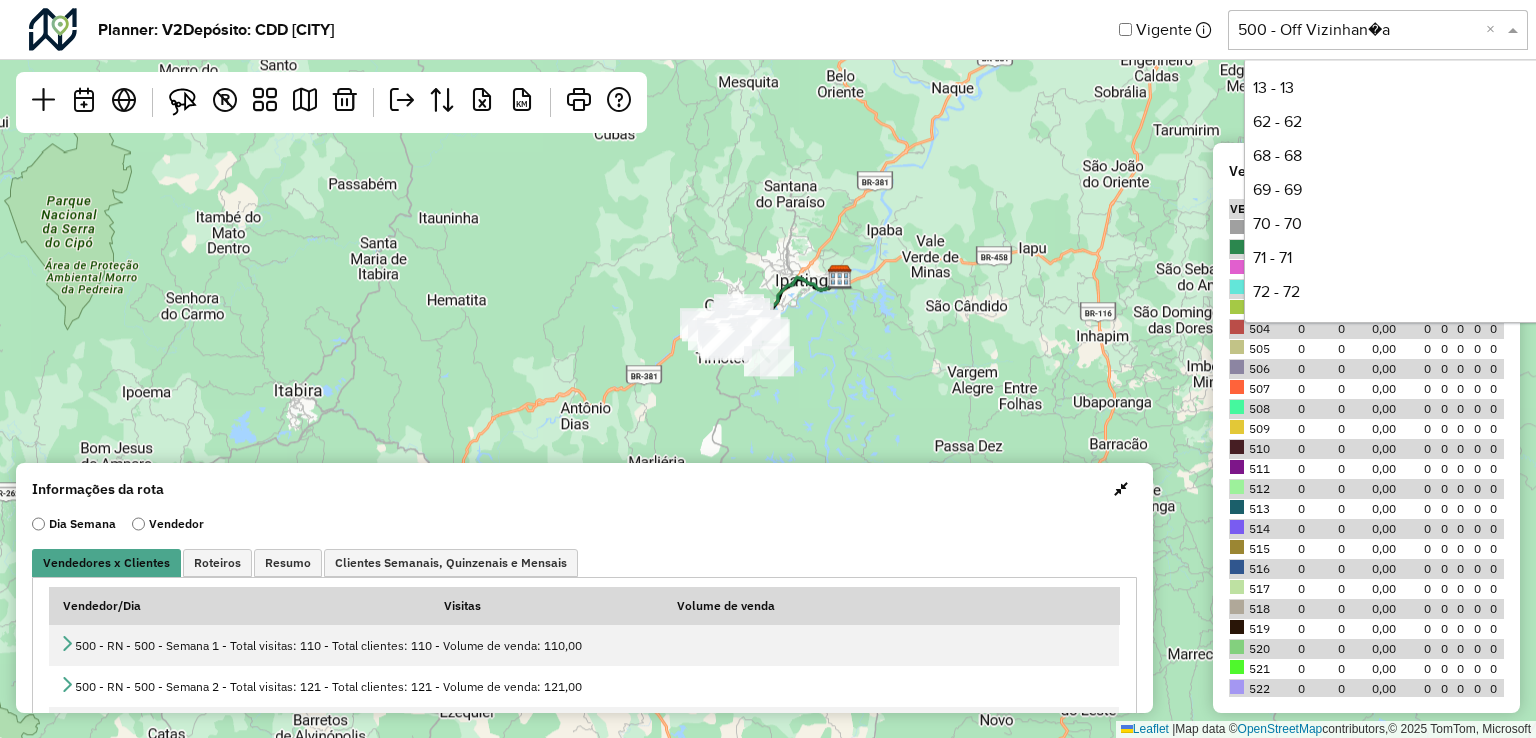 click 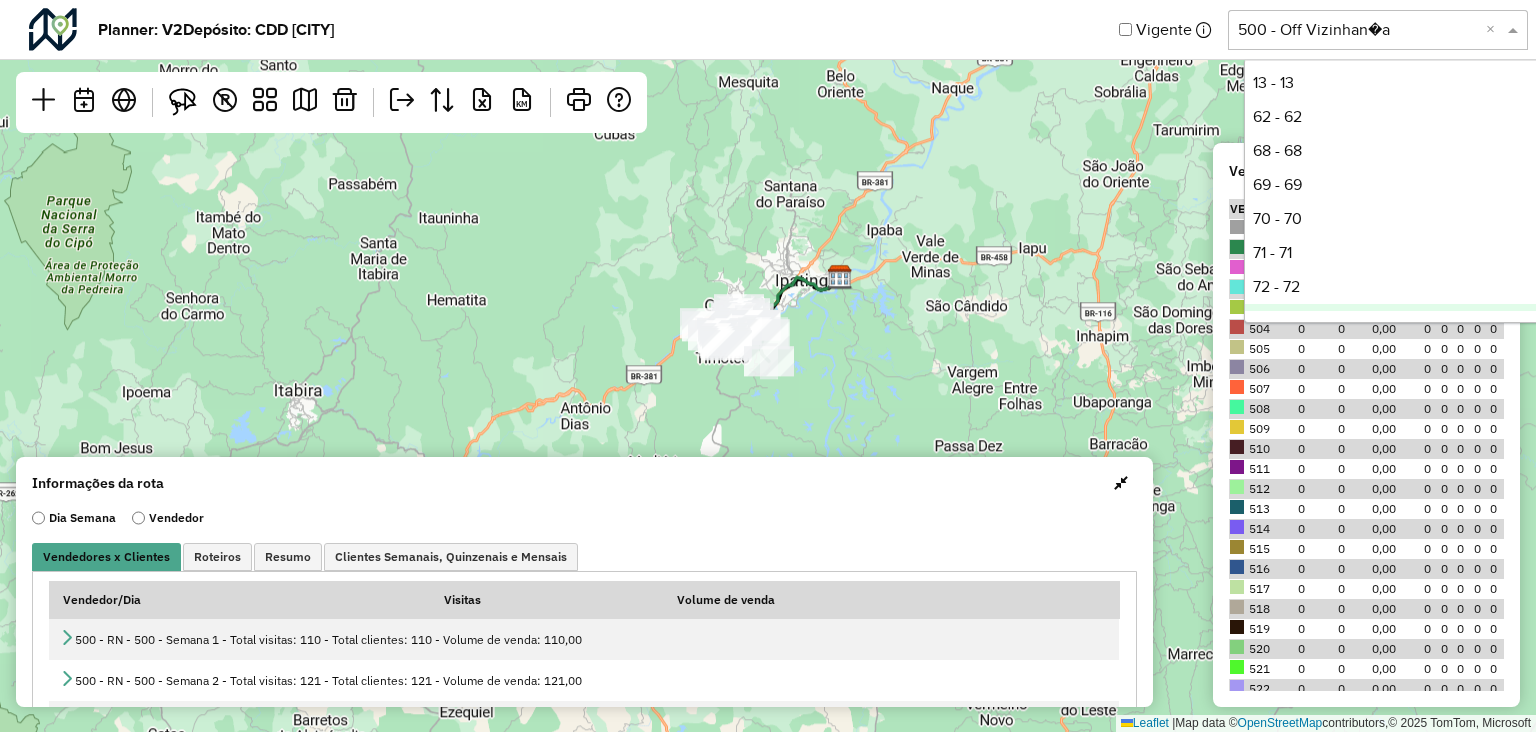 scroll, scrollTop: 0, scrollLeft: 0, axis: both 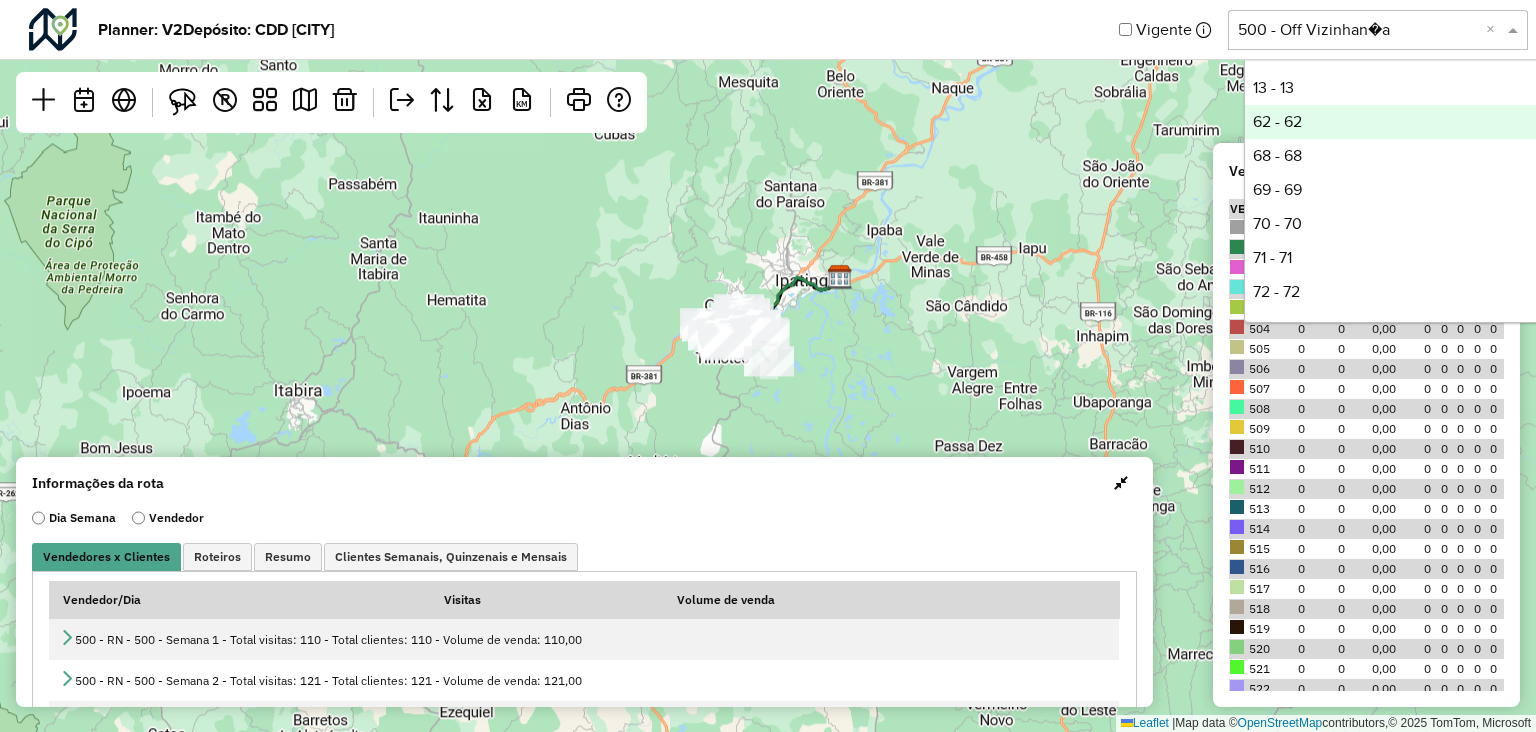 click on "62 - 62" at bounding box center (1394, 122) 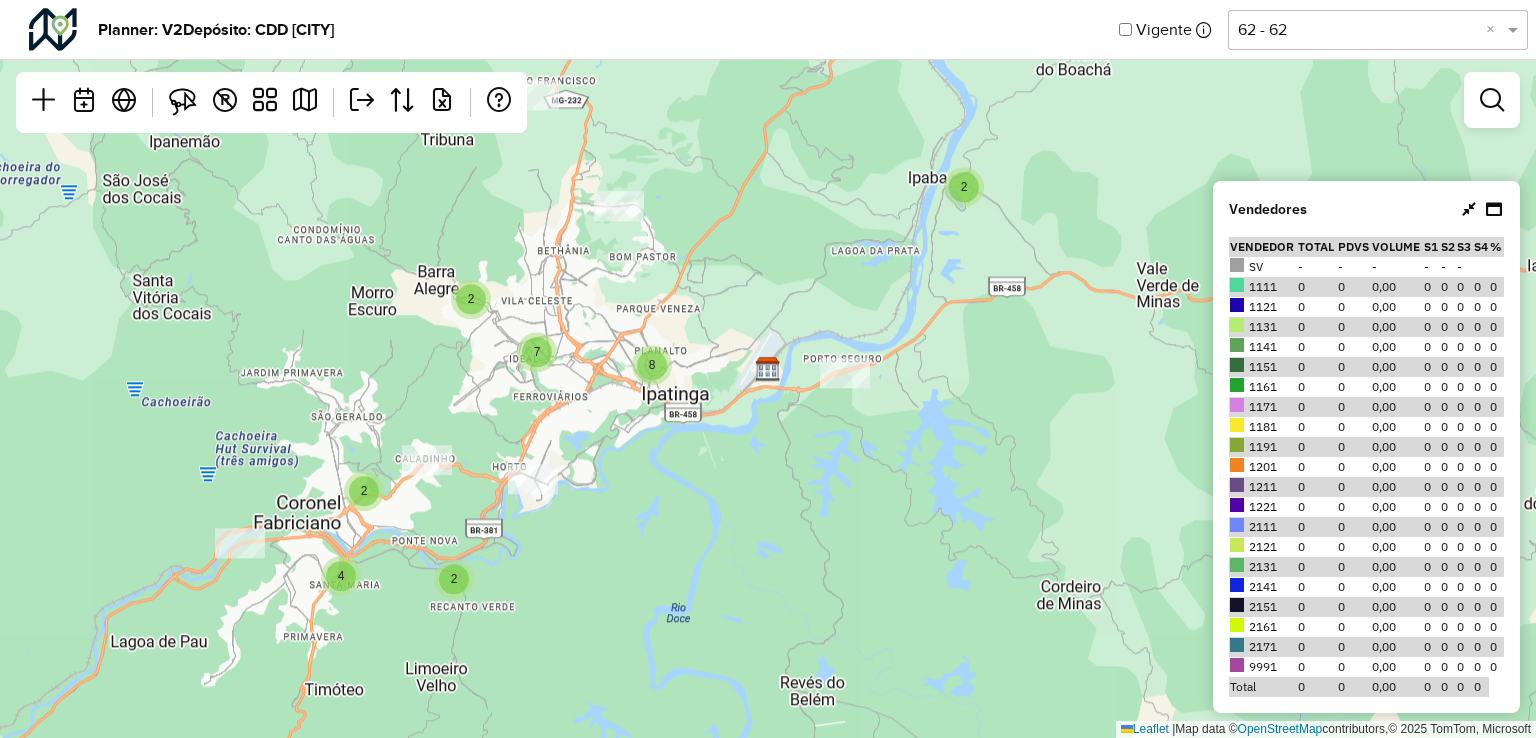 click 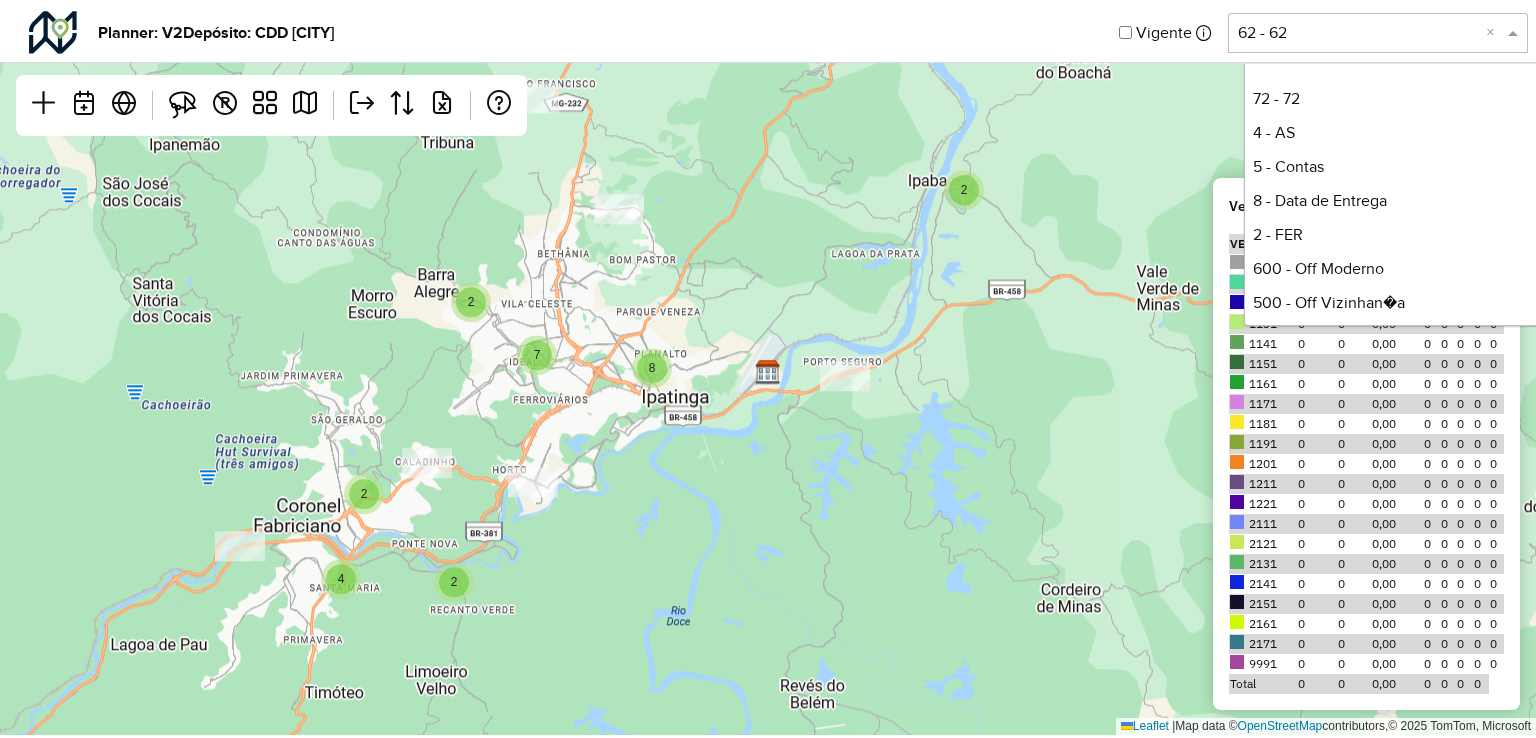 scroll, scrollTop: 200, scrollLeft: 0, axis: vertical 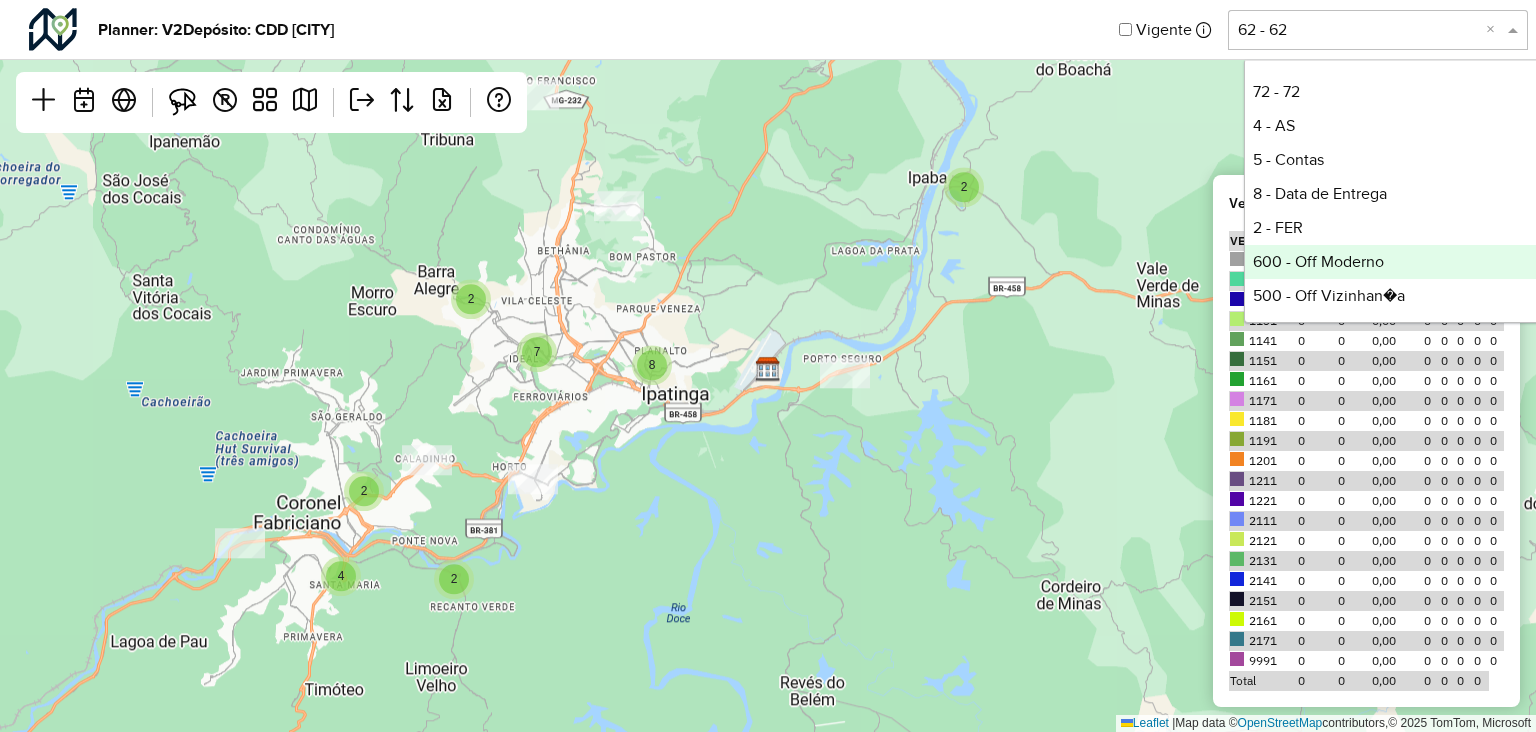 click on "600 - Off Moderno" at bounding box center [1394, 262] 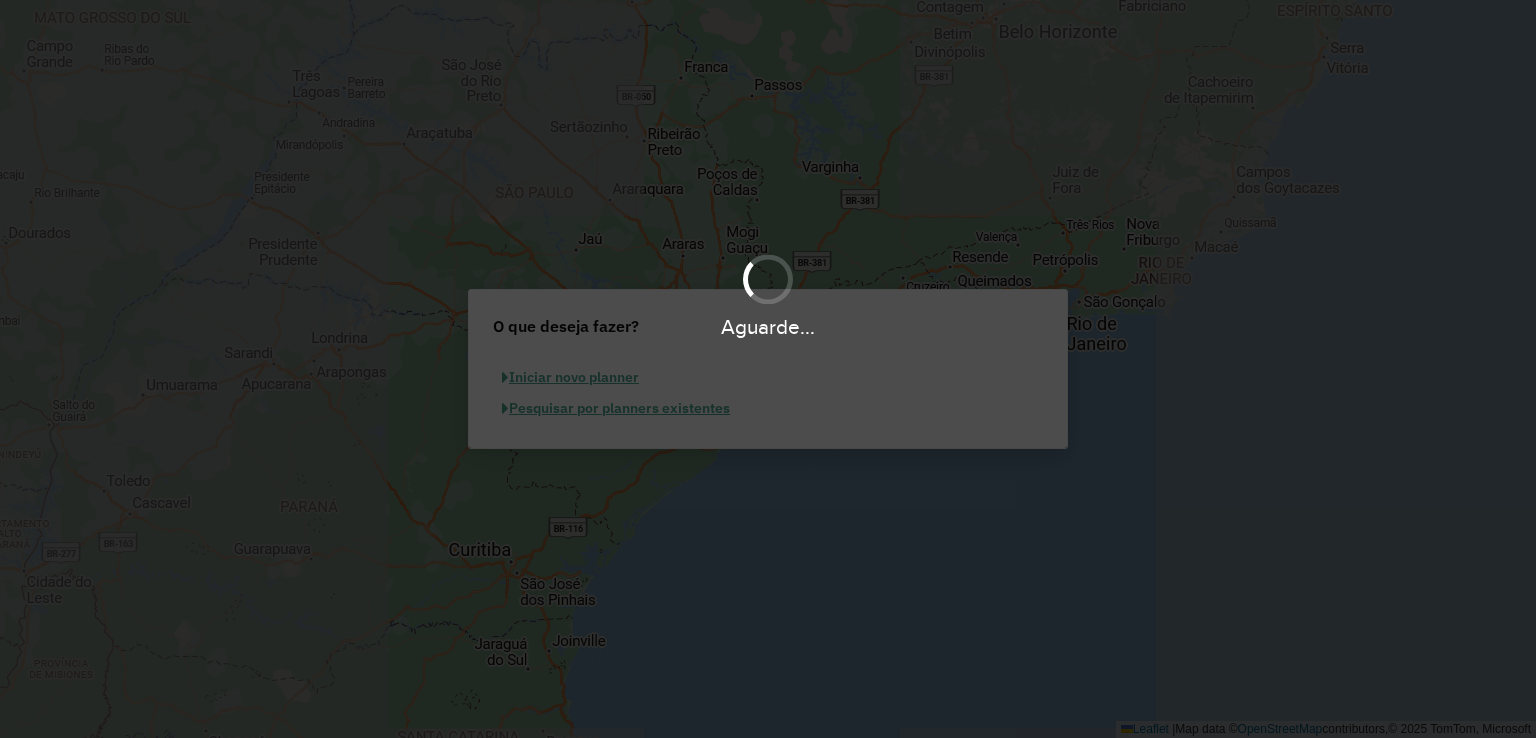 scroll, scrollTop: 0, scrollLeft: 0, axis: both 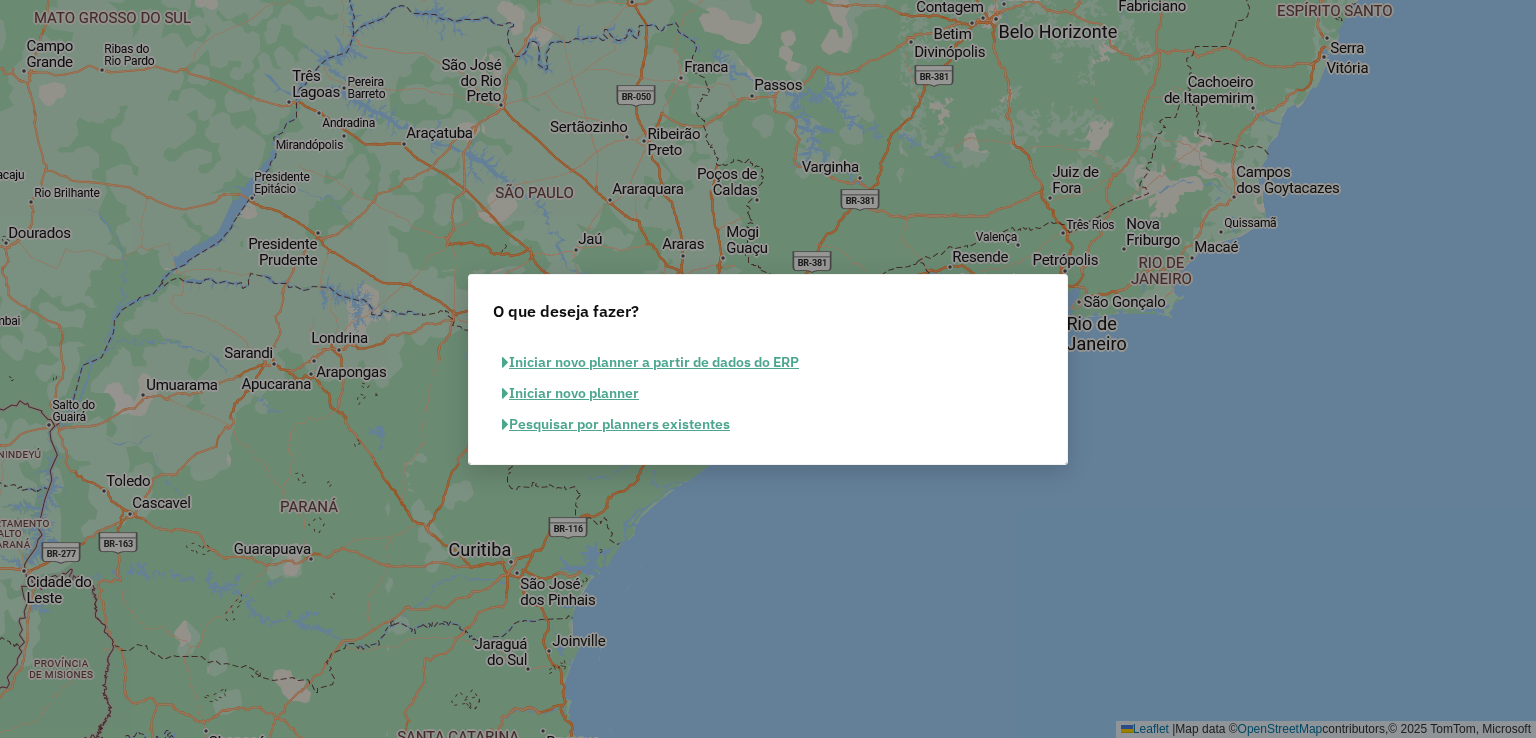 click on "Pesquisar por planners existentes" 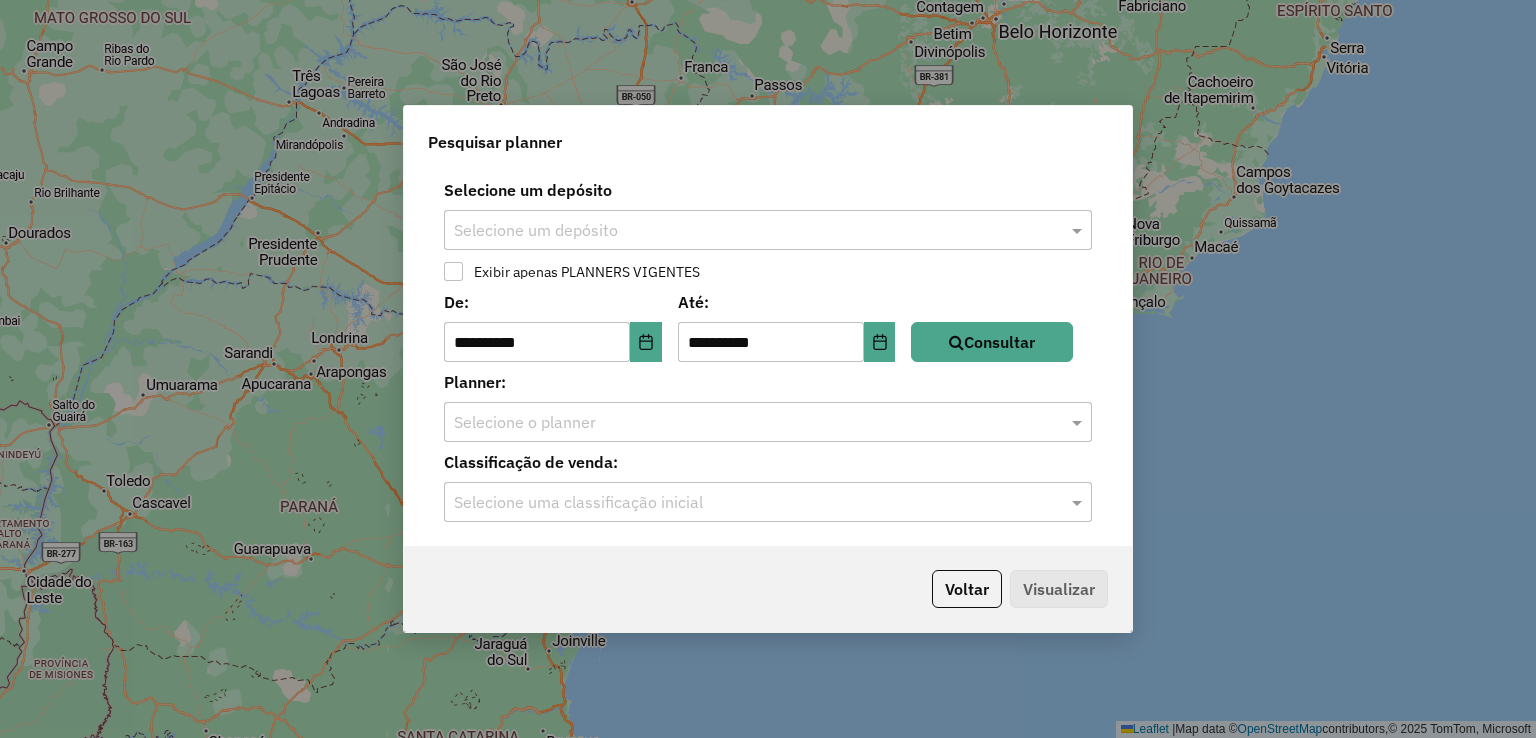 click 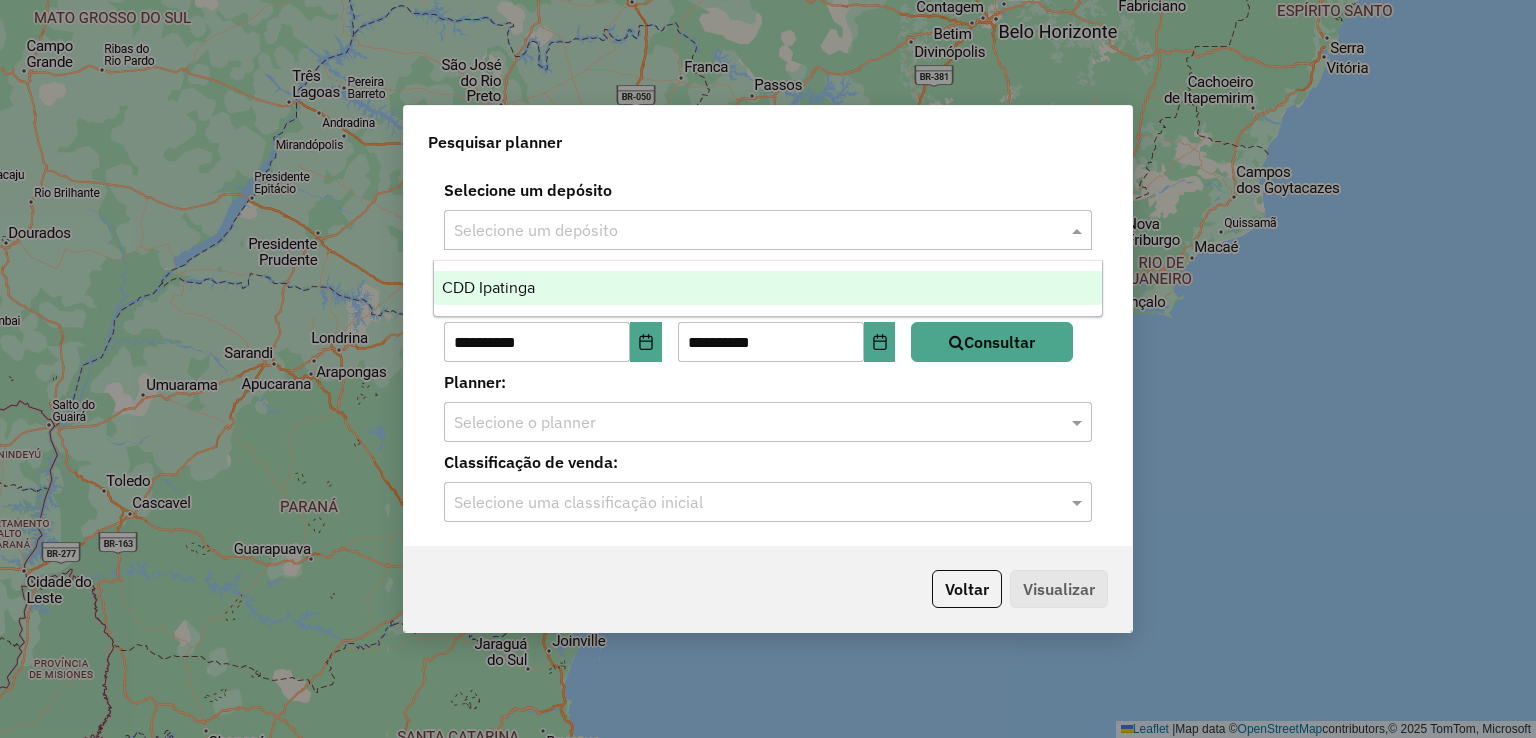 click on "CDD Ipatinga" at bounding box center [768, 288] 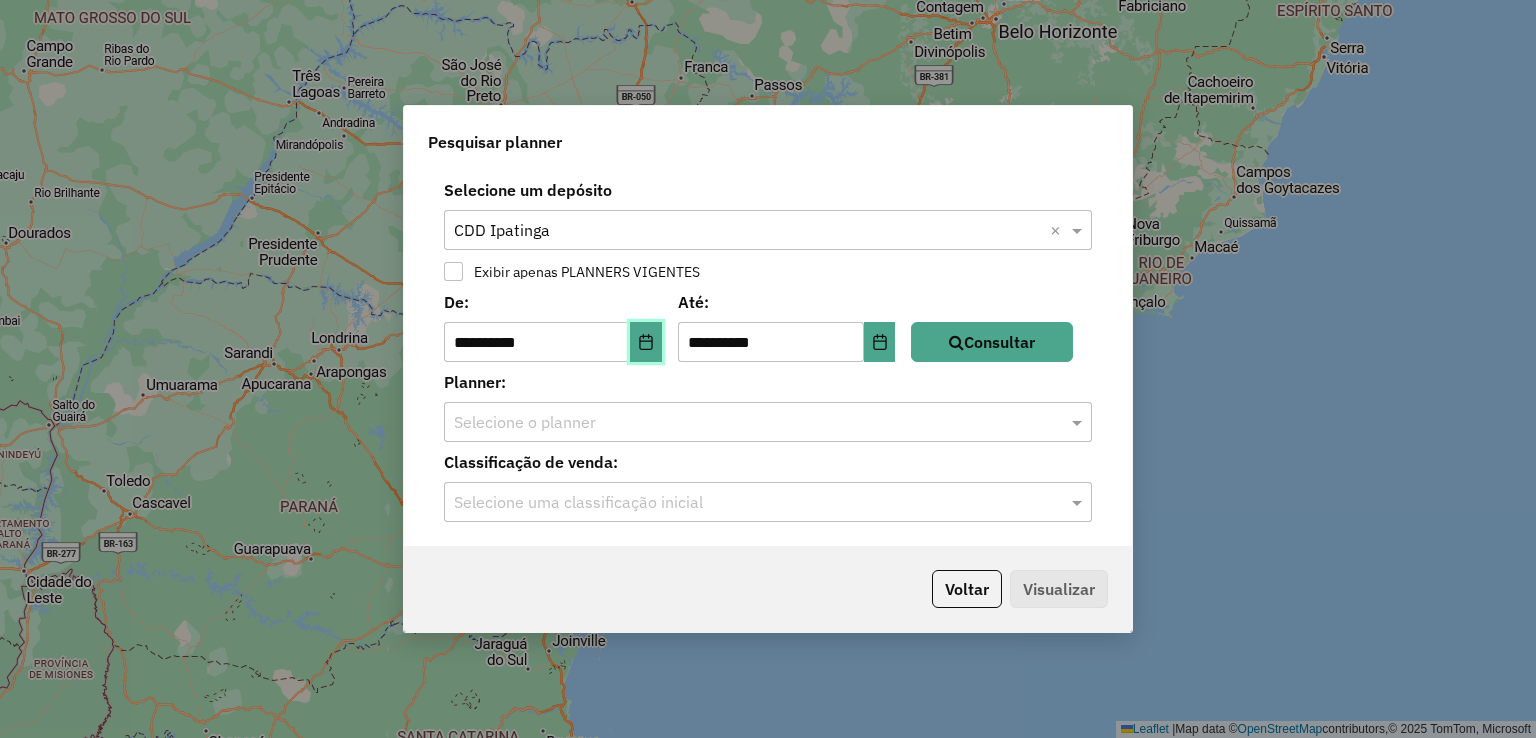 click at bounding box center [646, 342] 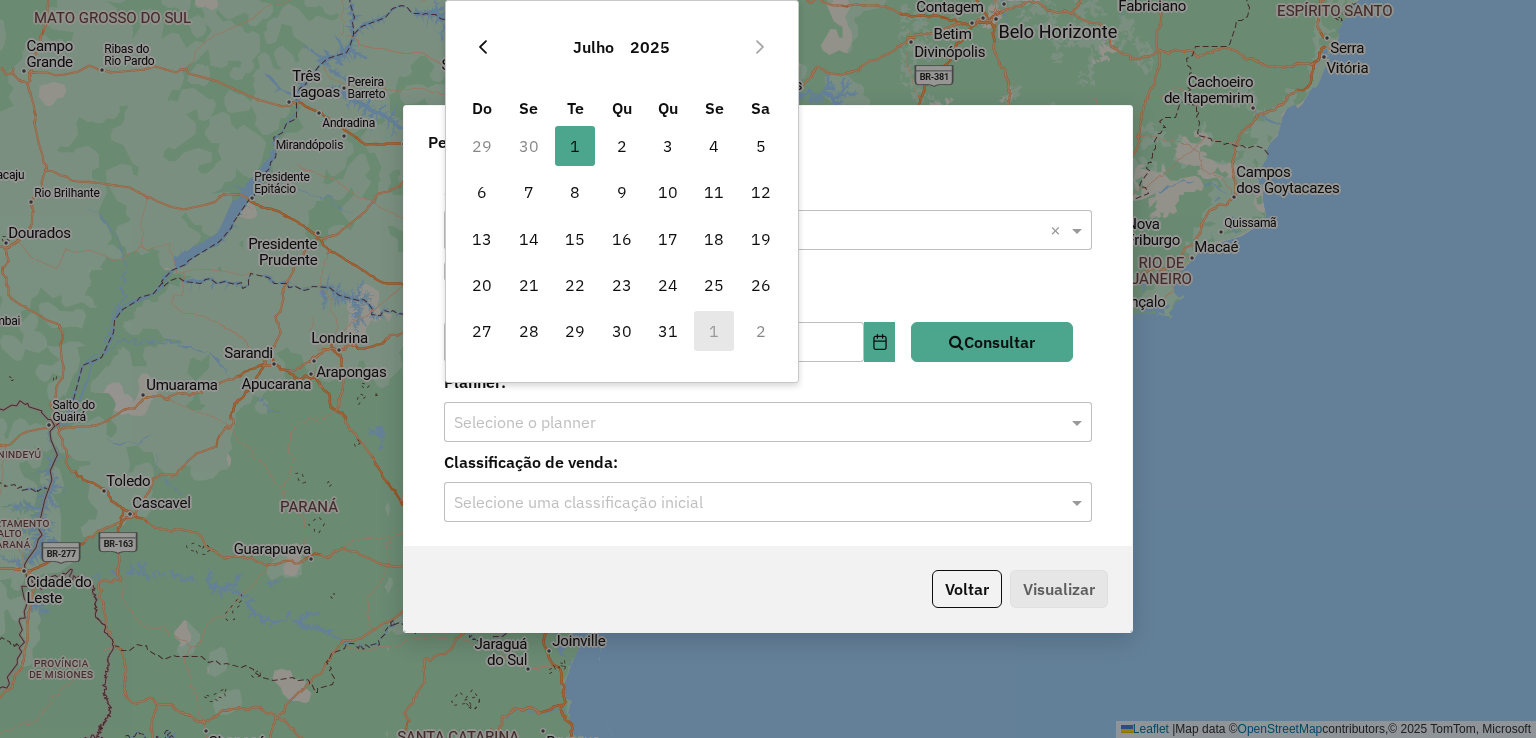 click 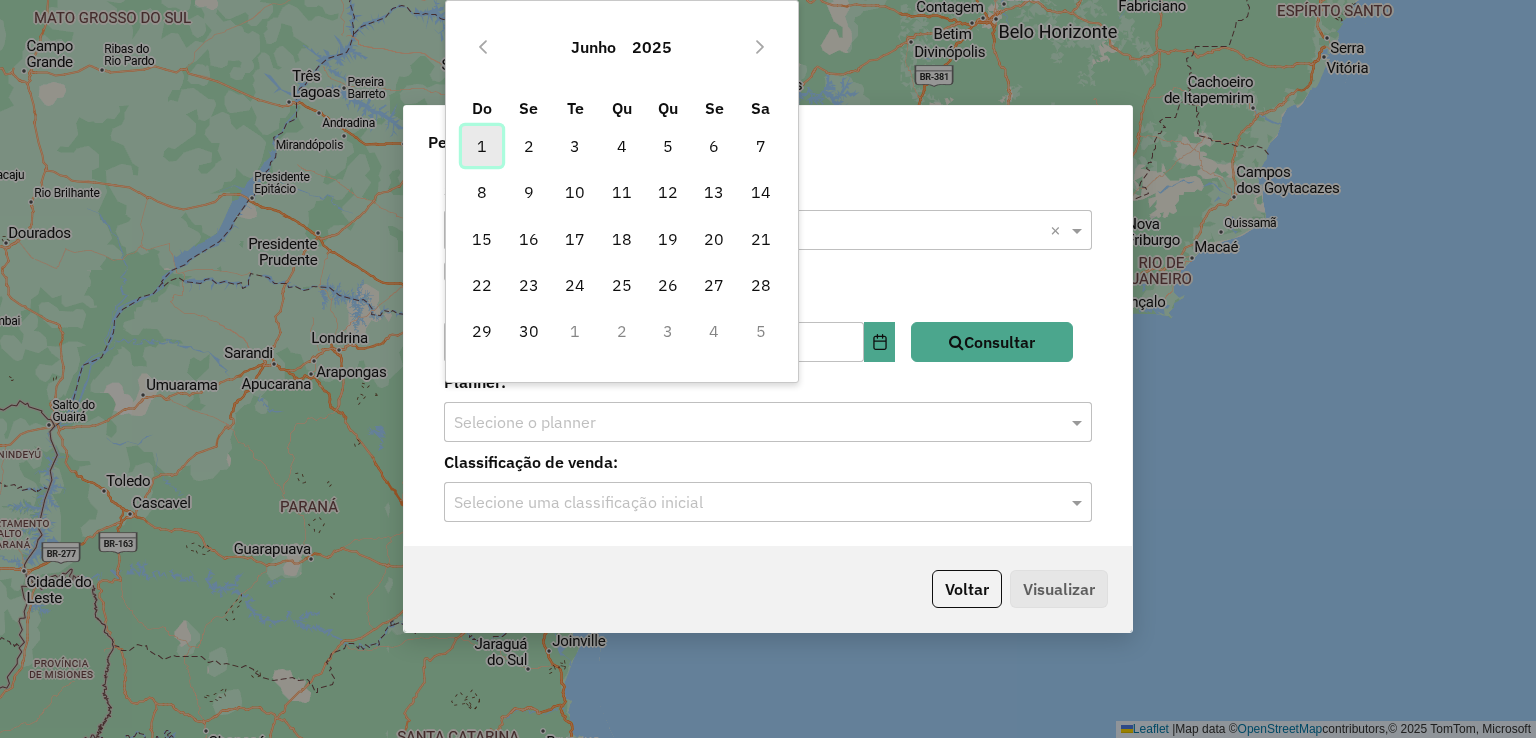 click on "1" at bounding box center [482, 146] 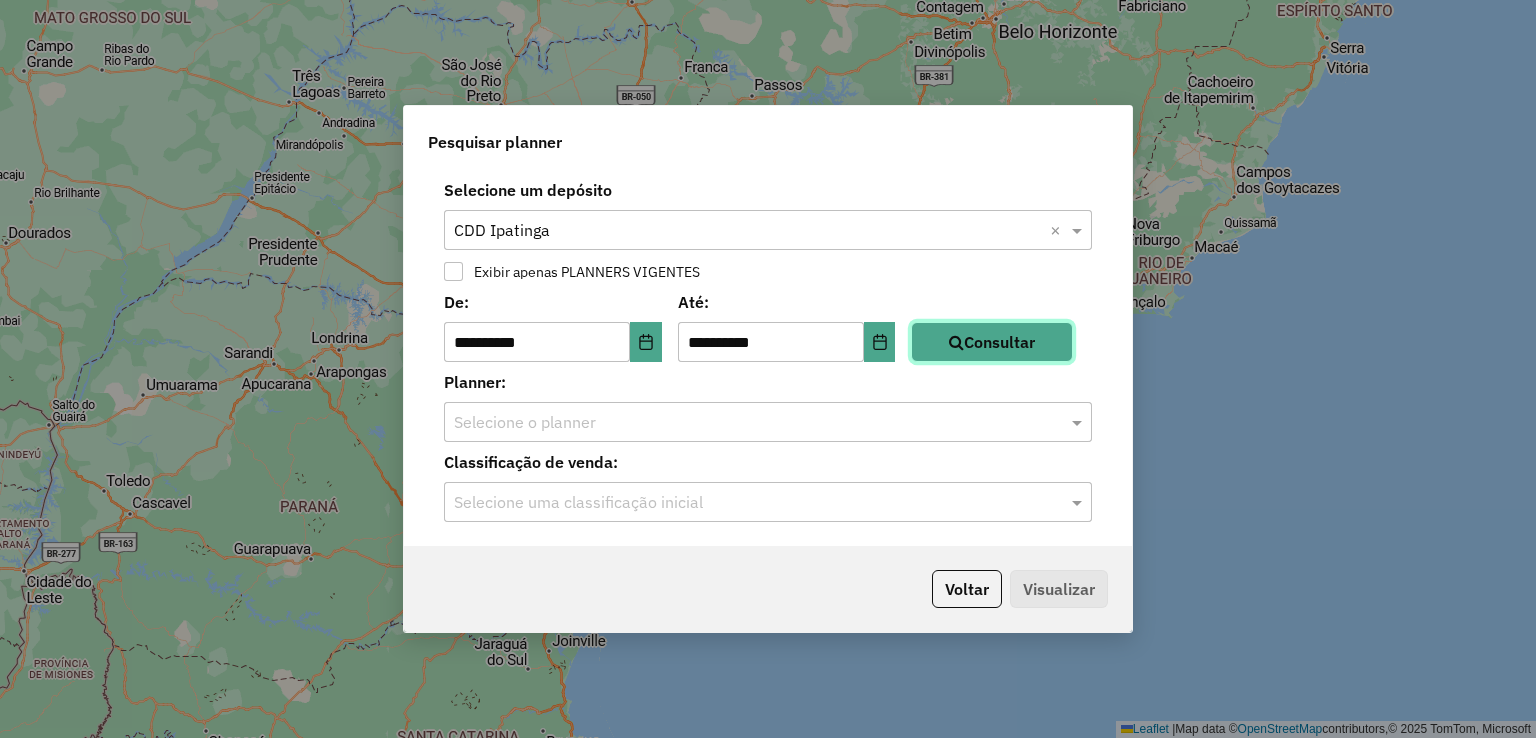 click on "Consultar" 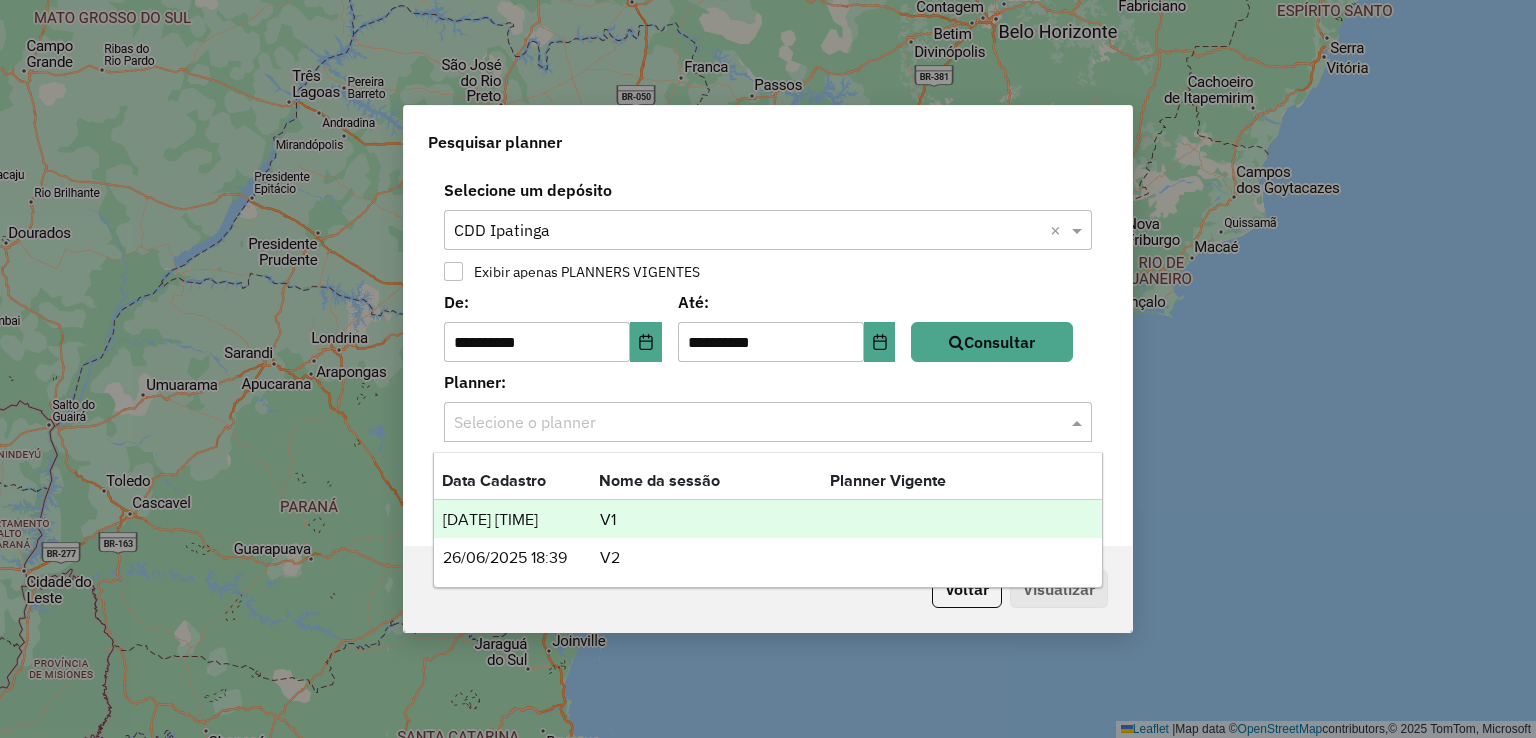 click on "Selecione o planner" 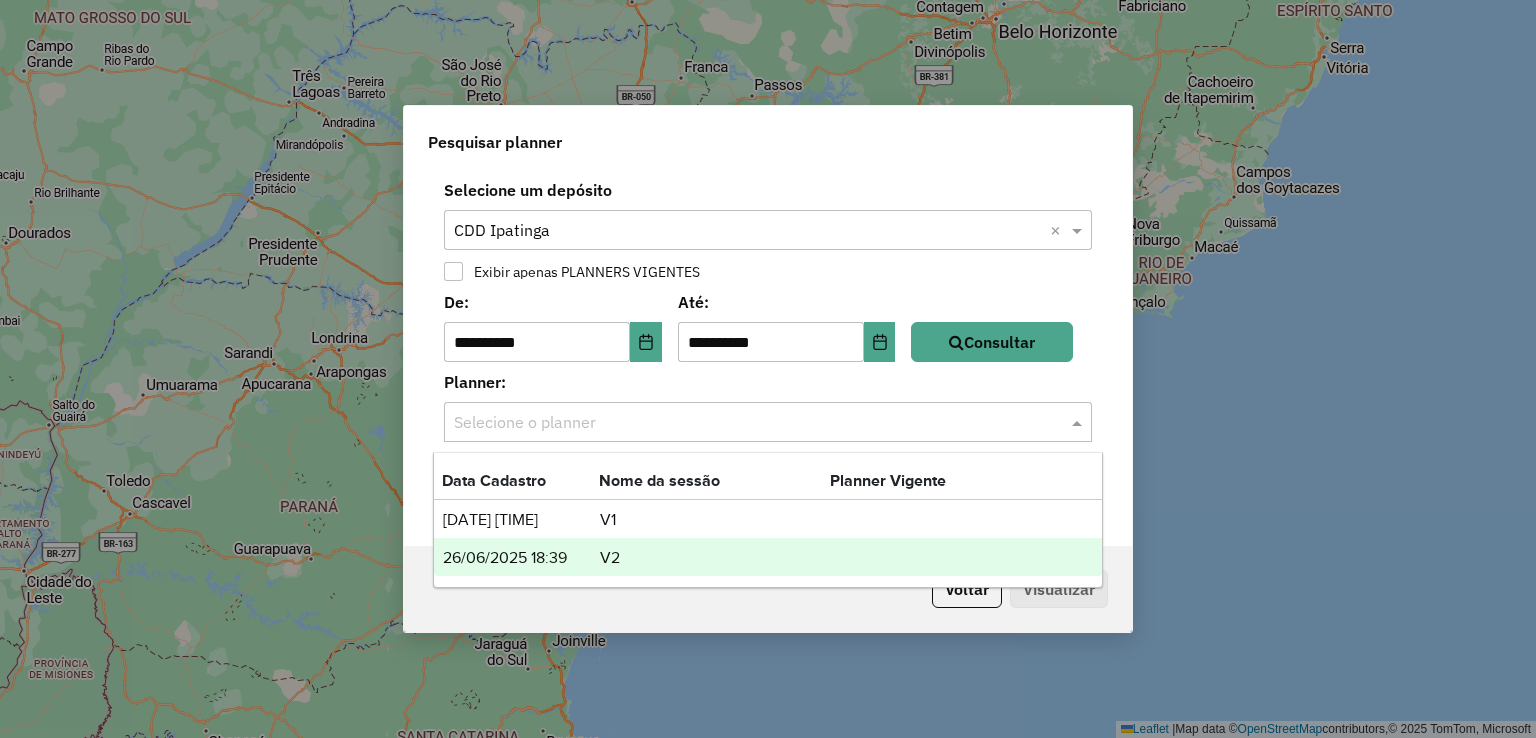 click on "V2" at bounding box center [714, 558] 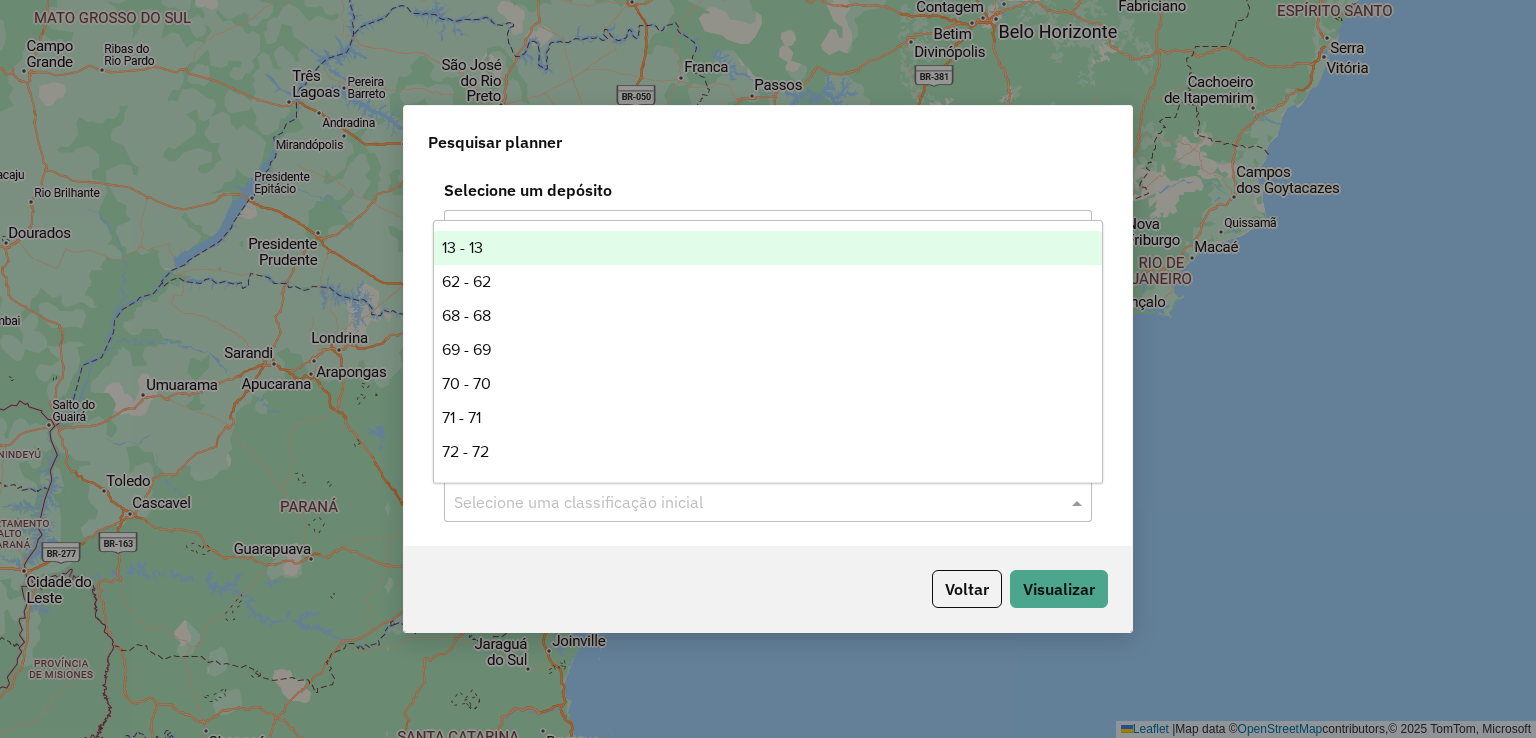click 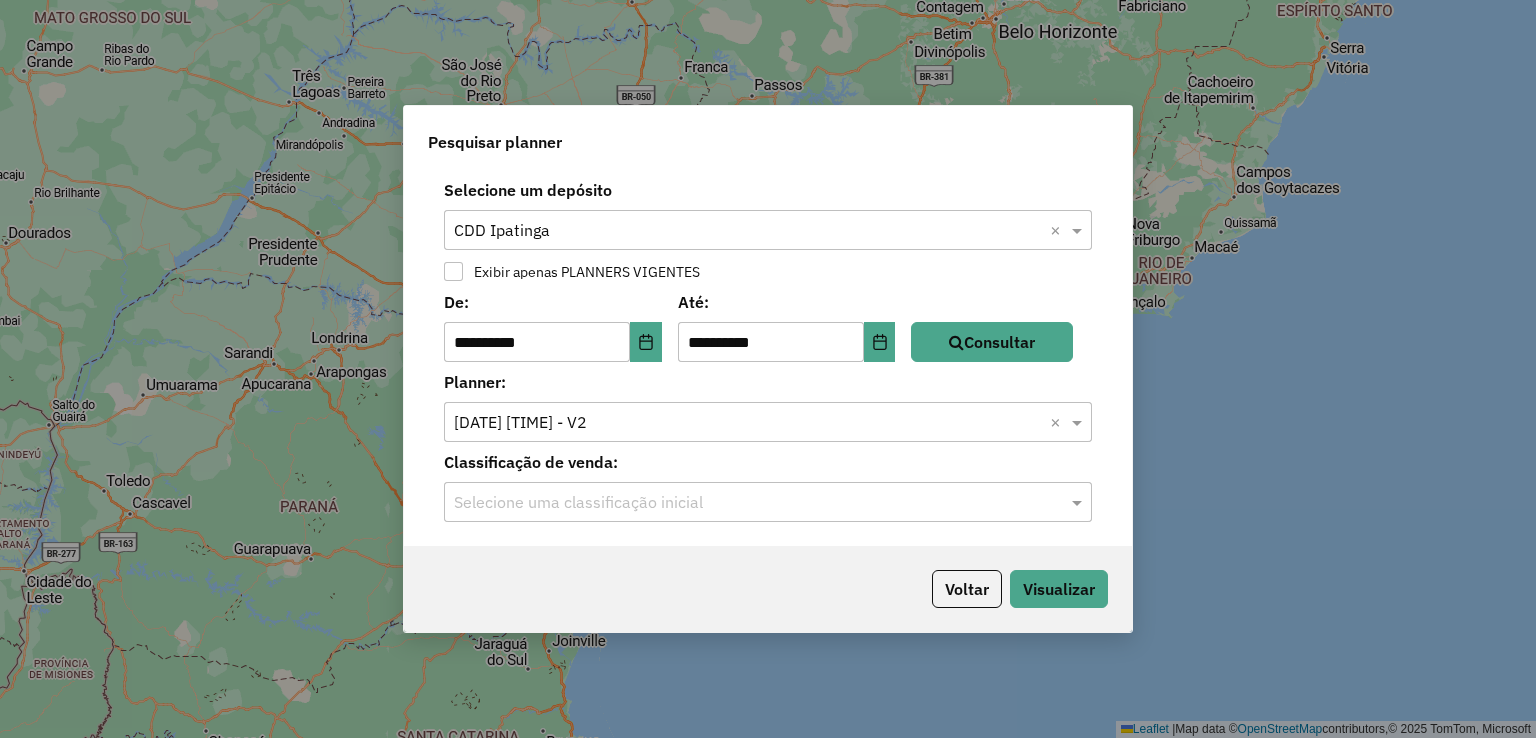 click 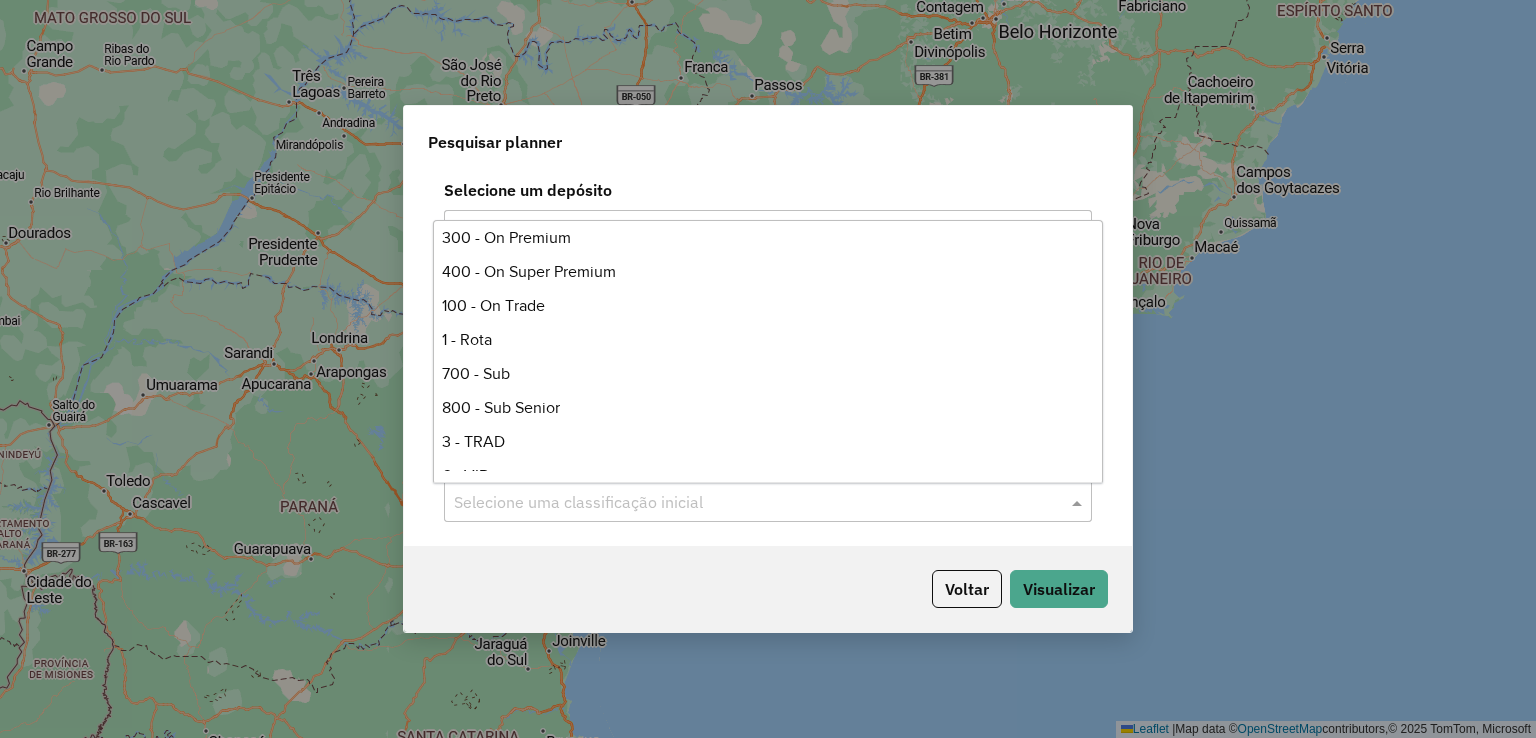 scroll, scrollTop: 508, scrollLeft: 0, axis: vertical 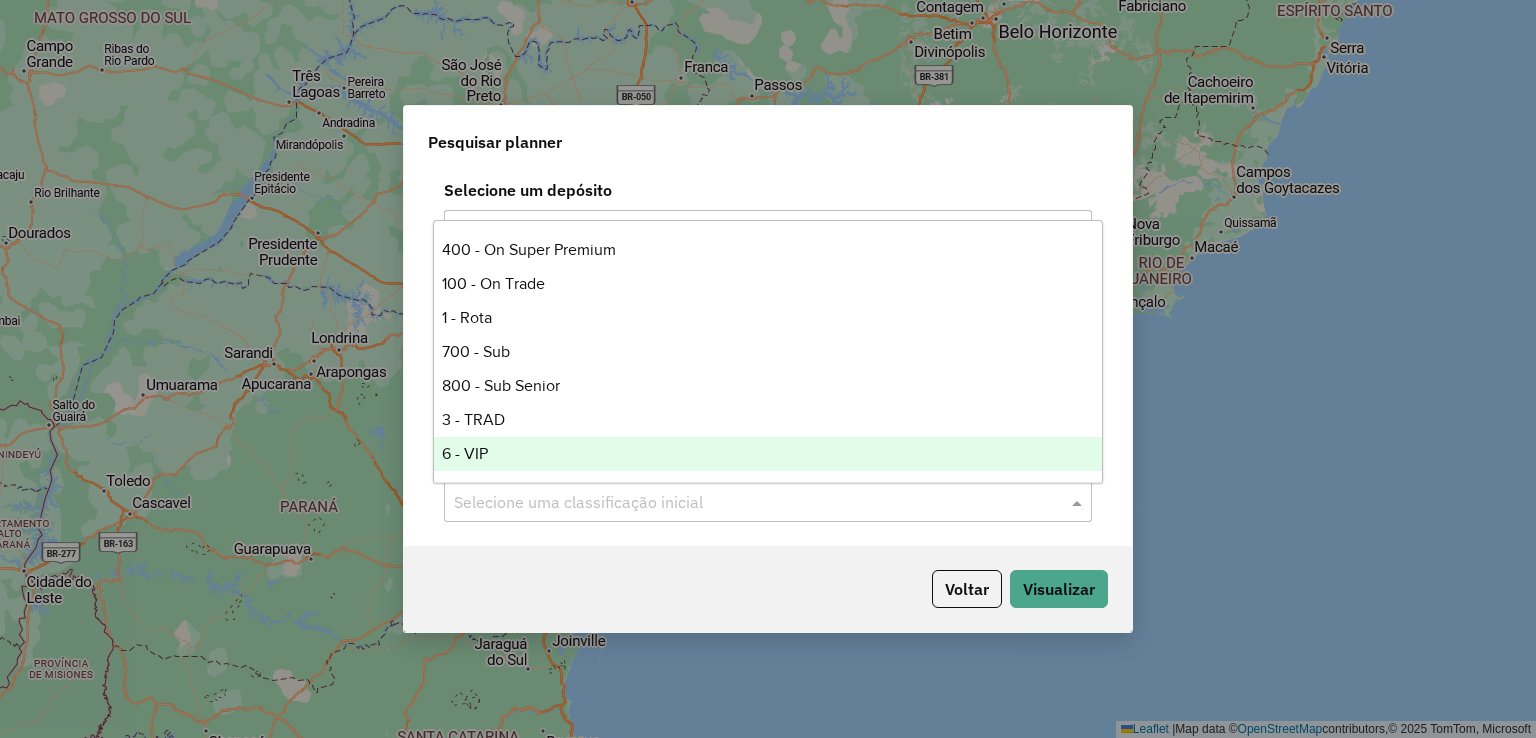 click on "Voltar   Visualizar" 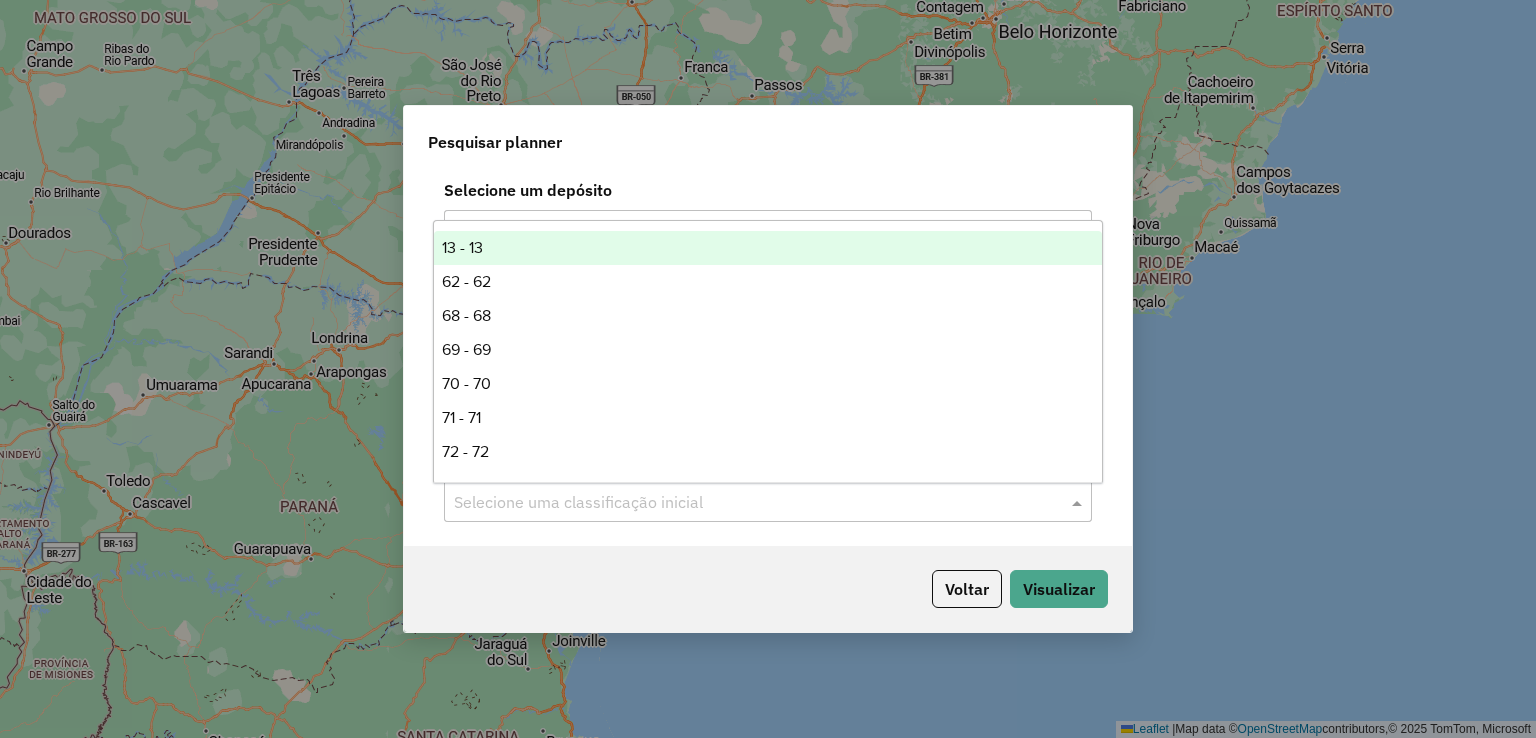 click 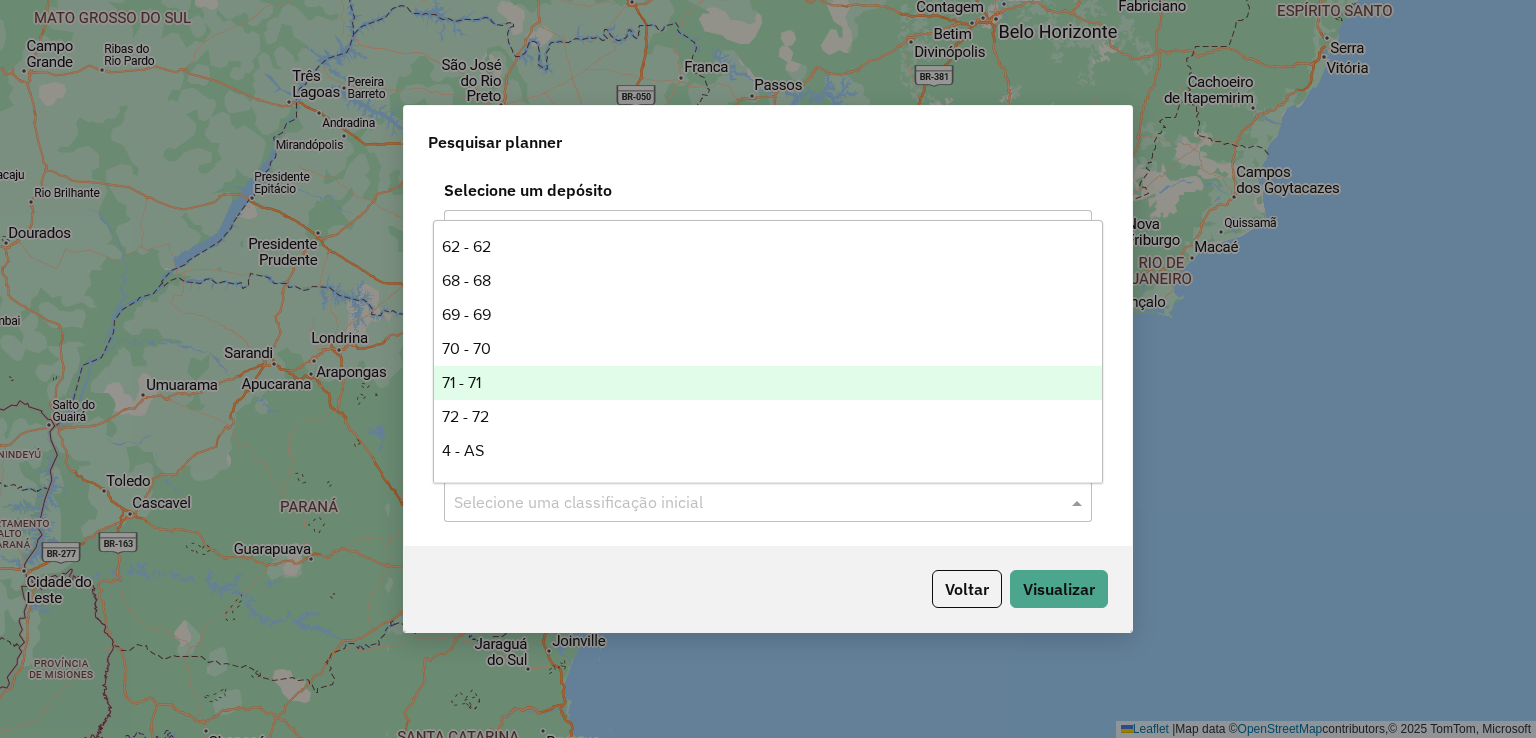 scroll, scrollTop: 0, scrollLeft: 0, axis: both 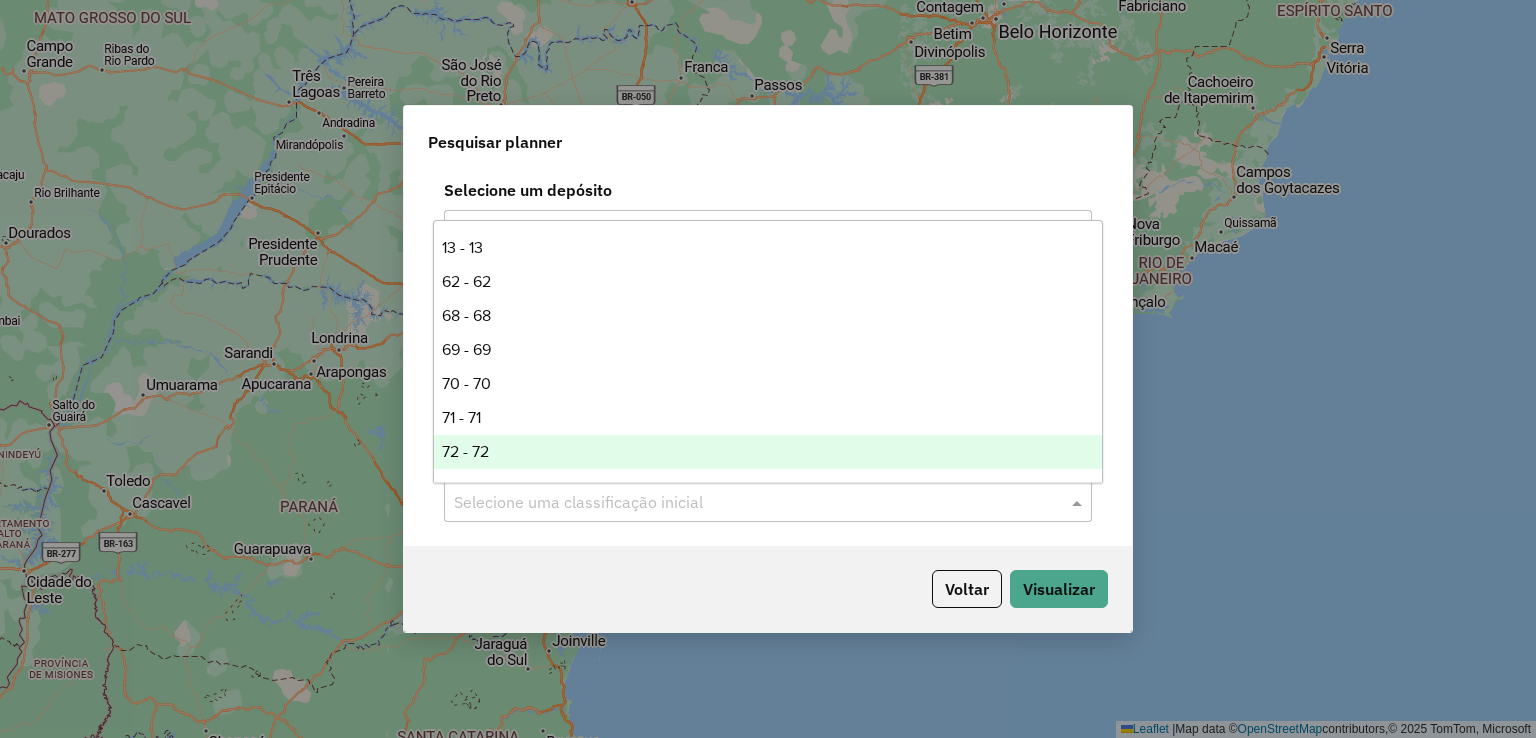 click on "Selecione um depósito Selecione um depósito × CDD Ipatinga ×  Exibir apenas PLANNERS VIGENTES  De:  [DATE]  Até:  [DATE]  Consultar  Planner: Selecione o planner × 26/06/2025 18:39 - V2  × Classificação de venda: Selecione uma classificação inicial" 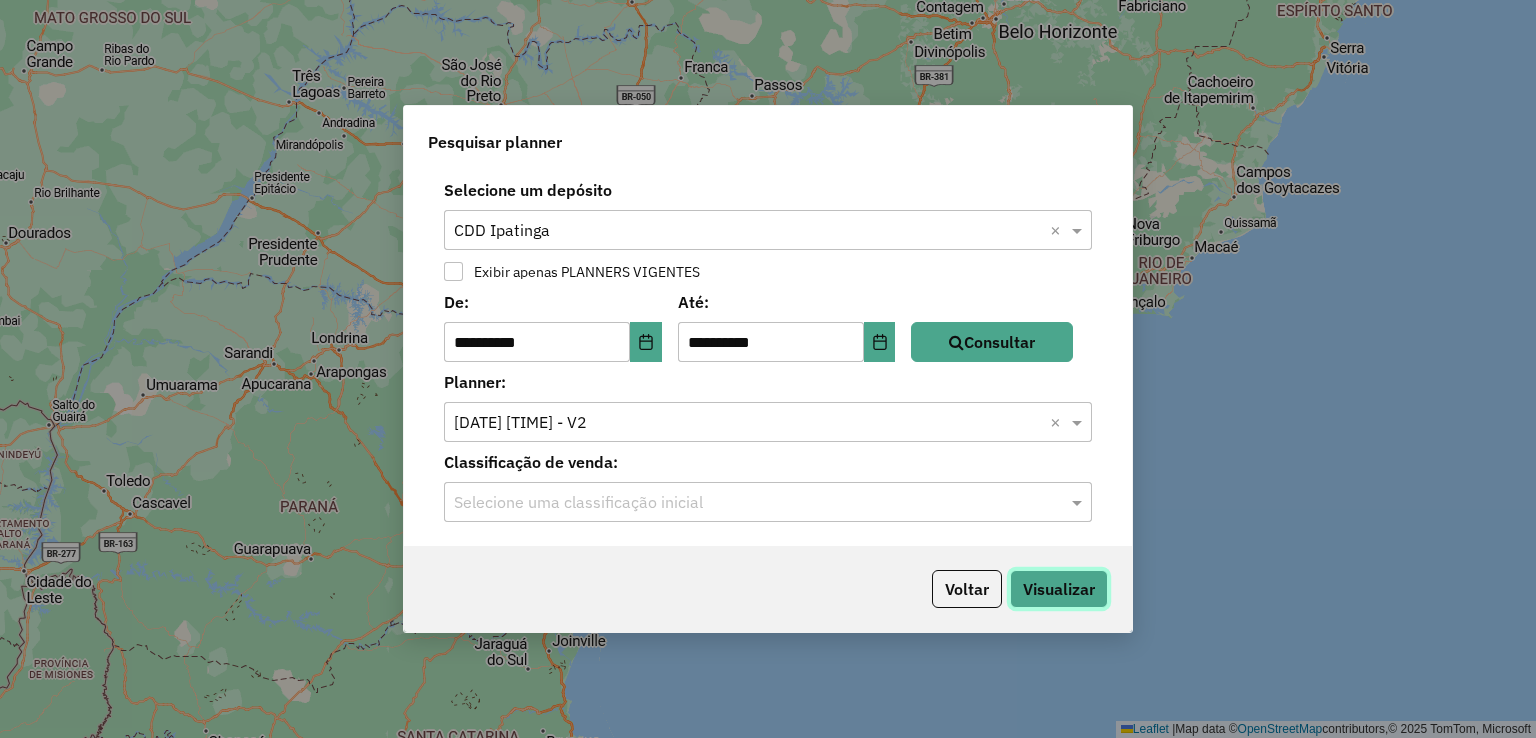 click on "Visualizar" 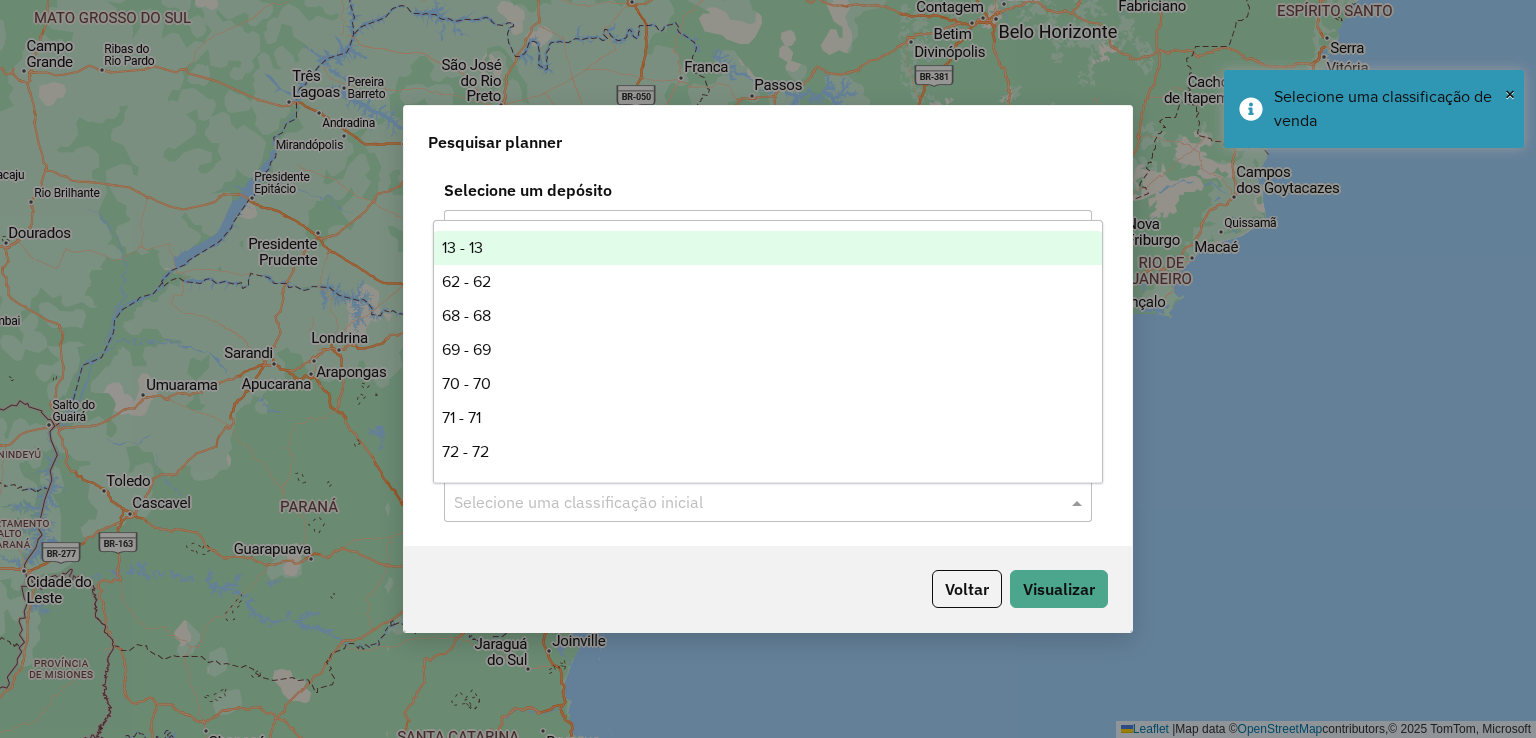 click 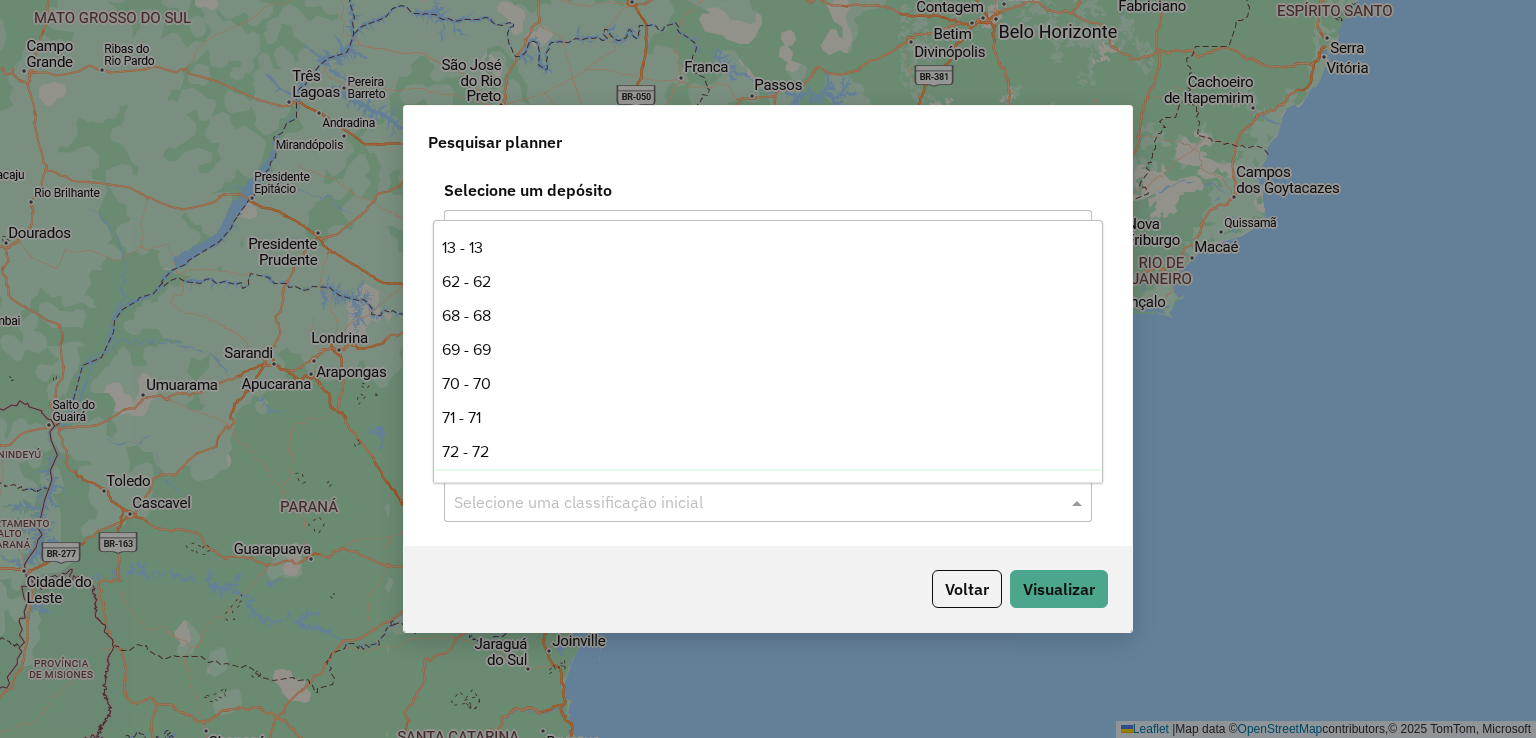 click 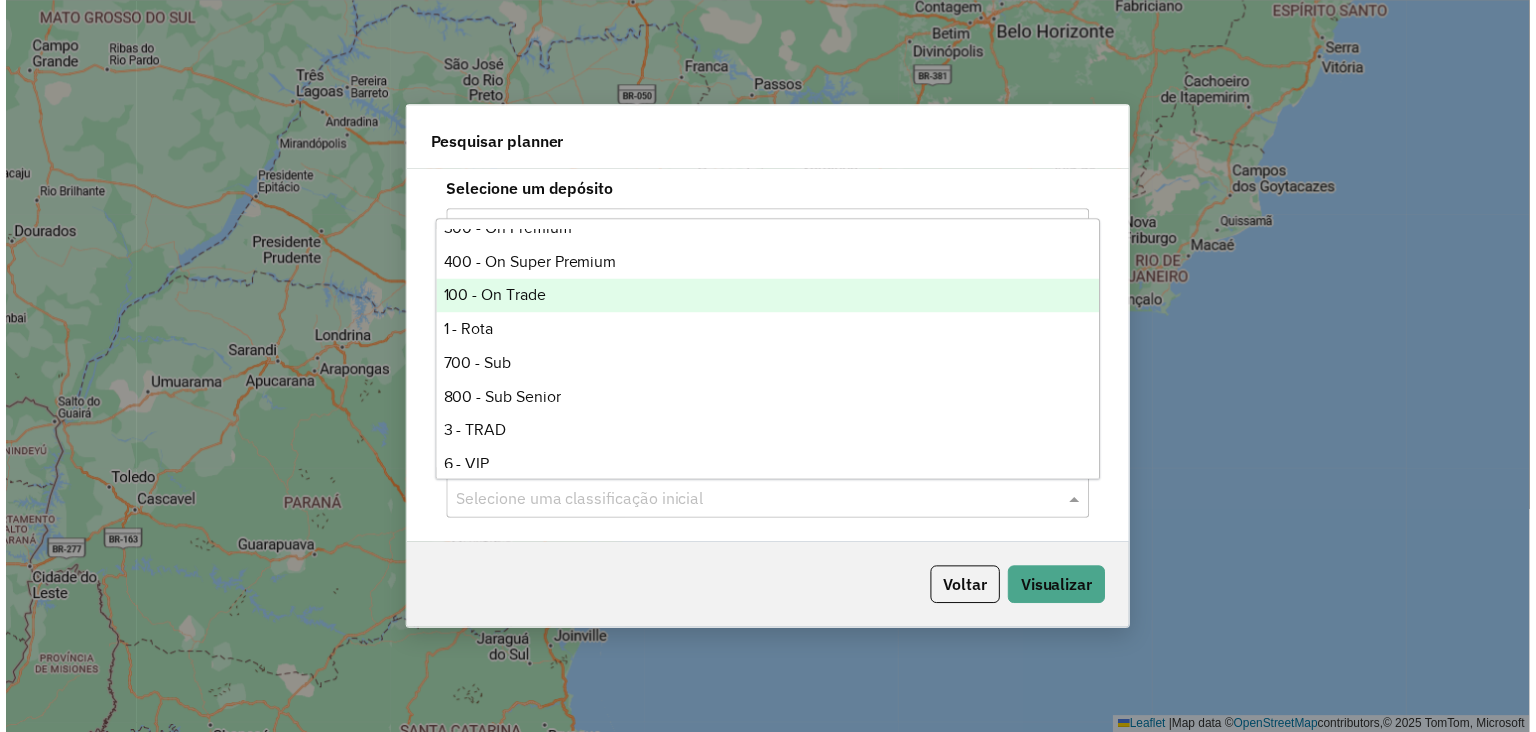 scroll, scrollTop: 496, scrollLeft: 0, axis: vertical 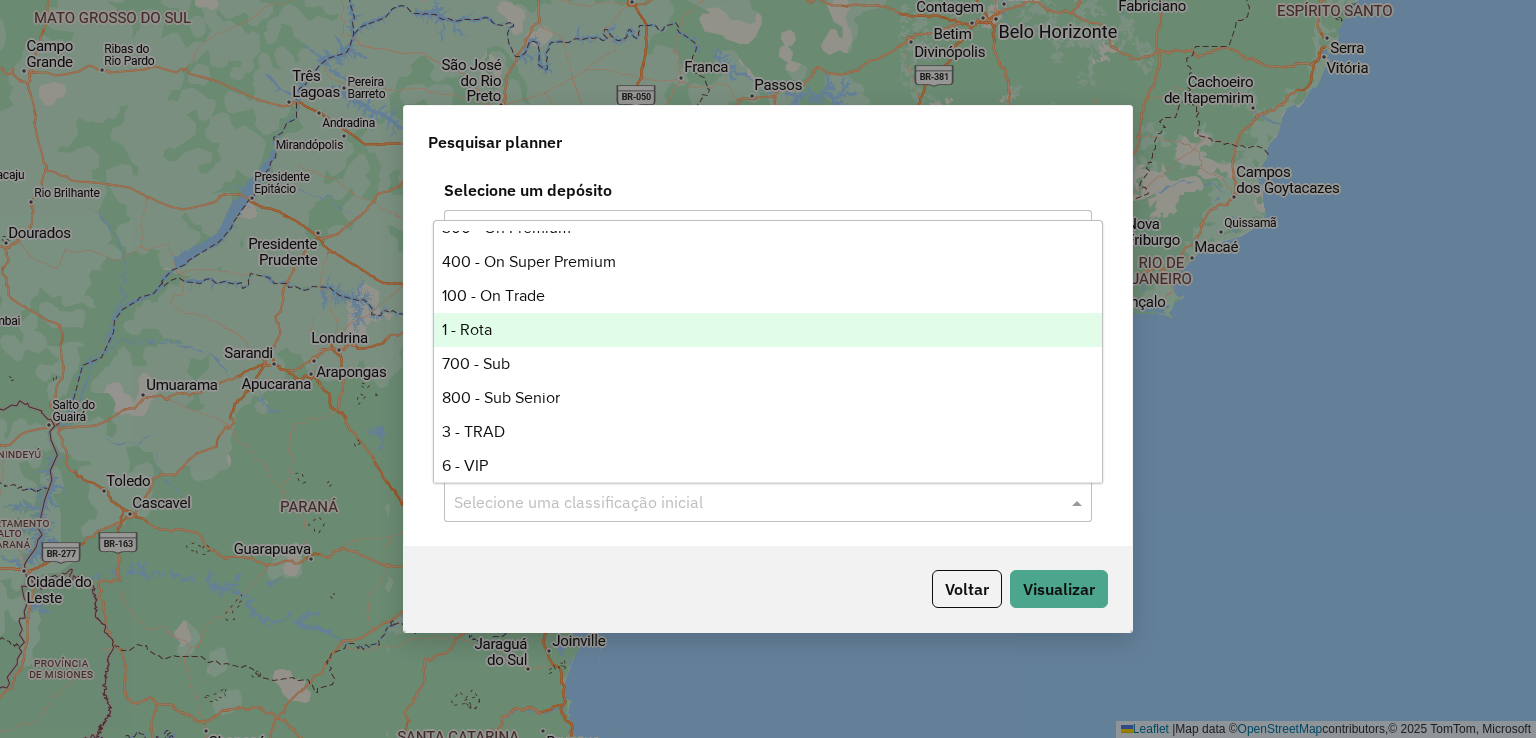 click on "1 - Rota" at bounding box center (768, 330) 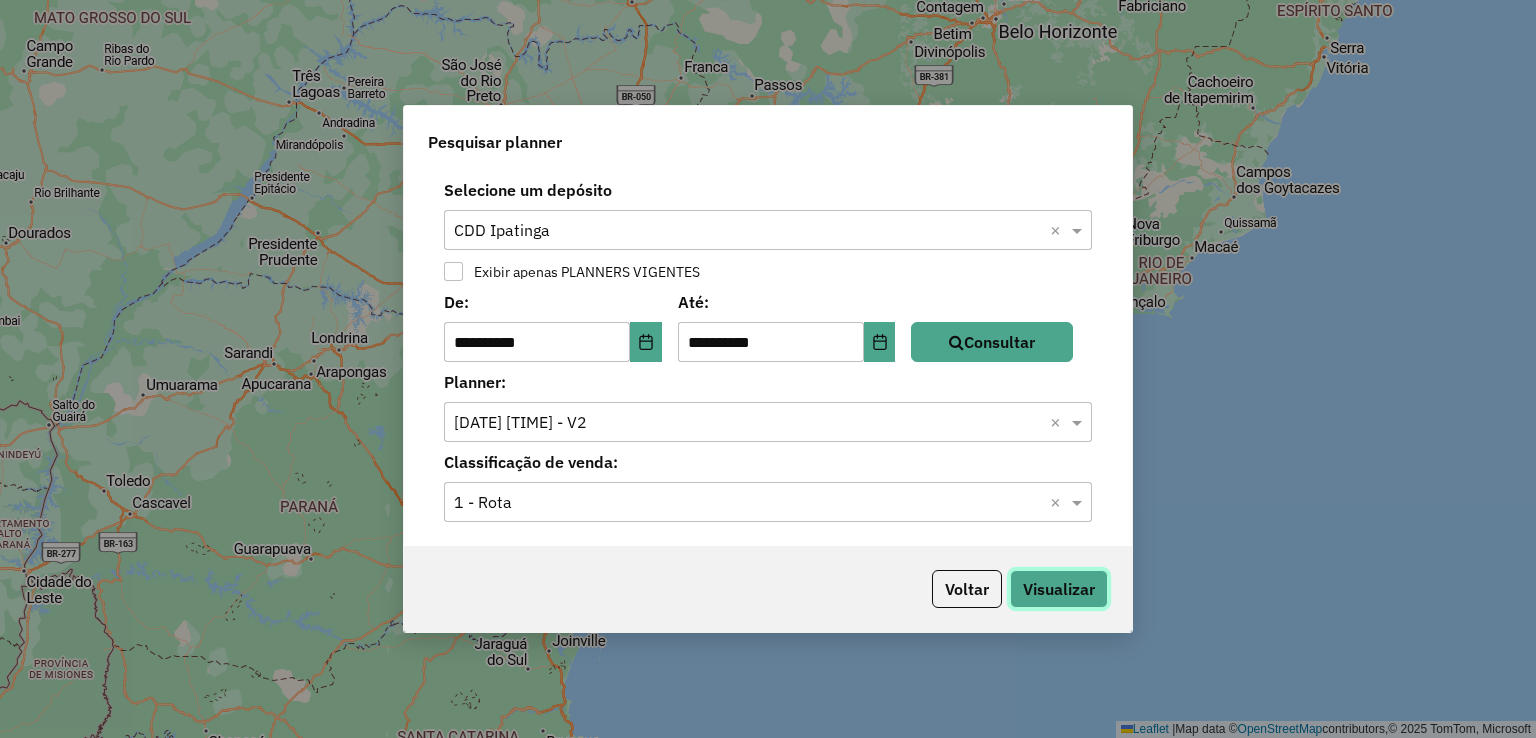 click on "Visualizar" 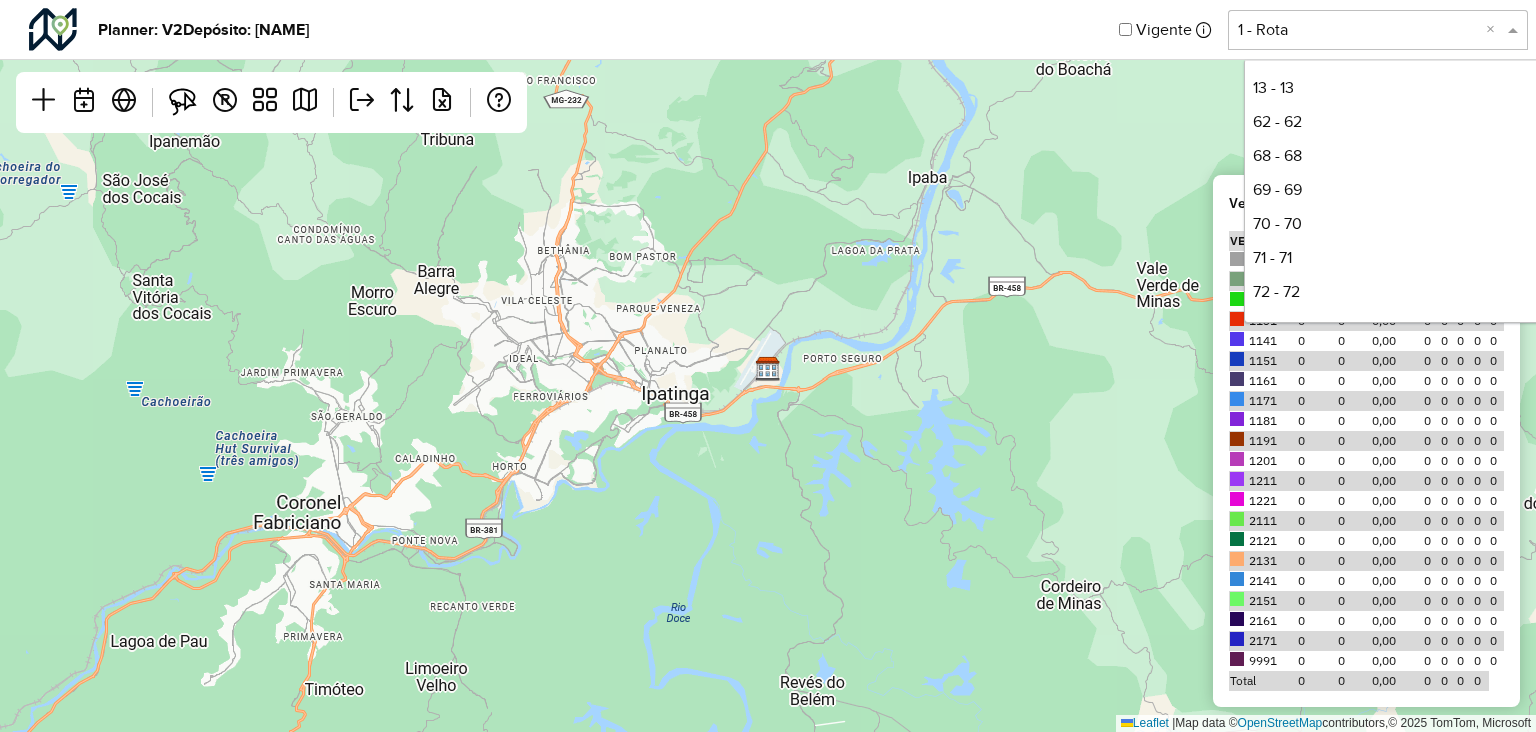 click 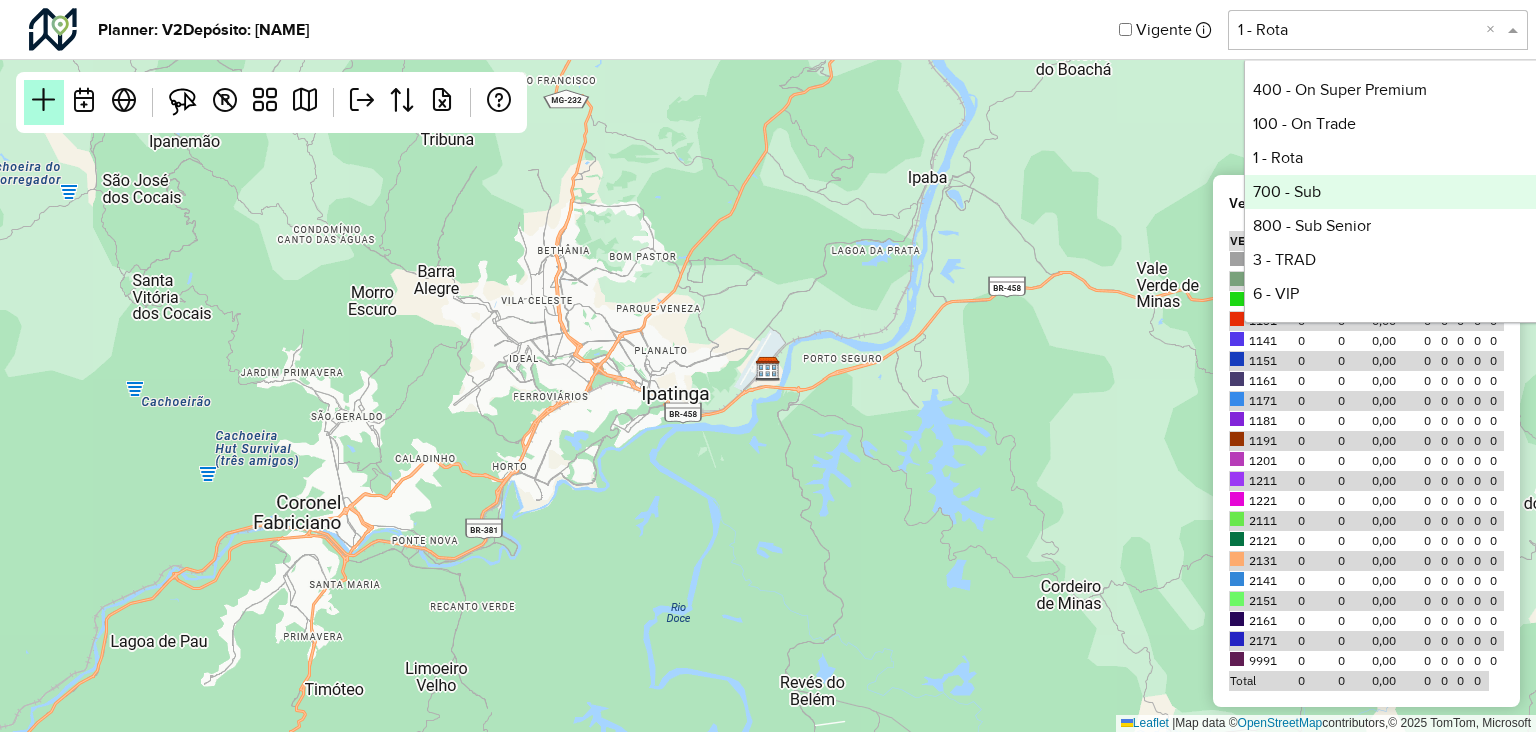 click at bounding box center [44, 100] 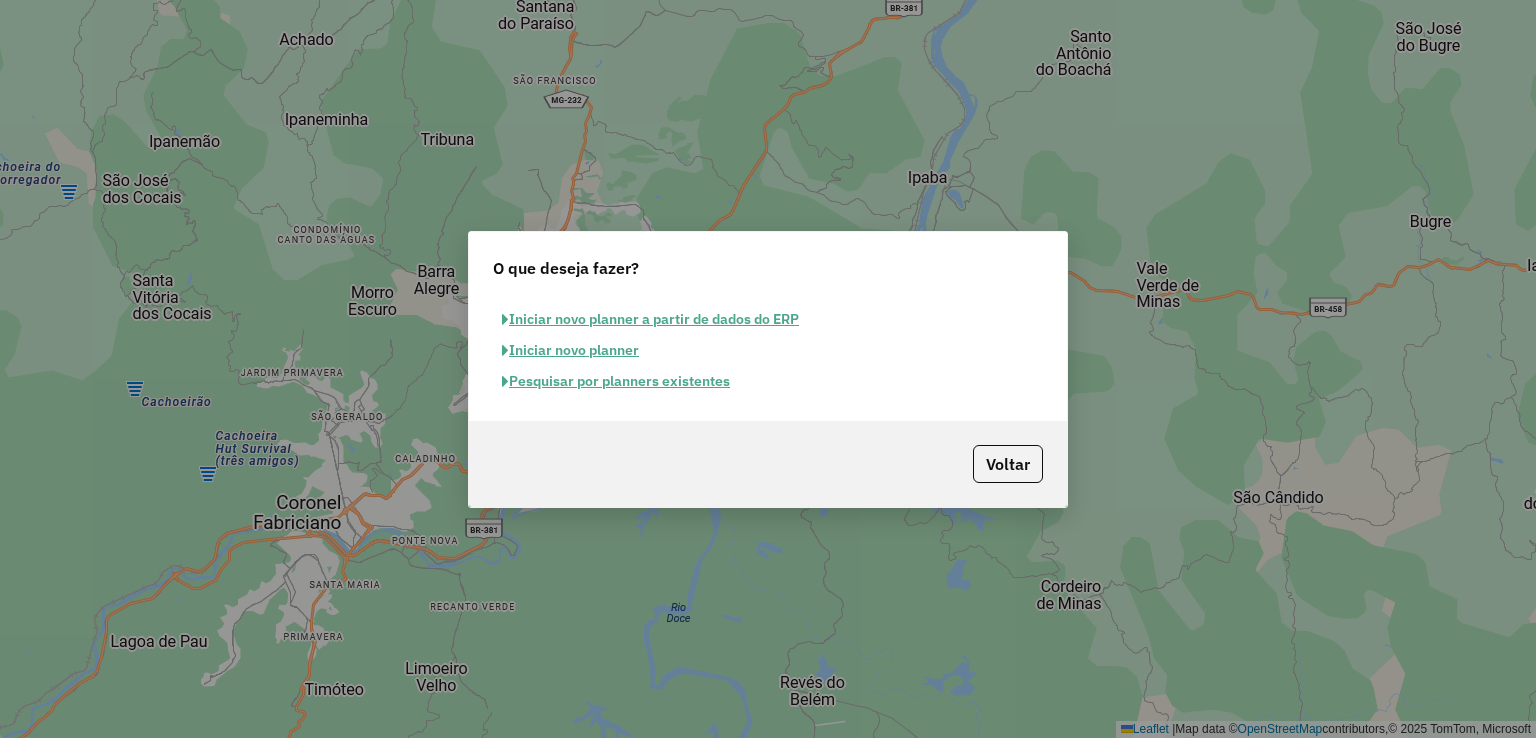 click on "O que deseja fazer?  Iniciar novo planner a partir de dados do ERP   Iniciar novo planner   Pesquisar por planners existentes   Voltar" 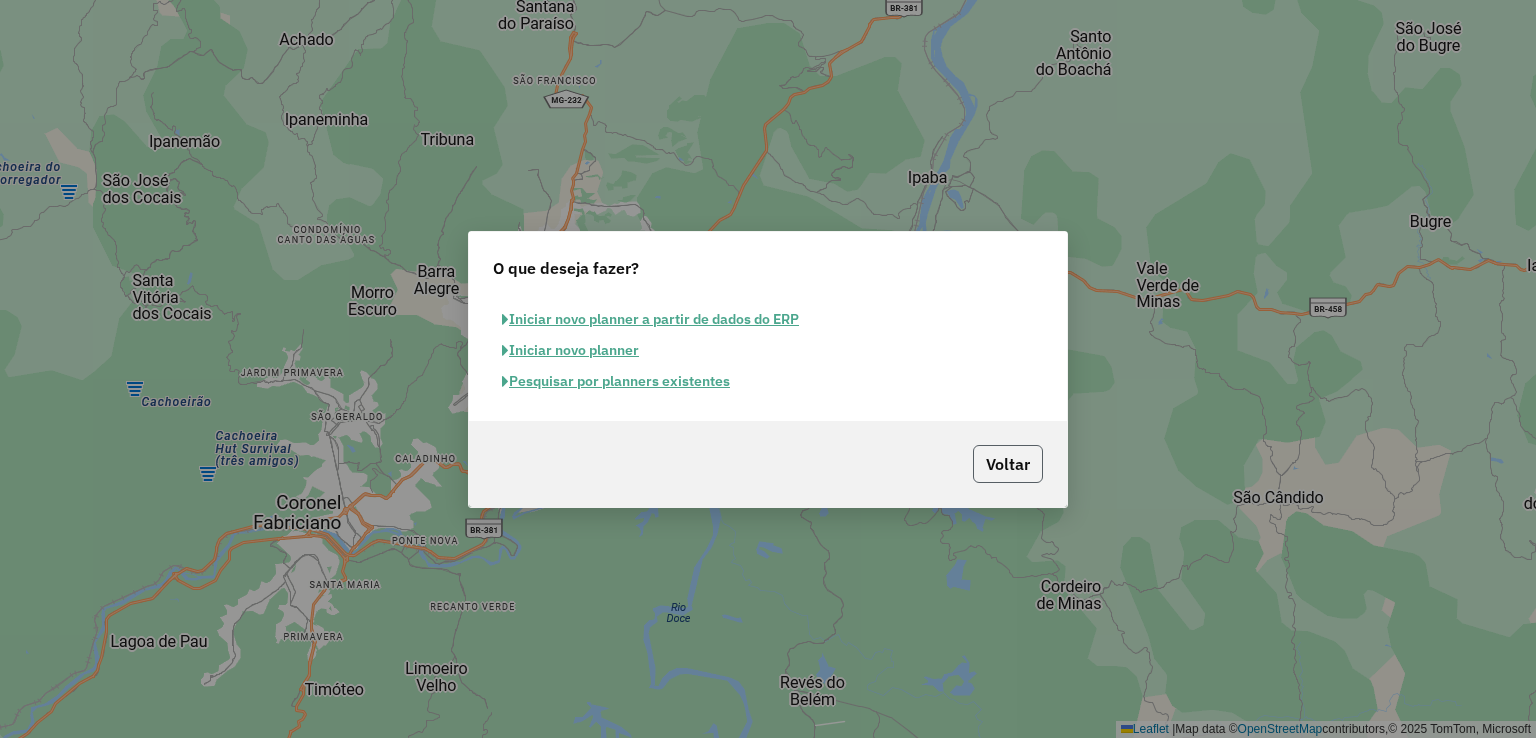 click on "Voltar" 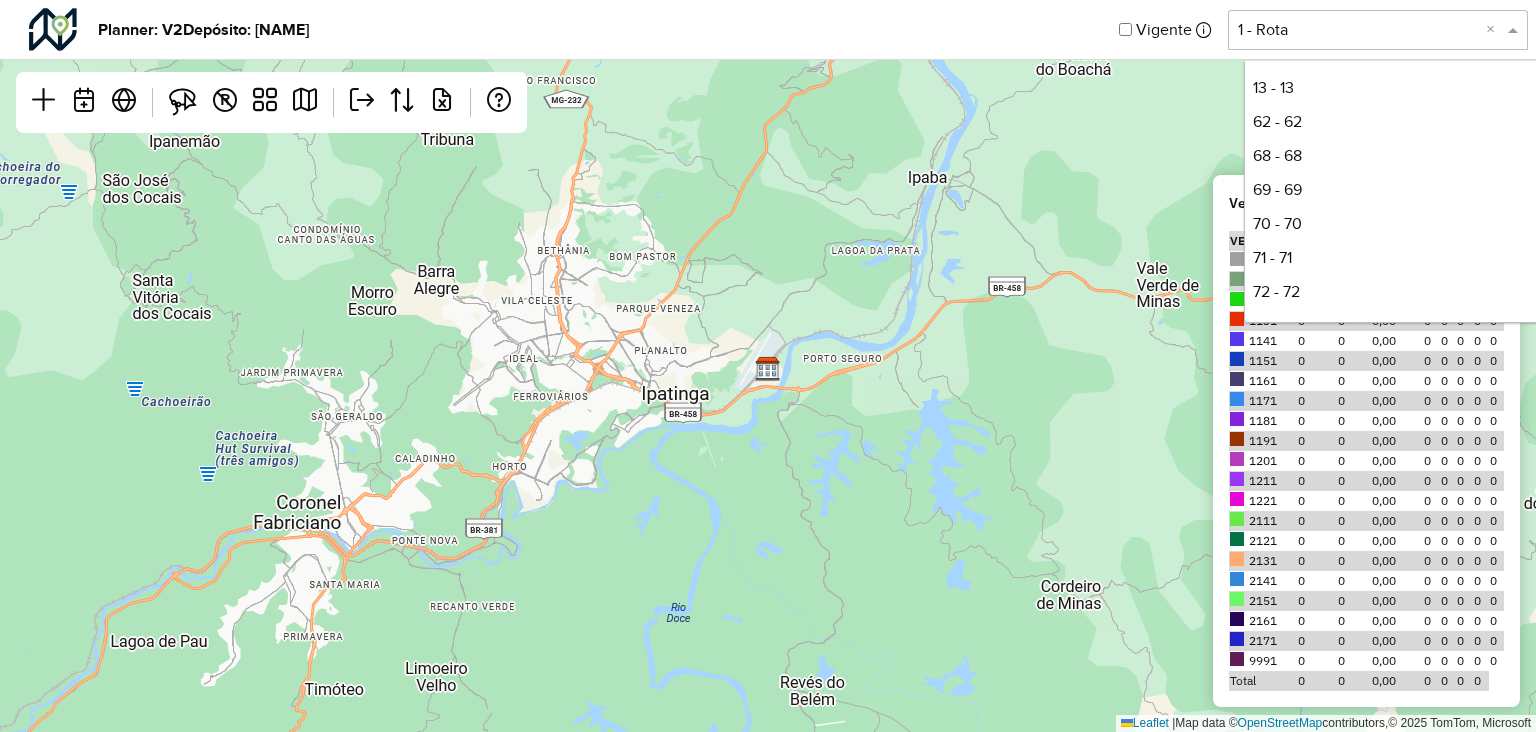 scroll, scrollTop: 508, scrollLeft: 0, axis: vertical 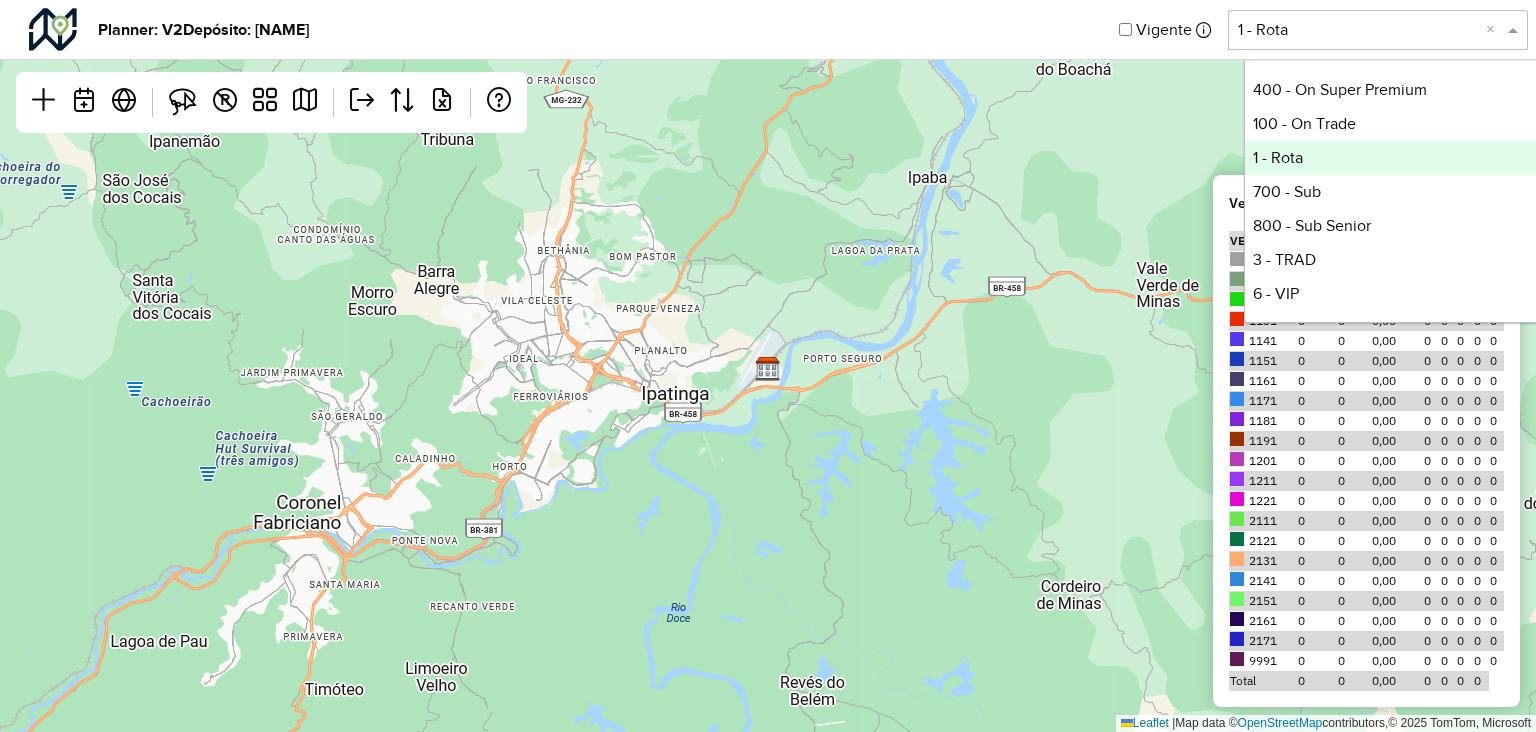 click on "Selecione uma opção  1 - Rota  ×" 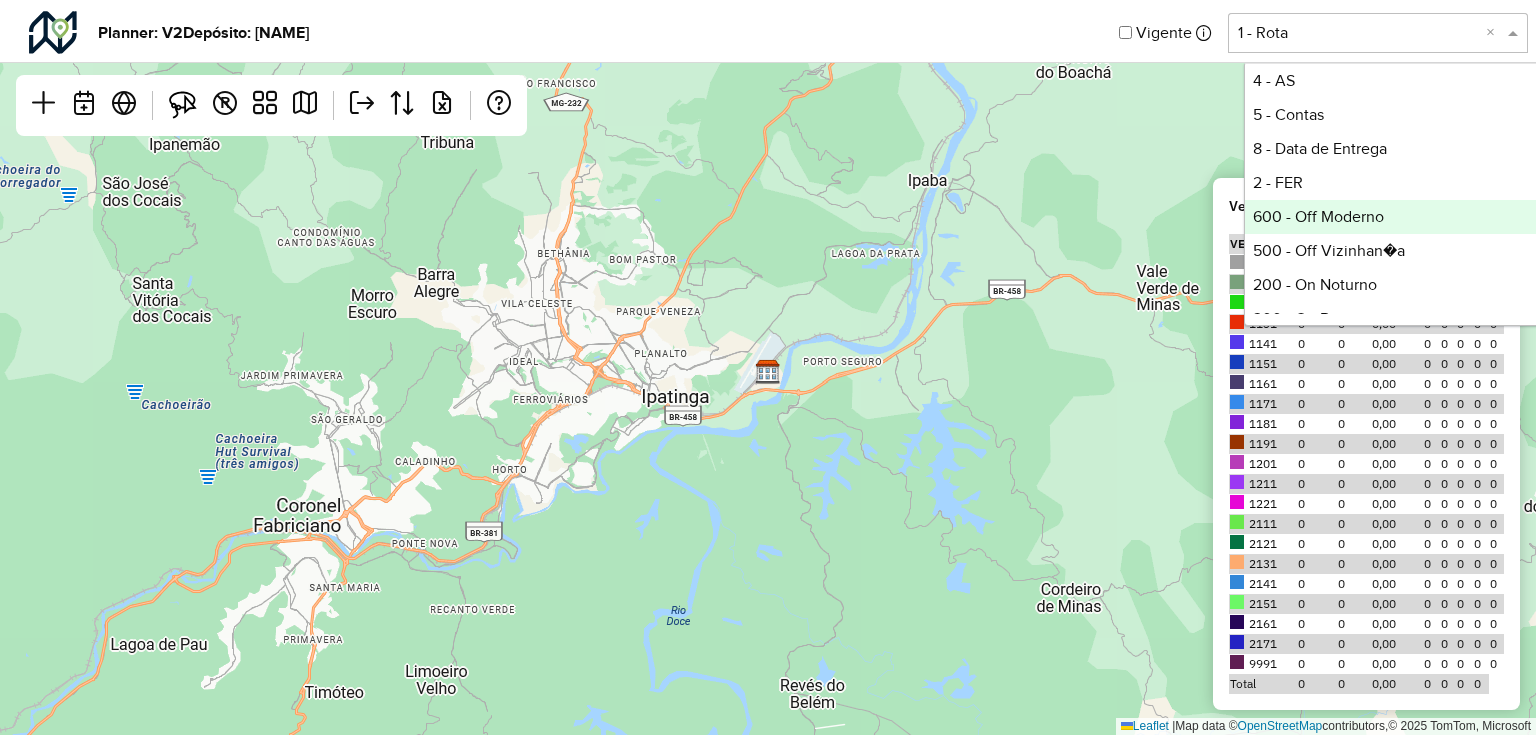 scroll, scrollTop: 248, scrollLeft: 0, axis: vertical 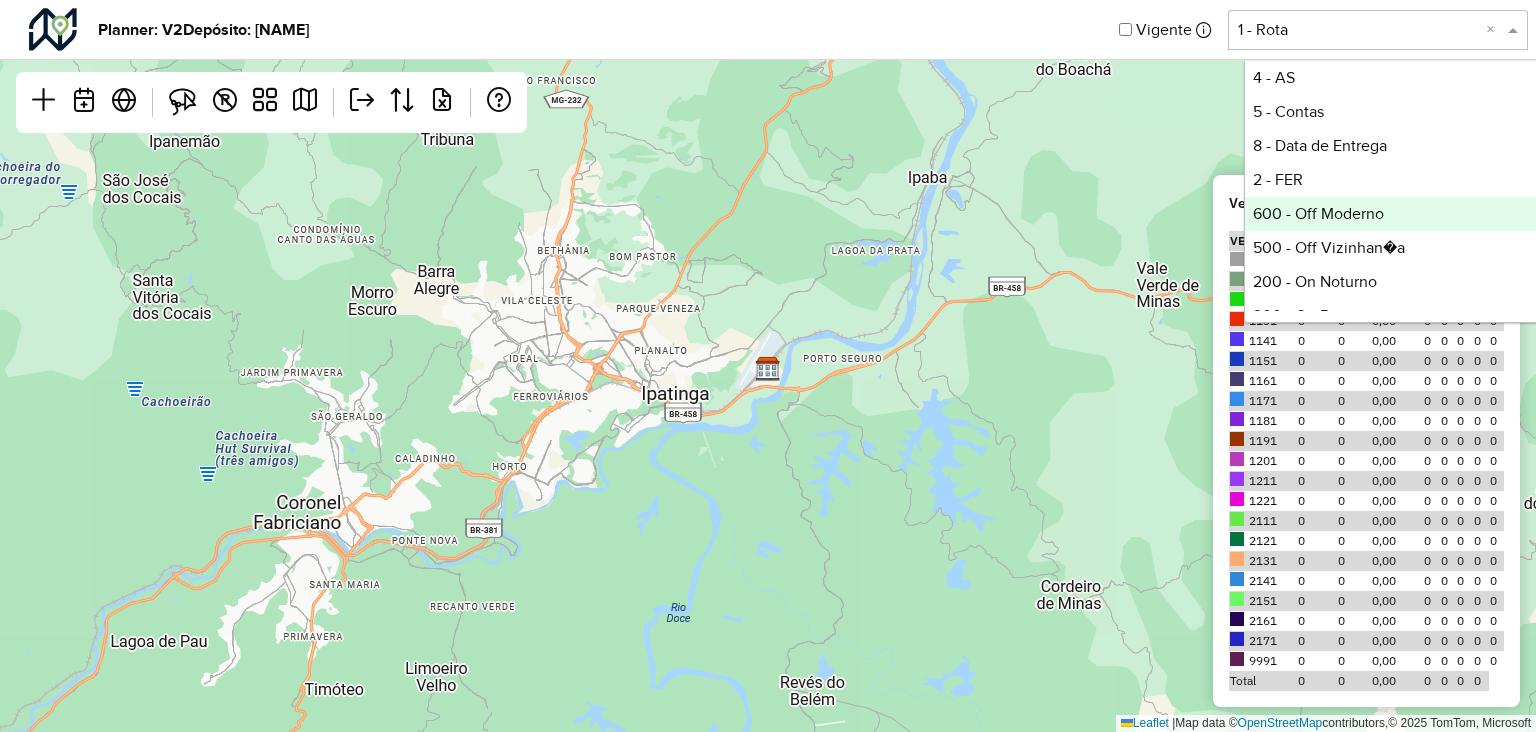 click on "600 - Off Moderno" at bounding box center (1394, 214) 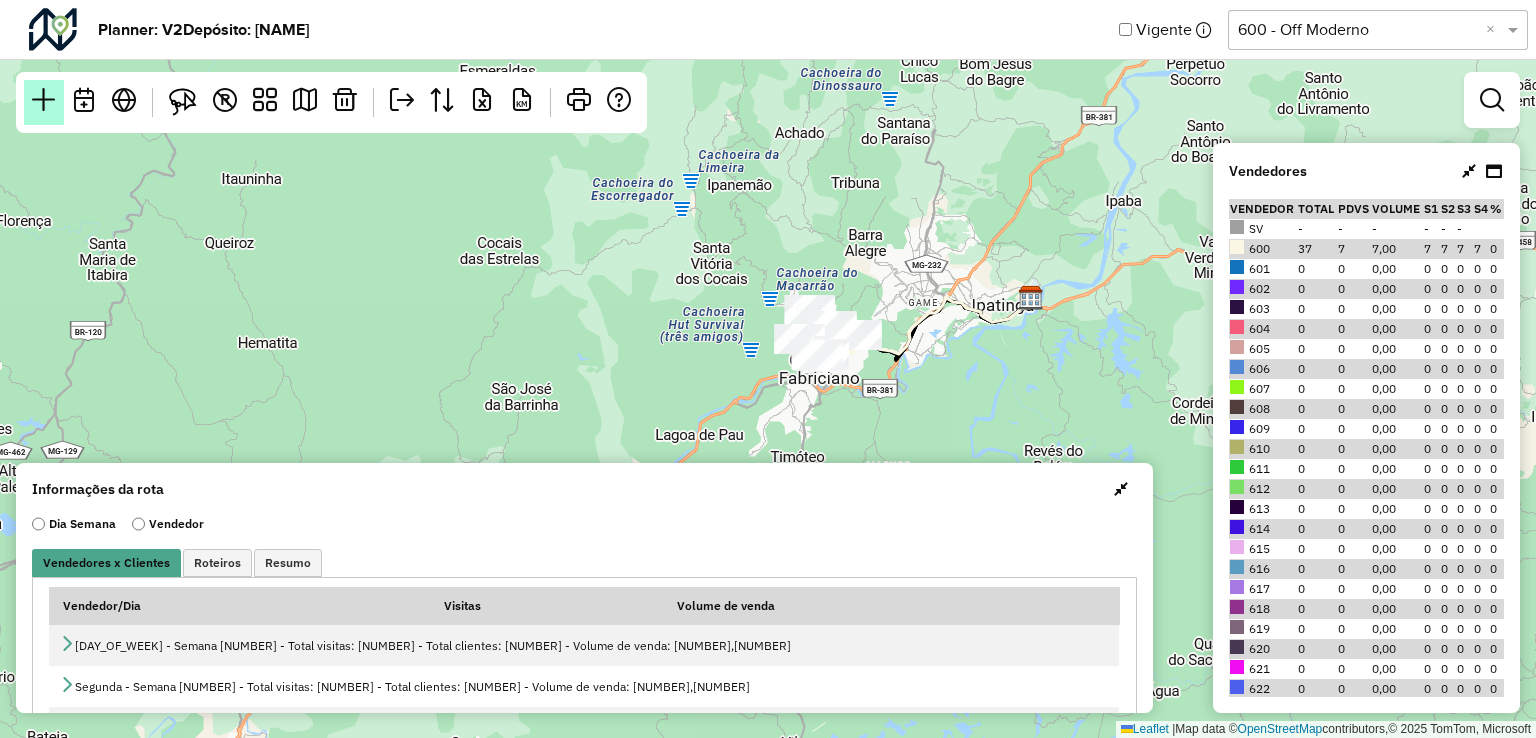 click at bounding box center [44, 102] 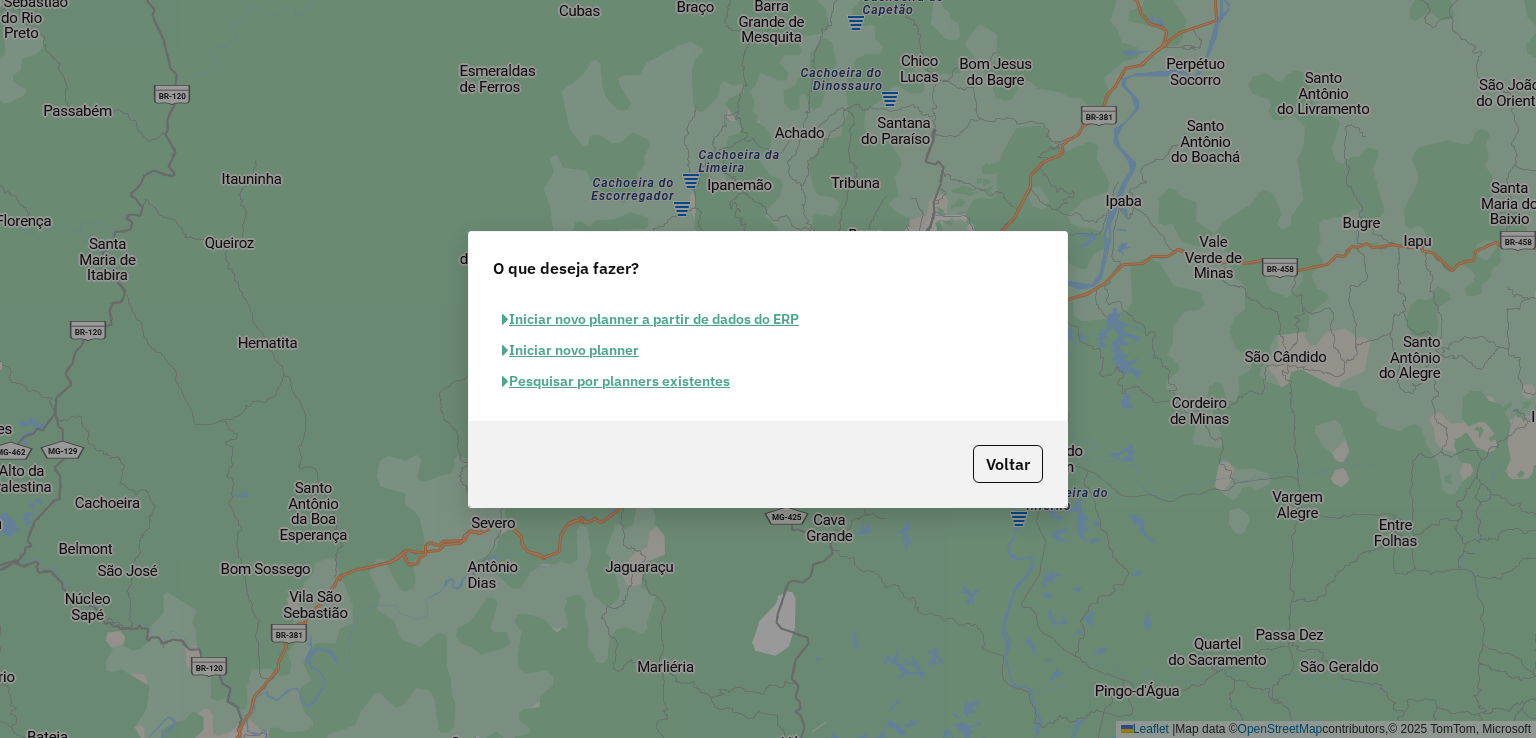 click on "Pesquisar por planners existentes" 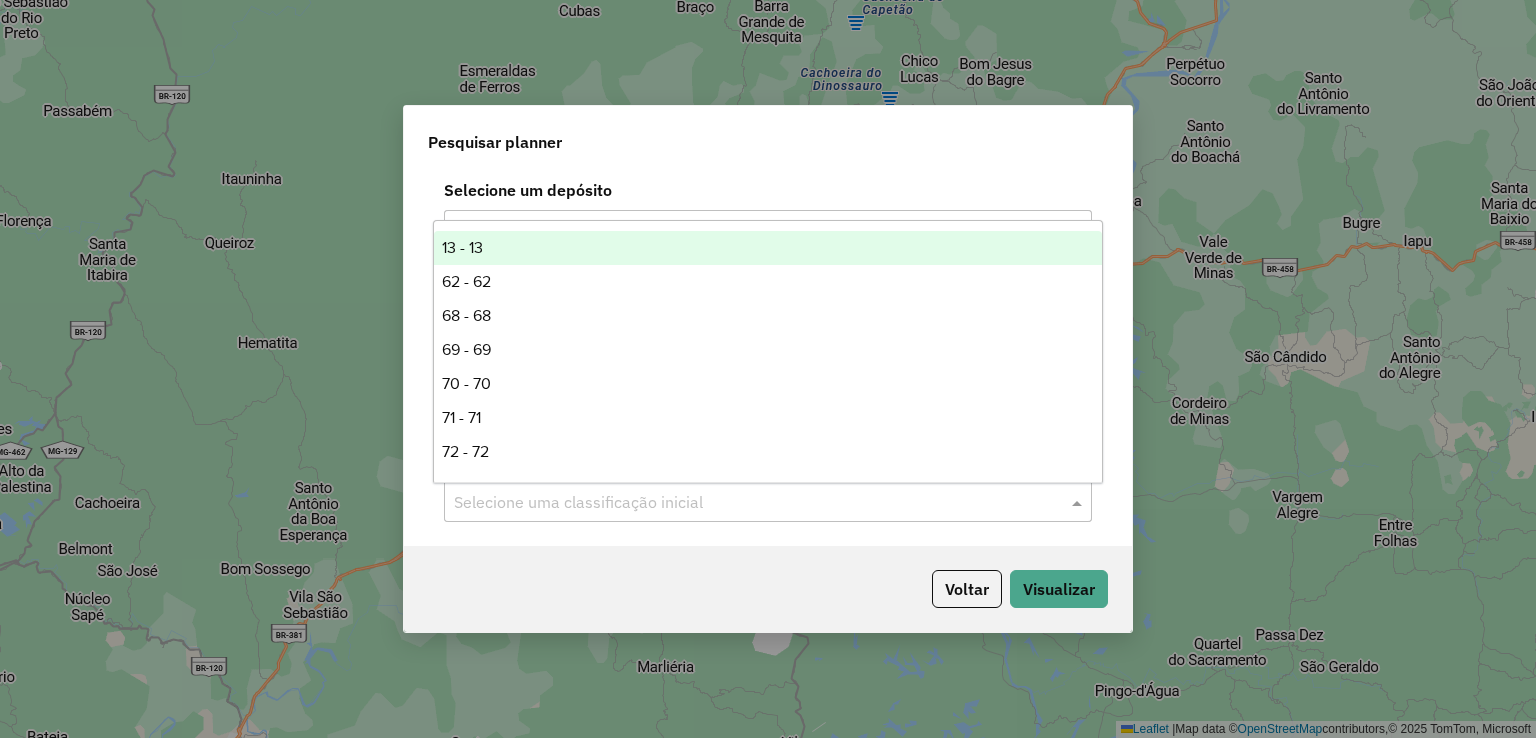 click 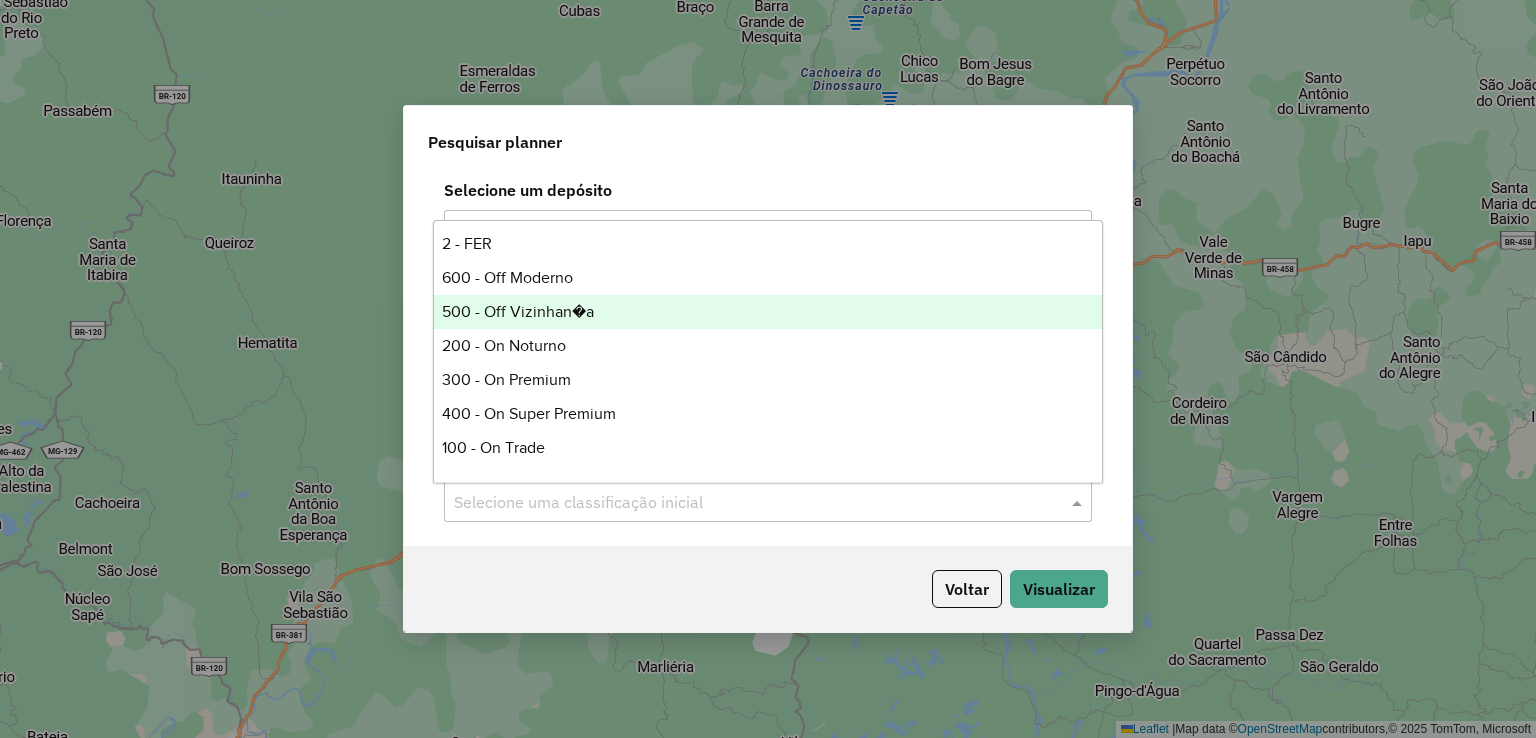 scroll, scrollTop: 343, scrollLeft: 0, axis: vertical 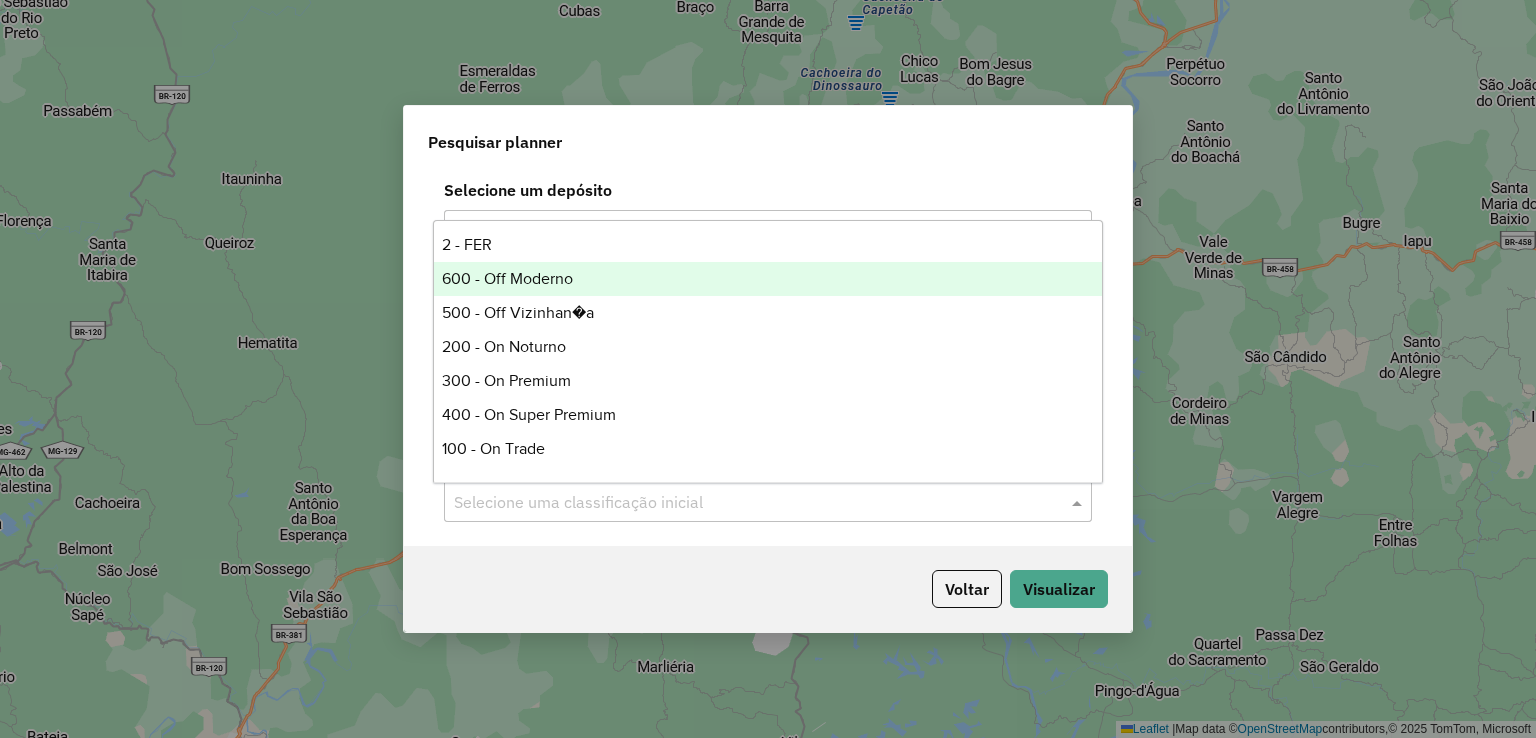 click on "600 - Off Moderno" at bounding box center [768, 279] 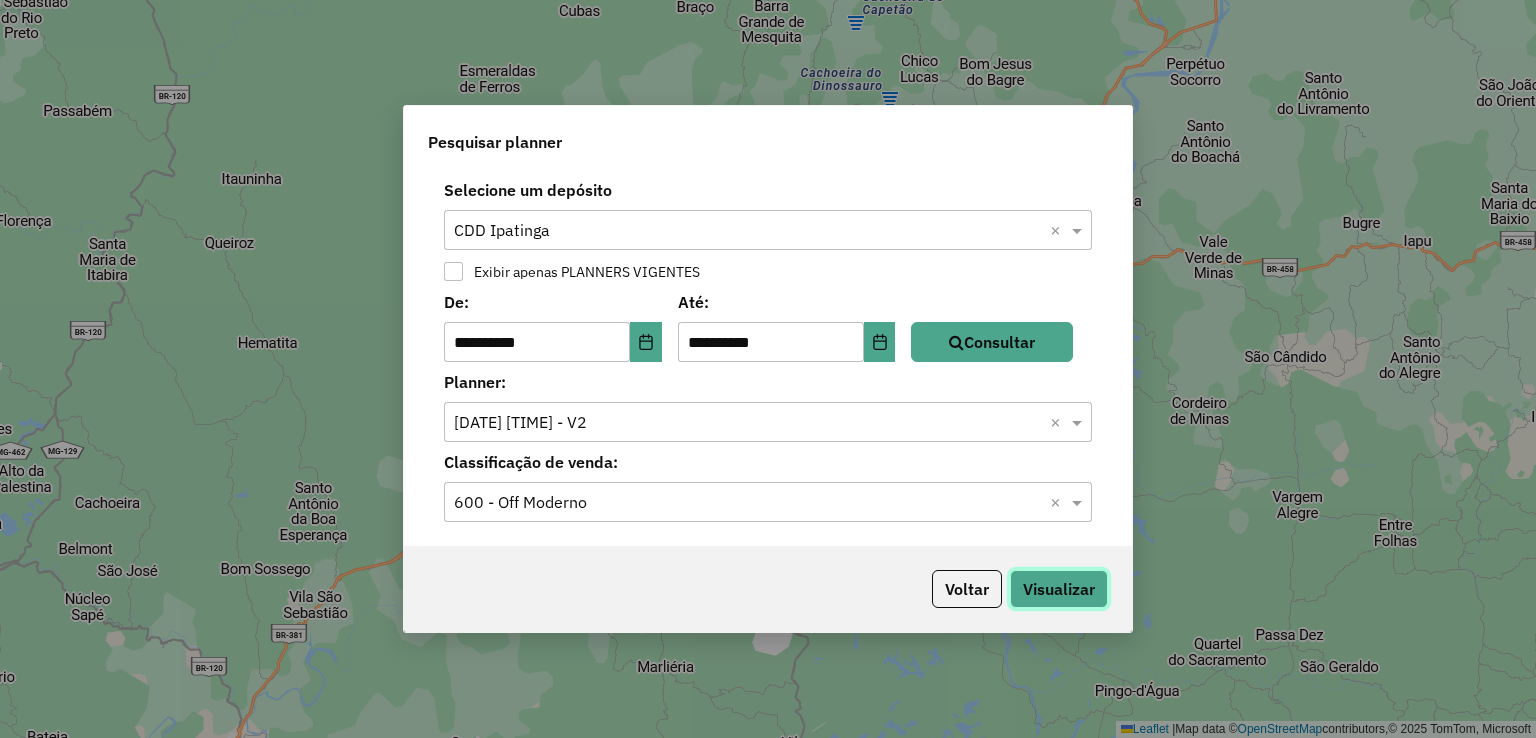 click on "Visualizar" 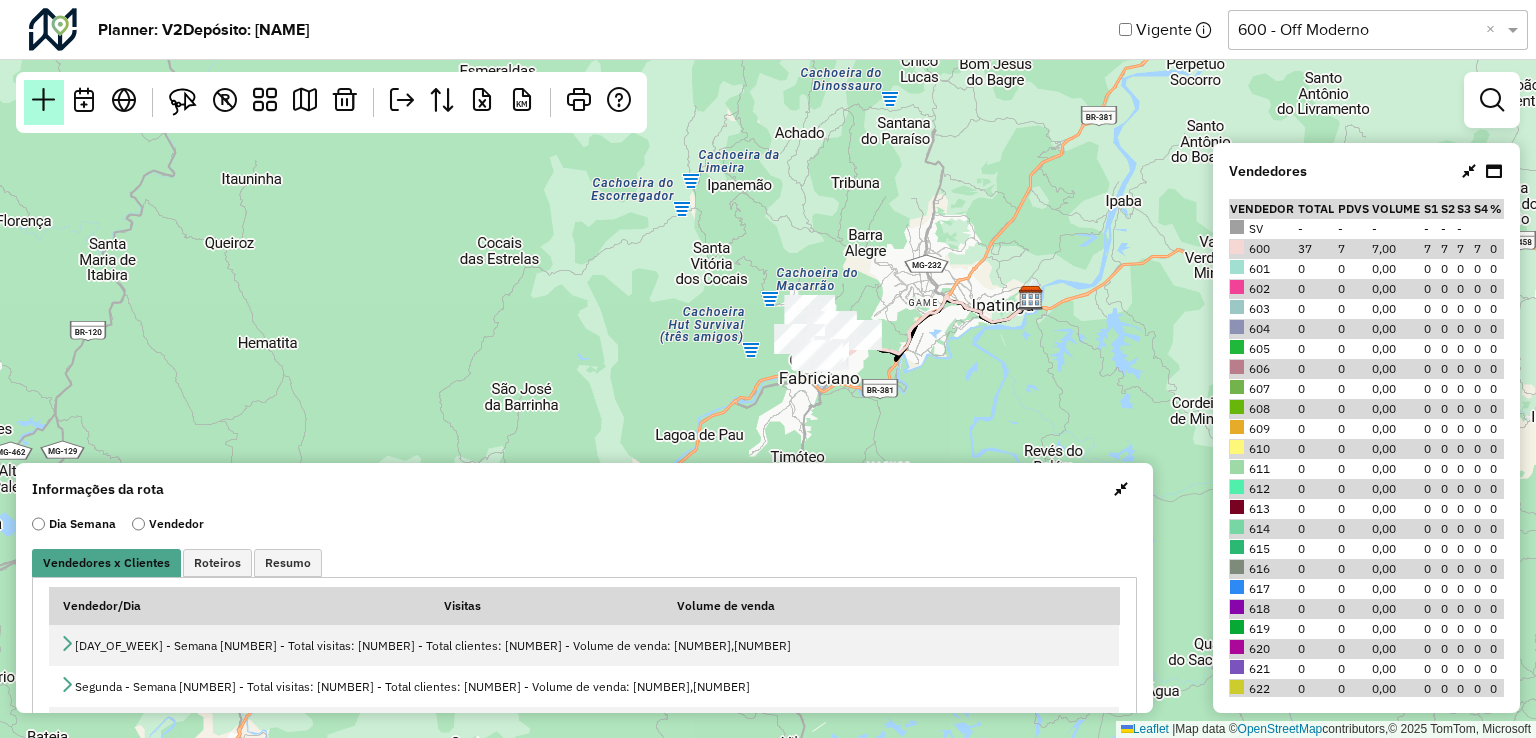 click at bounding box center [44, 102] 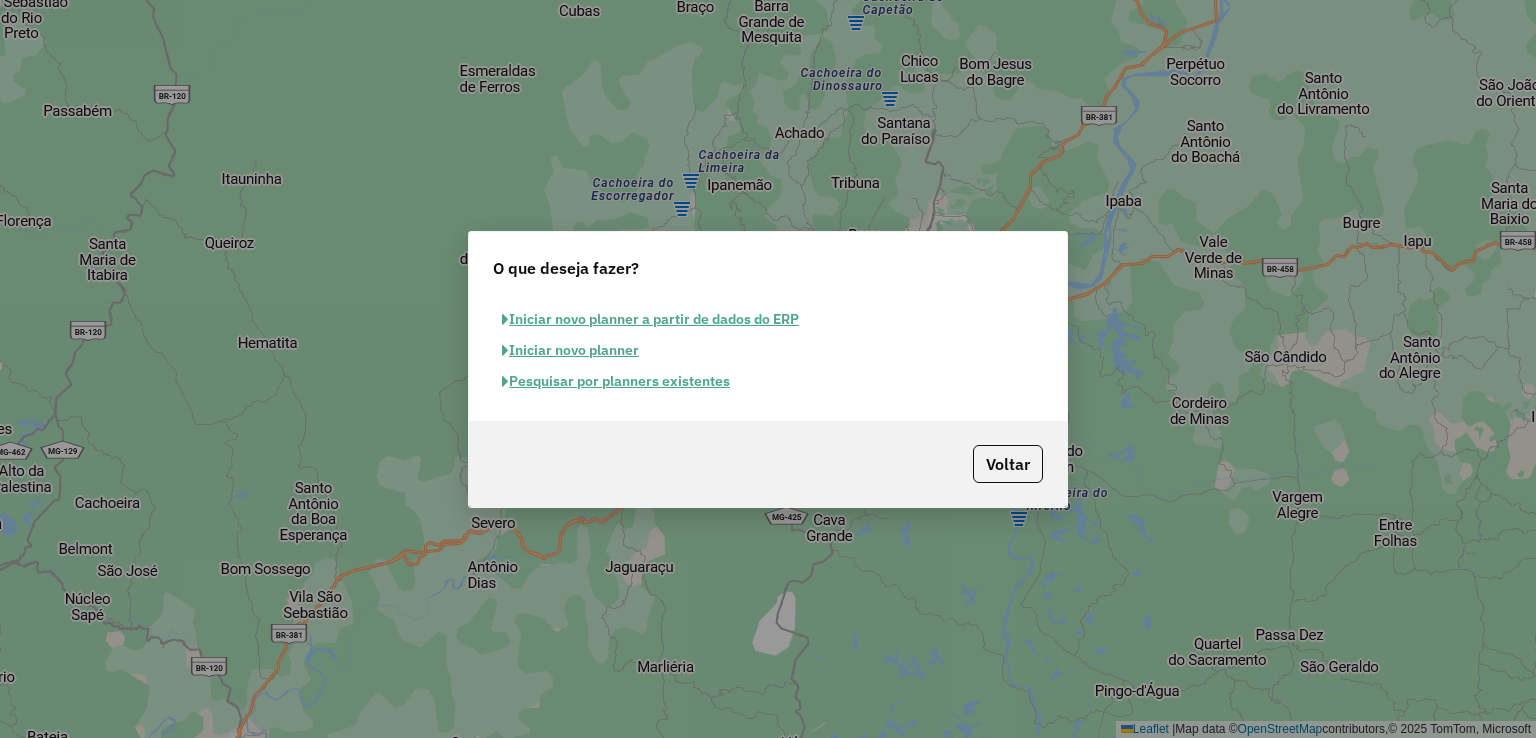 click on "Pesquisar por planners existentes" 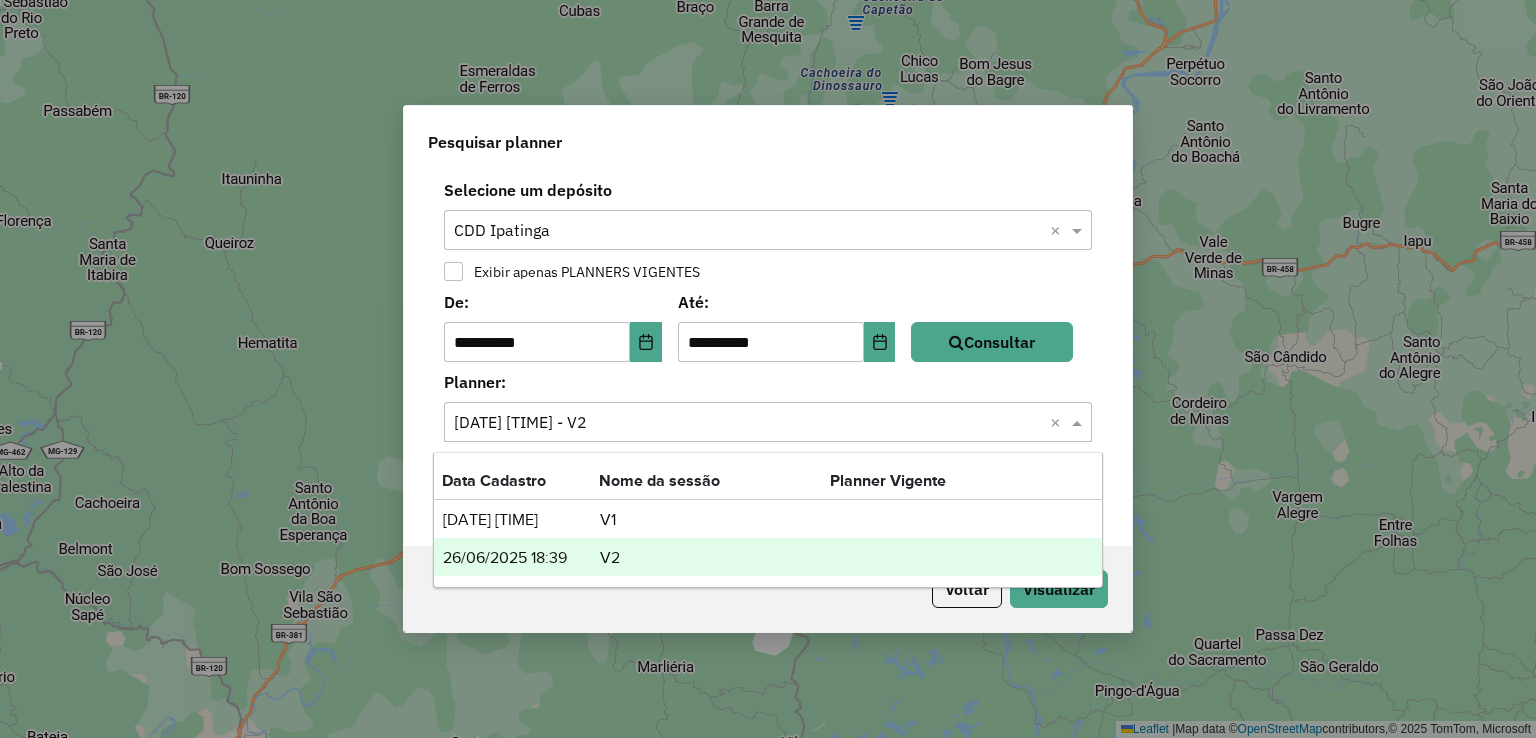click on "Selecione o planner × [DATE] [TIME]" 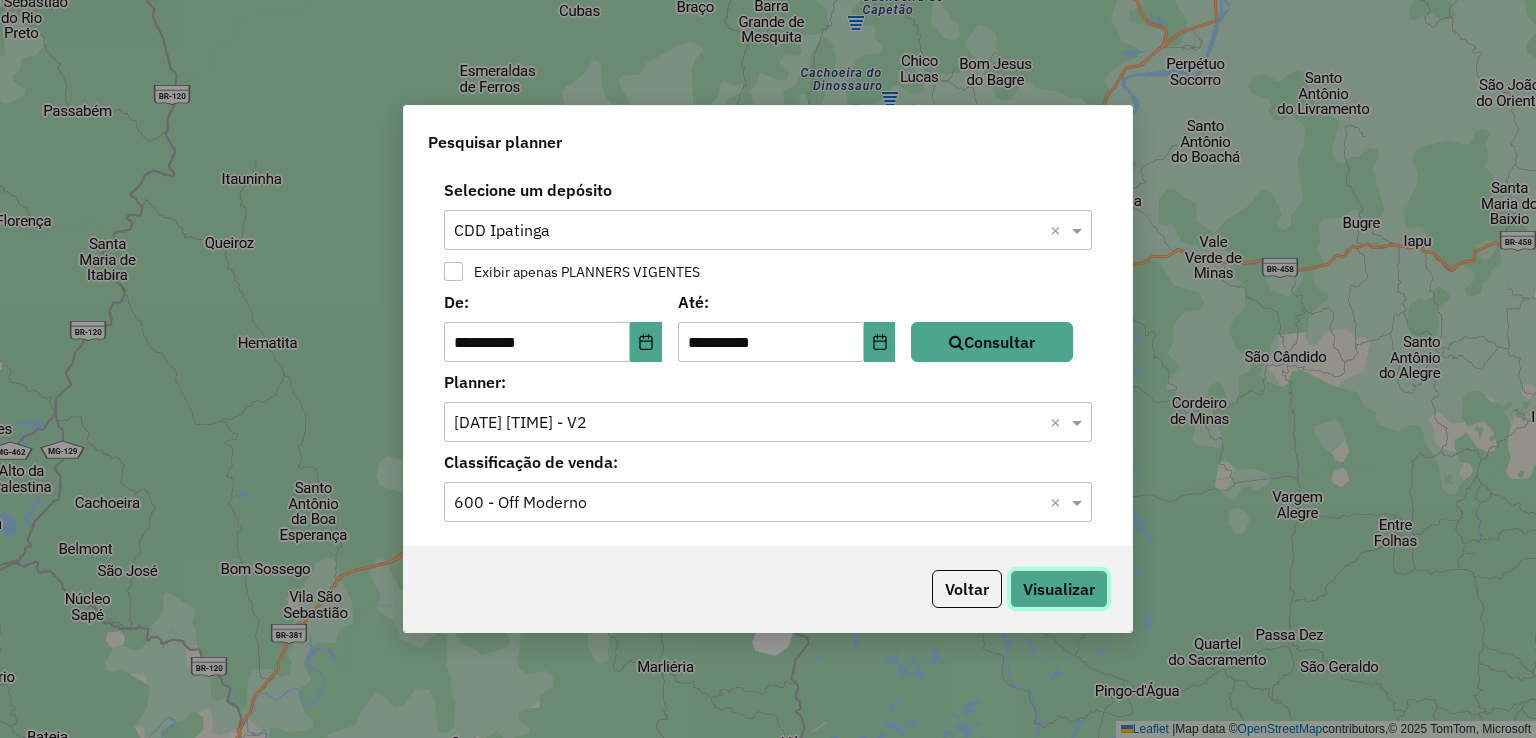 click on "Visualizar" 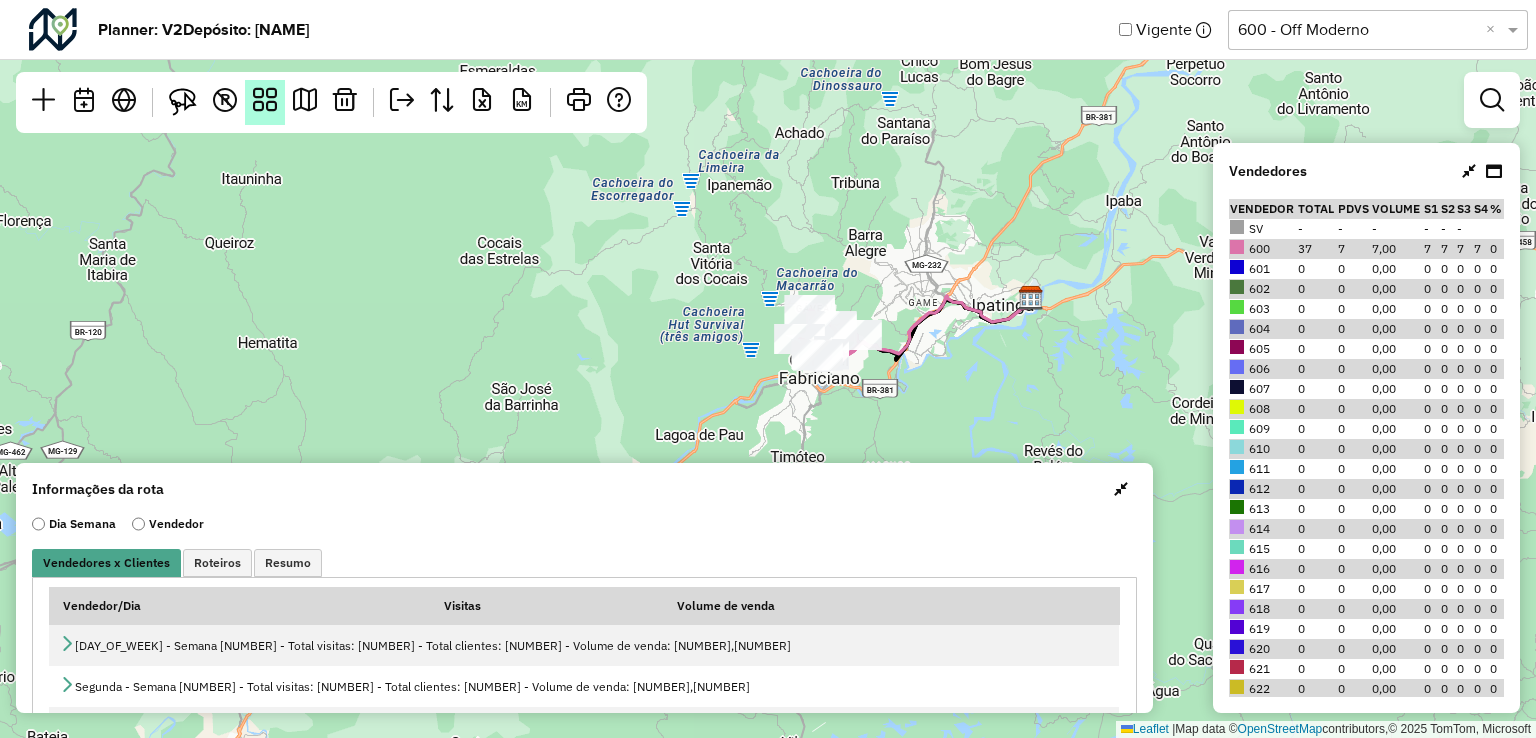 click at bounding box center [265, 102] 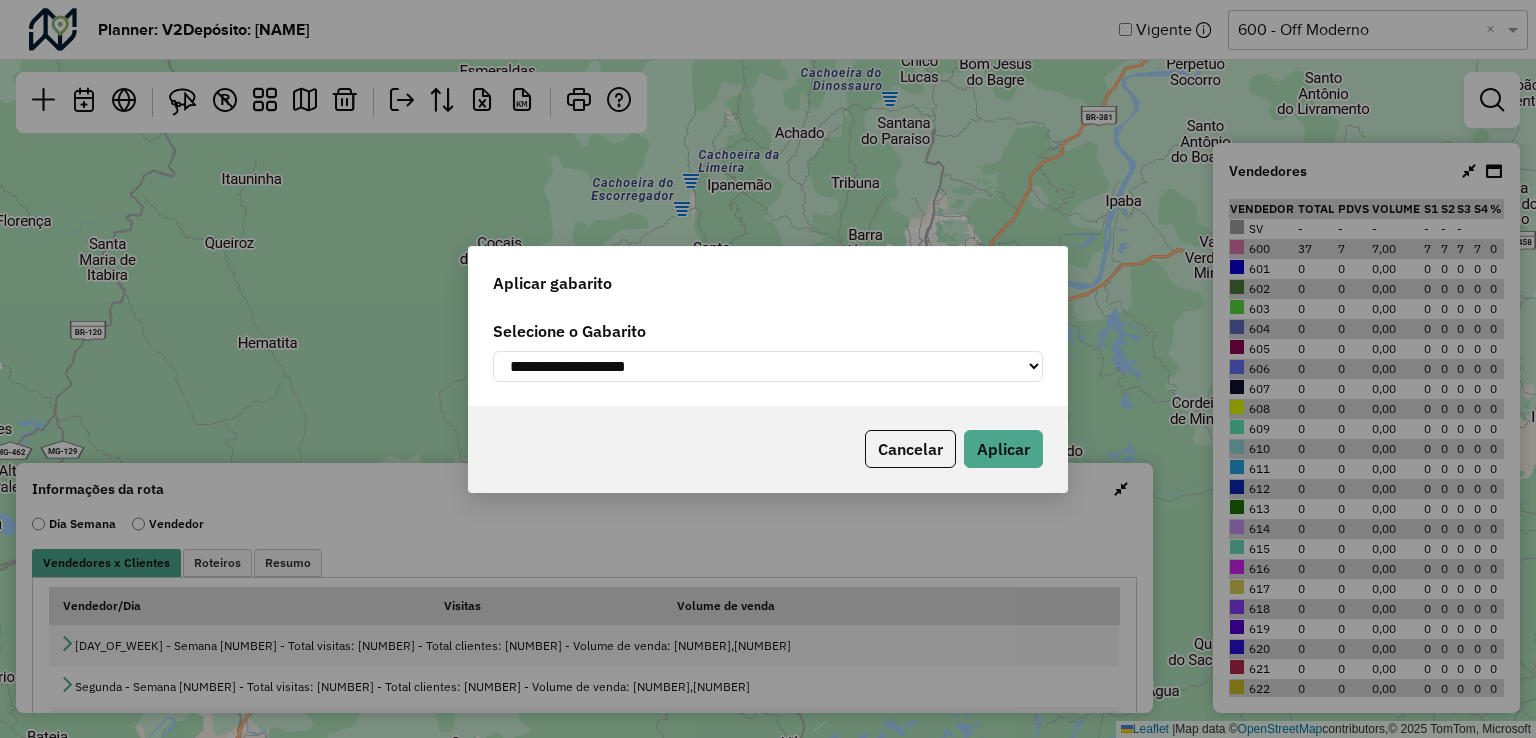 click on "**********" 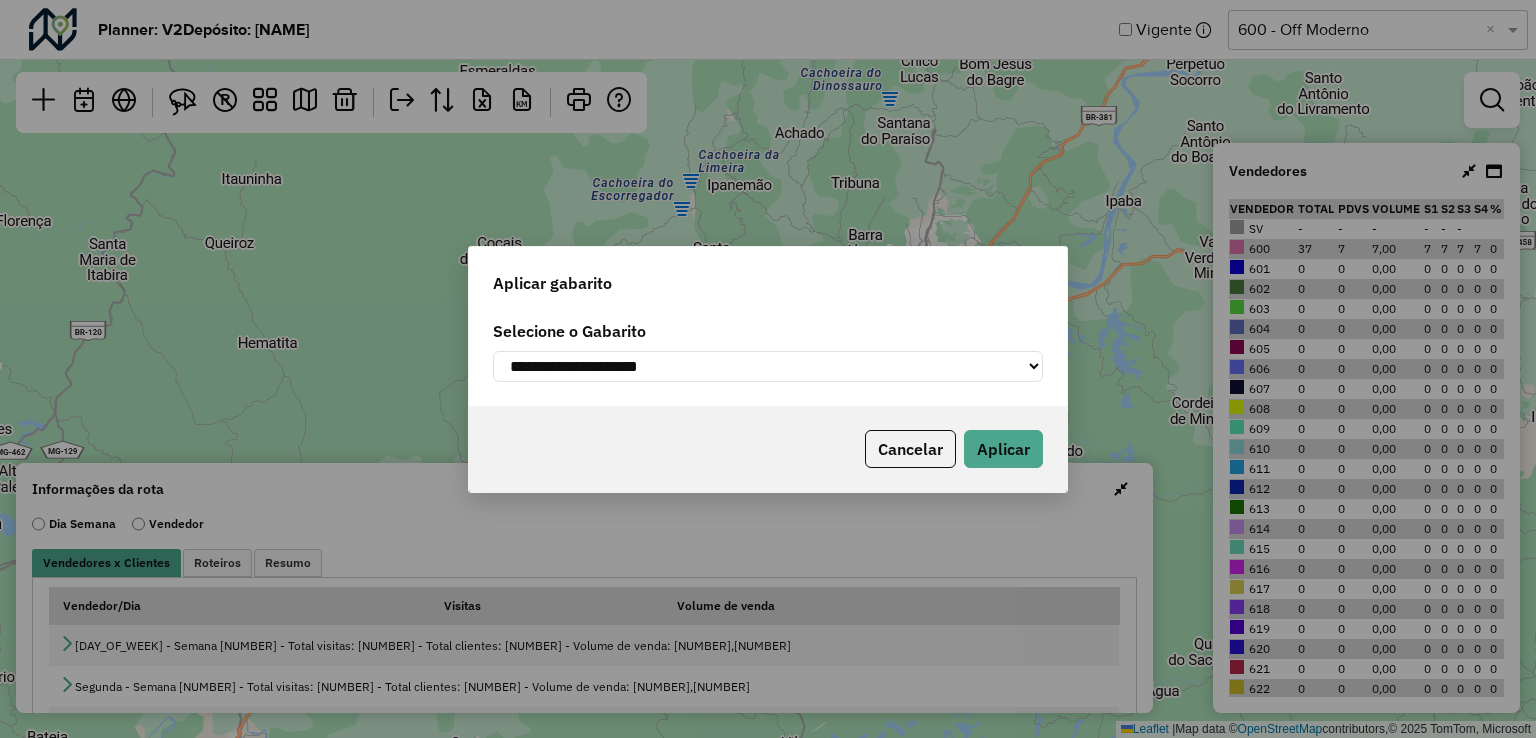 click on "**********" 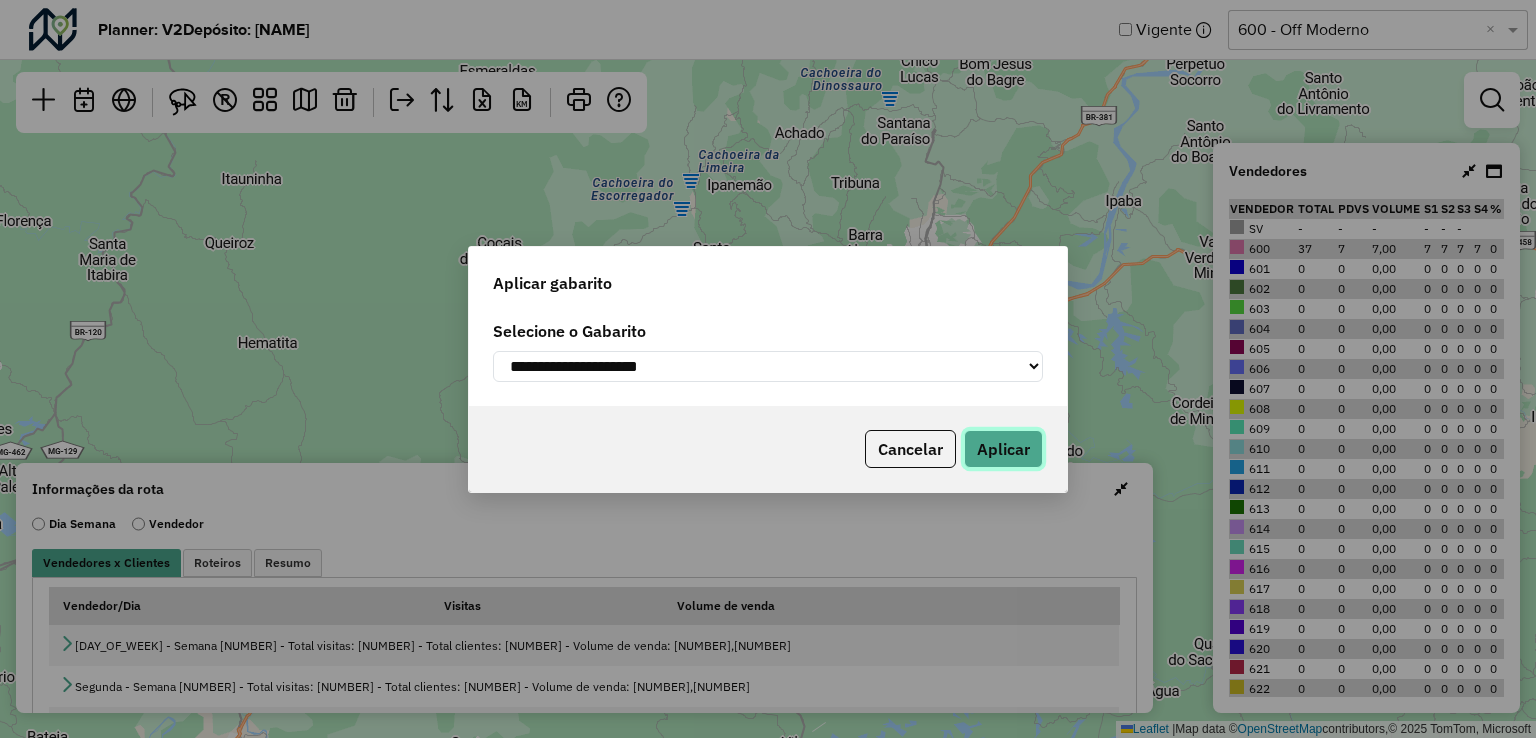 click on "Aplicar" 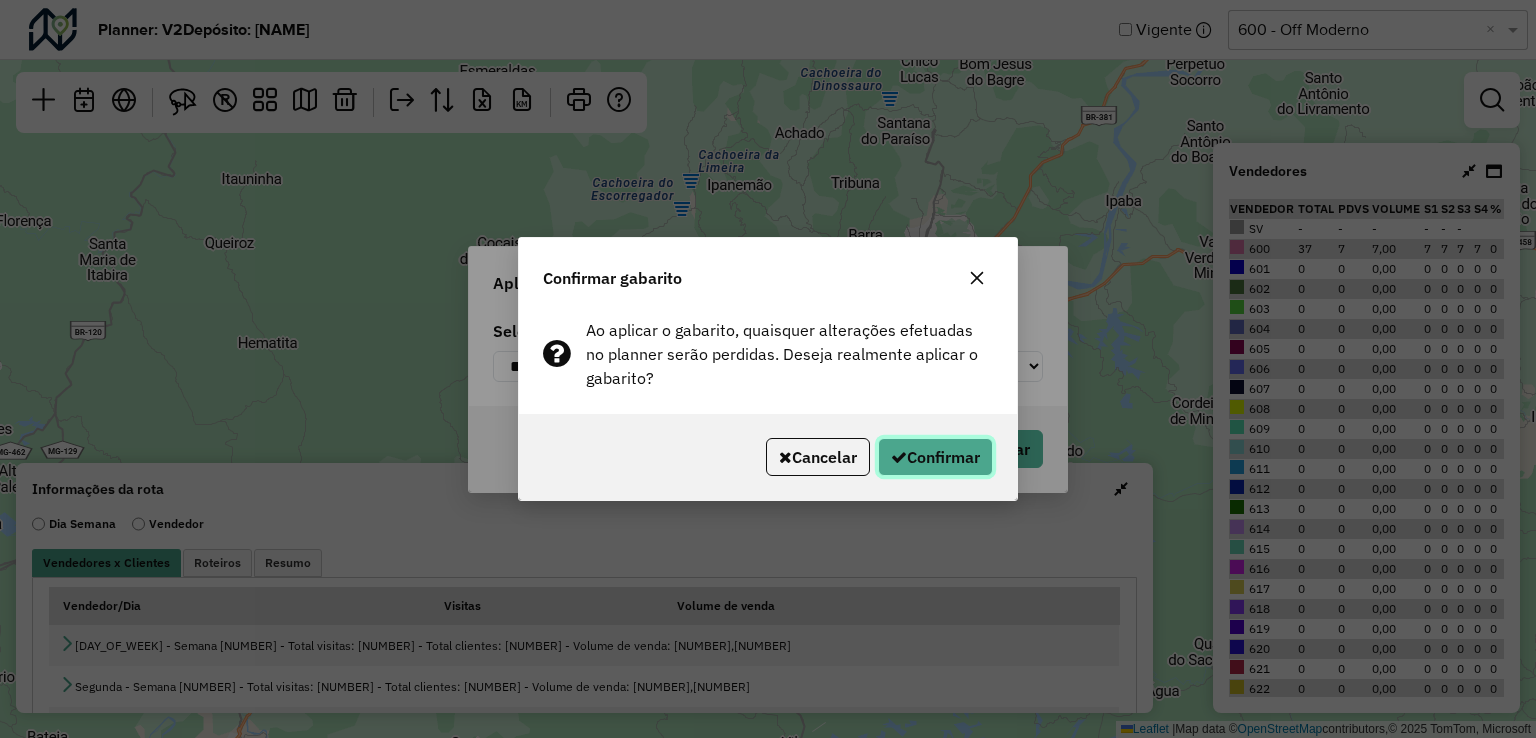 click on "Confirmar" 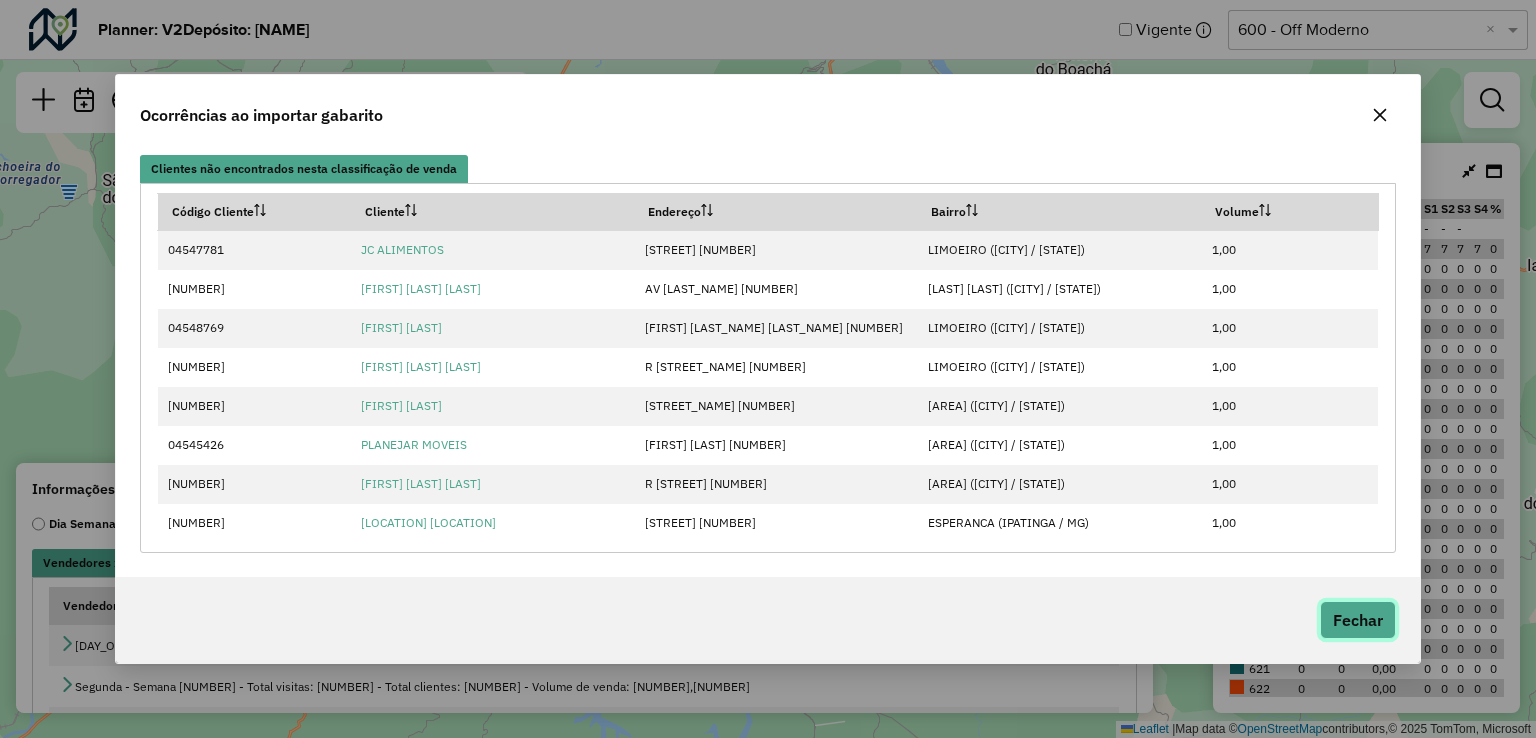 click on "Fechar" 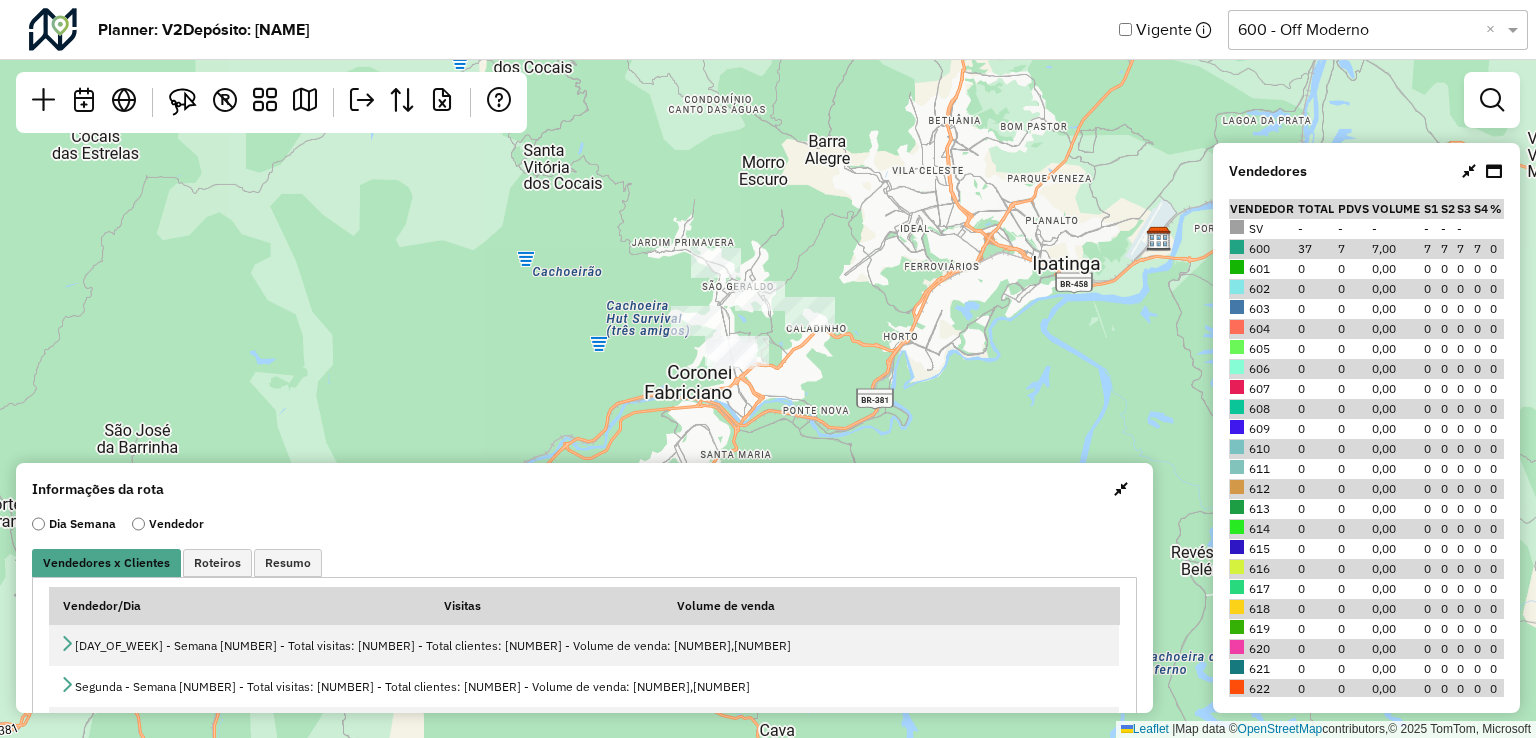 drag, startPoint x: 455, startPoint y: 312, endPoint x: 846, endPoint y: 175, distance: 414.30664 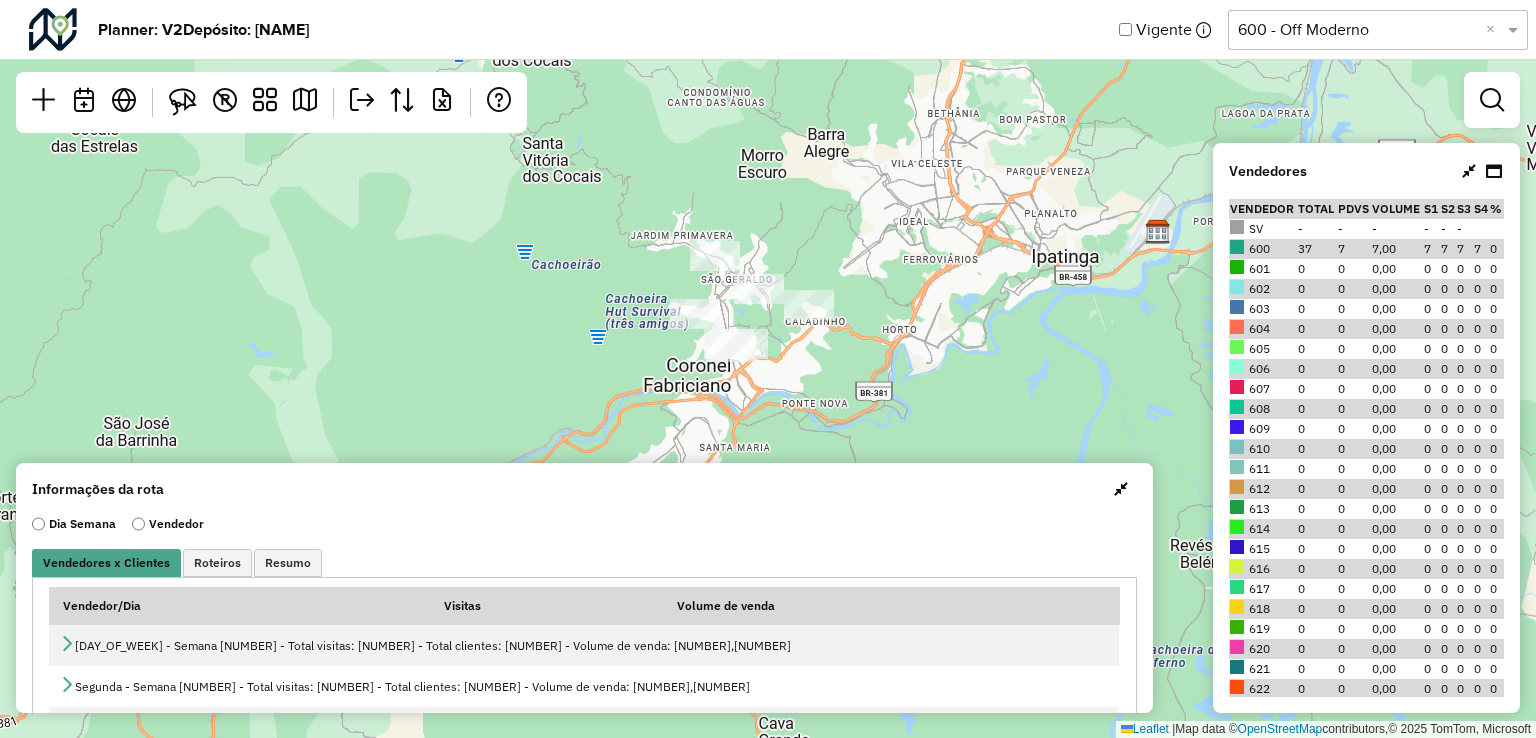 click on "Vendedor" at bounding box center [168, 524] 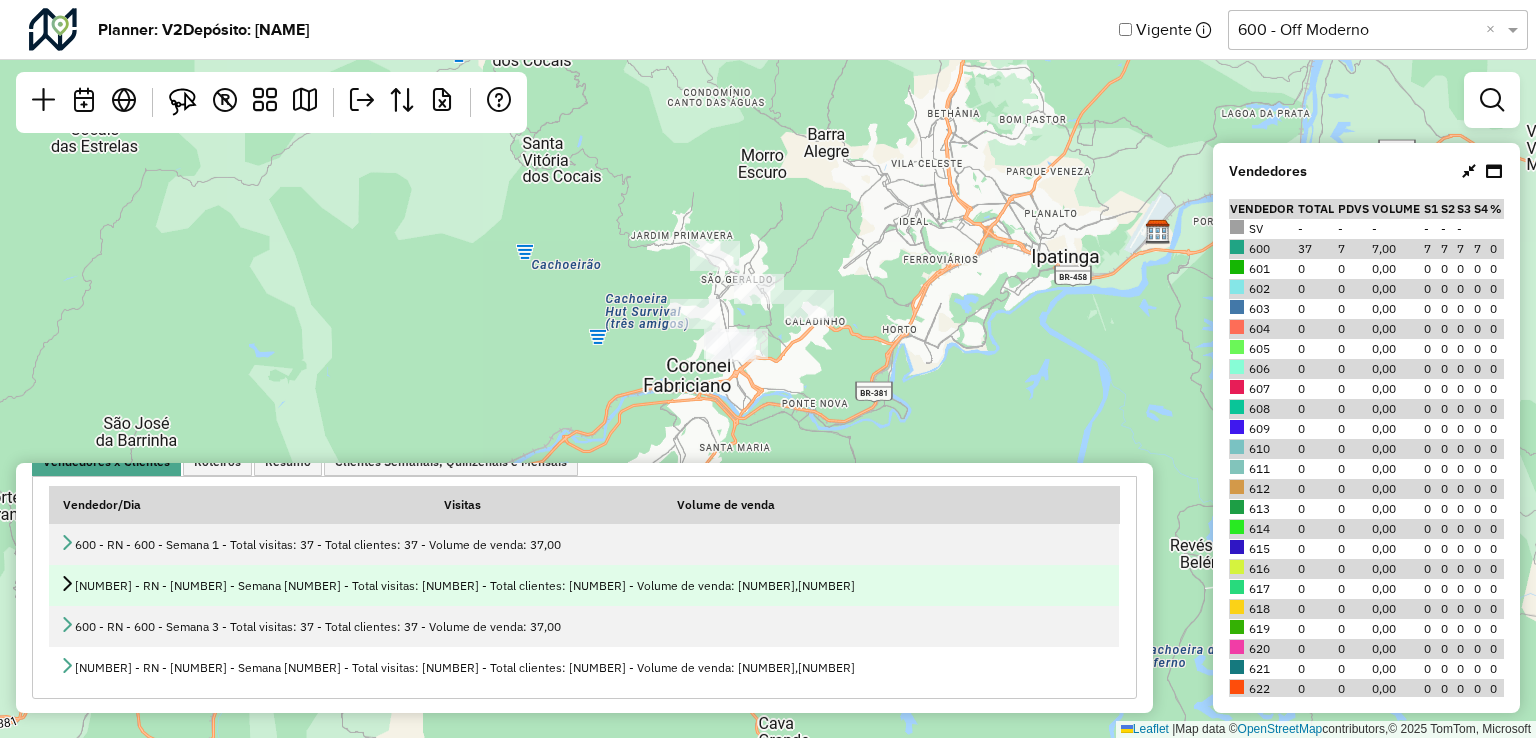 scroll, scrollTop: 0, scrollLeft: 0, axis: both 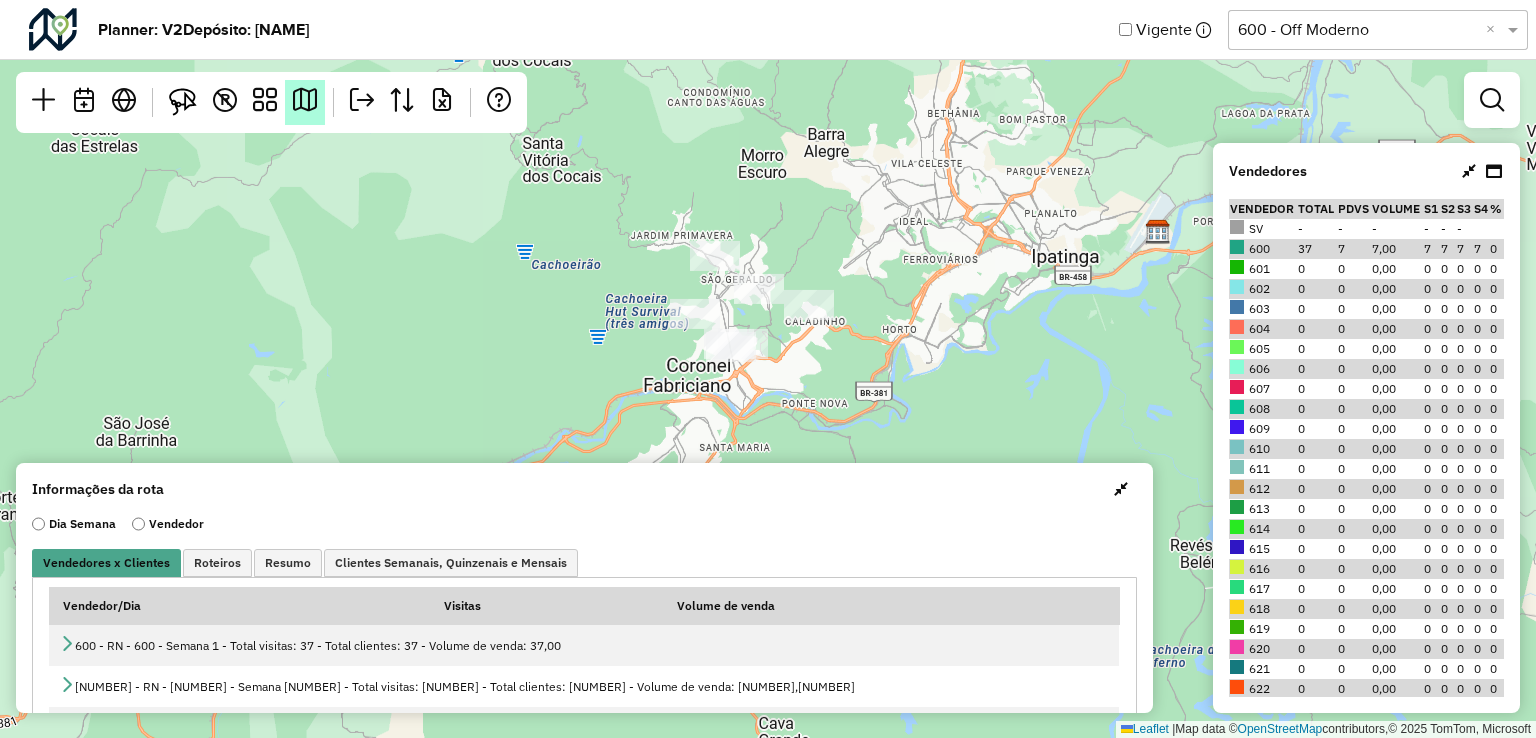 click at bounding box center (305, 100) 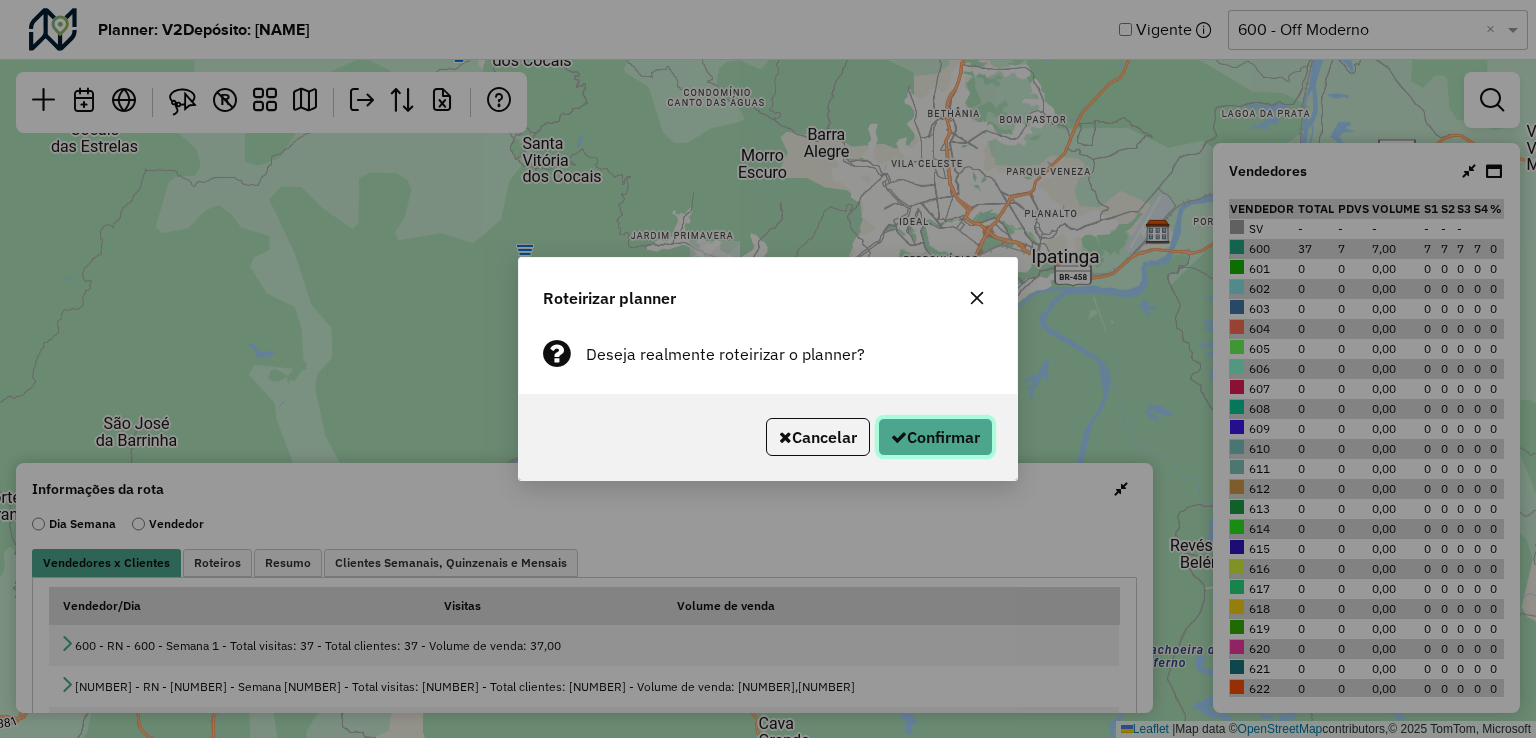 click on "Confirmar" 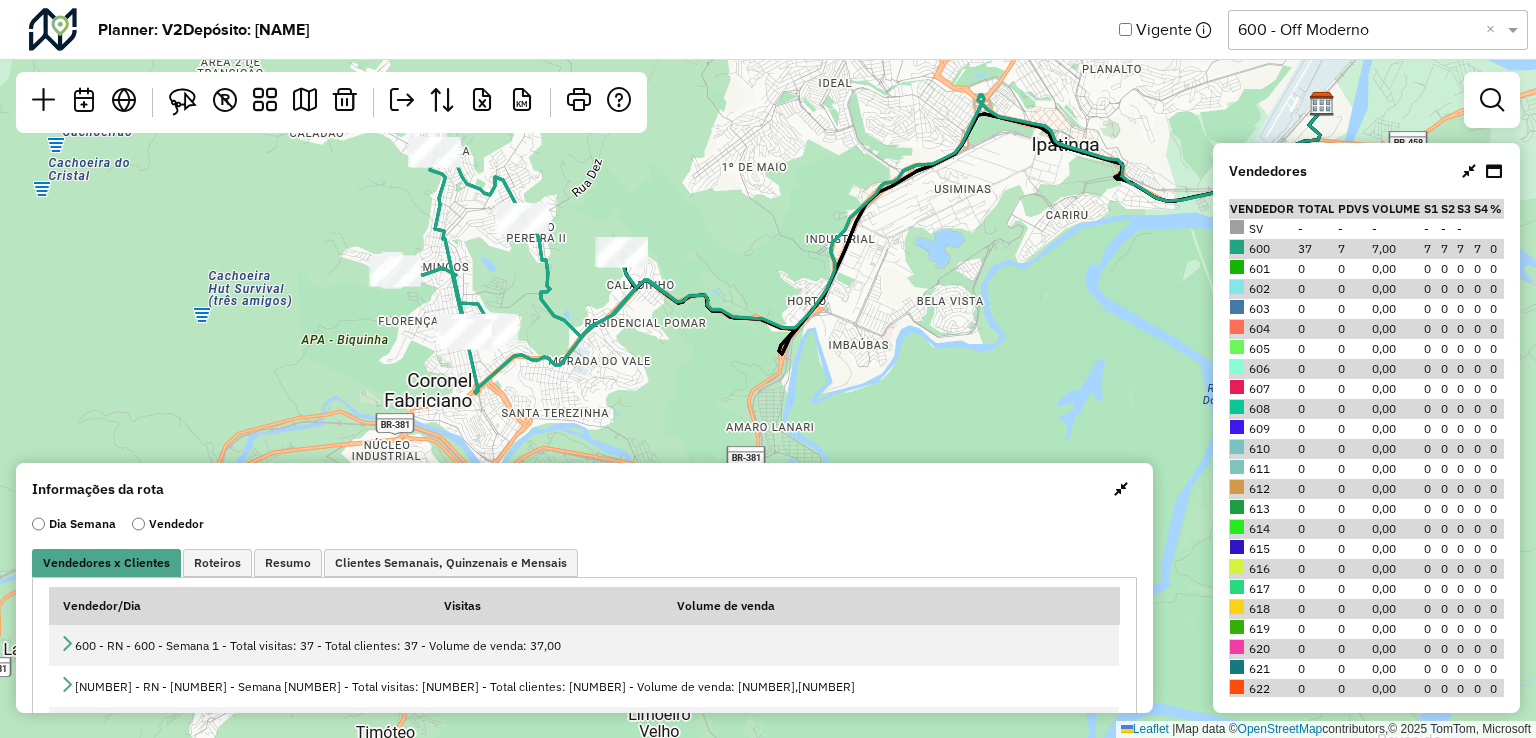 drag, startPoint x: 960, startPoint y: 339, endPoint x: 985, endPoint y: 389, distance: 55.9017 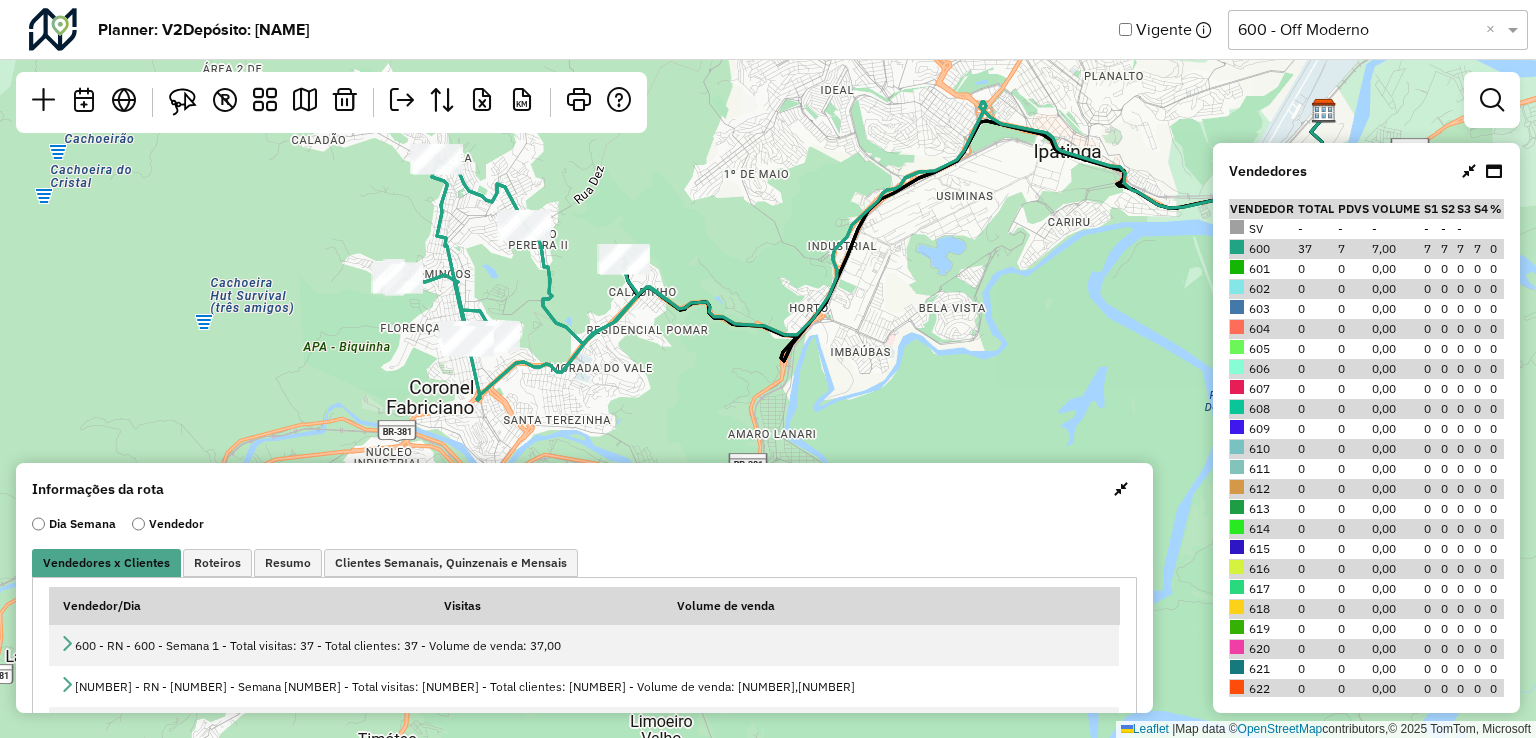 click at bounding box center [1494, 171] 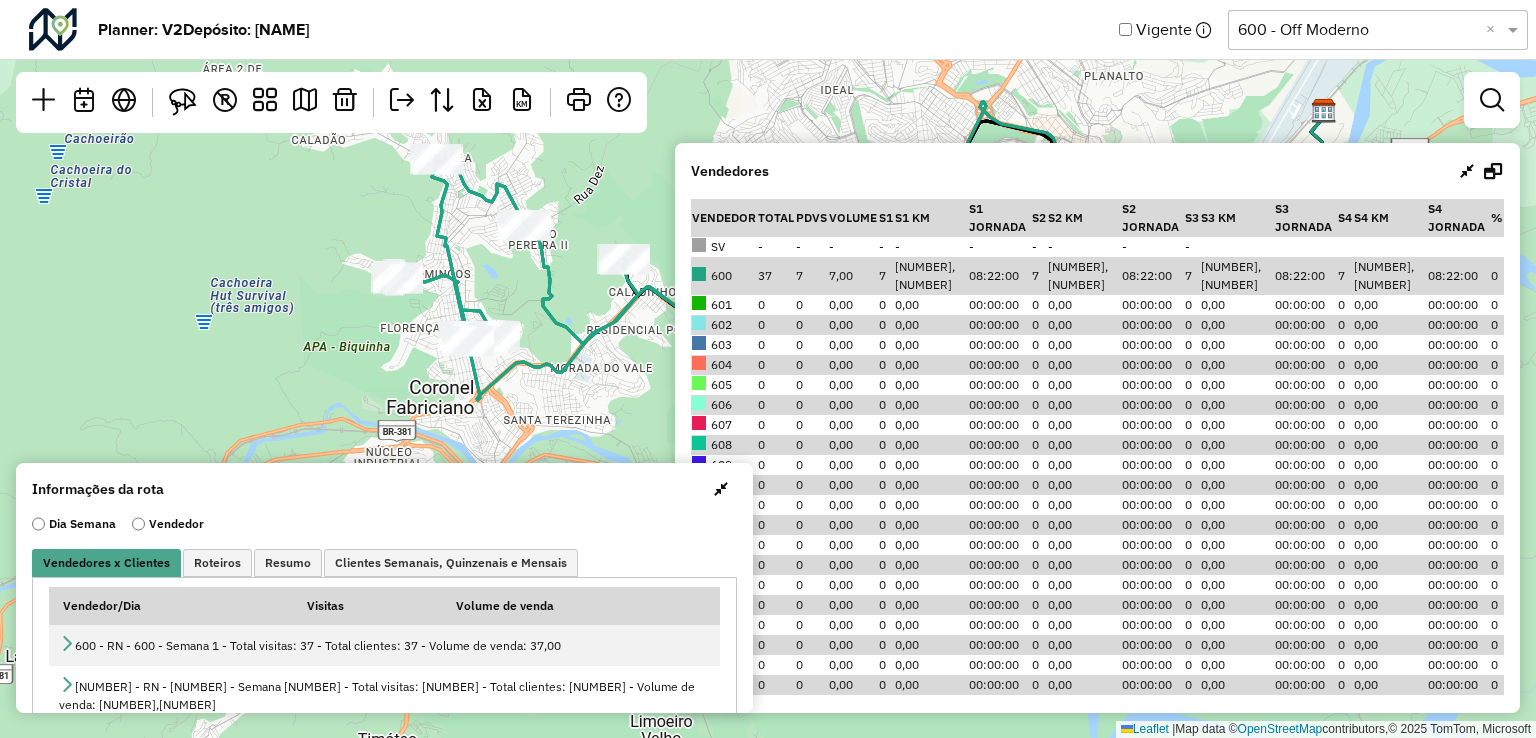 click at bounding box center (1481, 171) 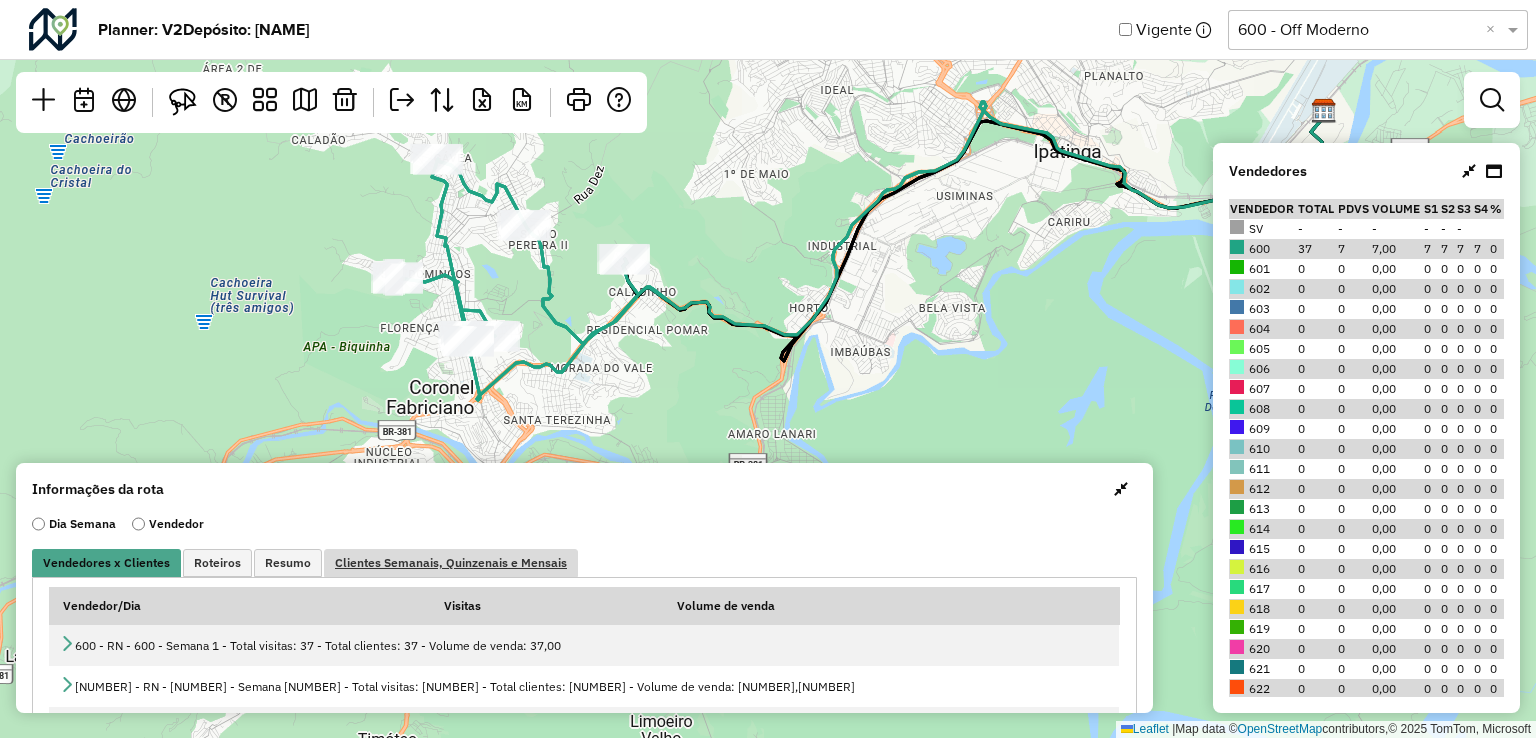 click on "Clientes Semanais, Quinzenais e Mensais" at bounding box center [451, 563] 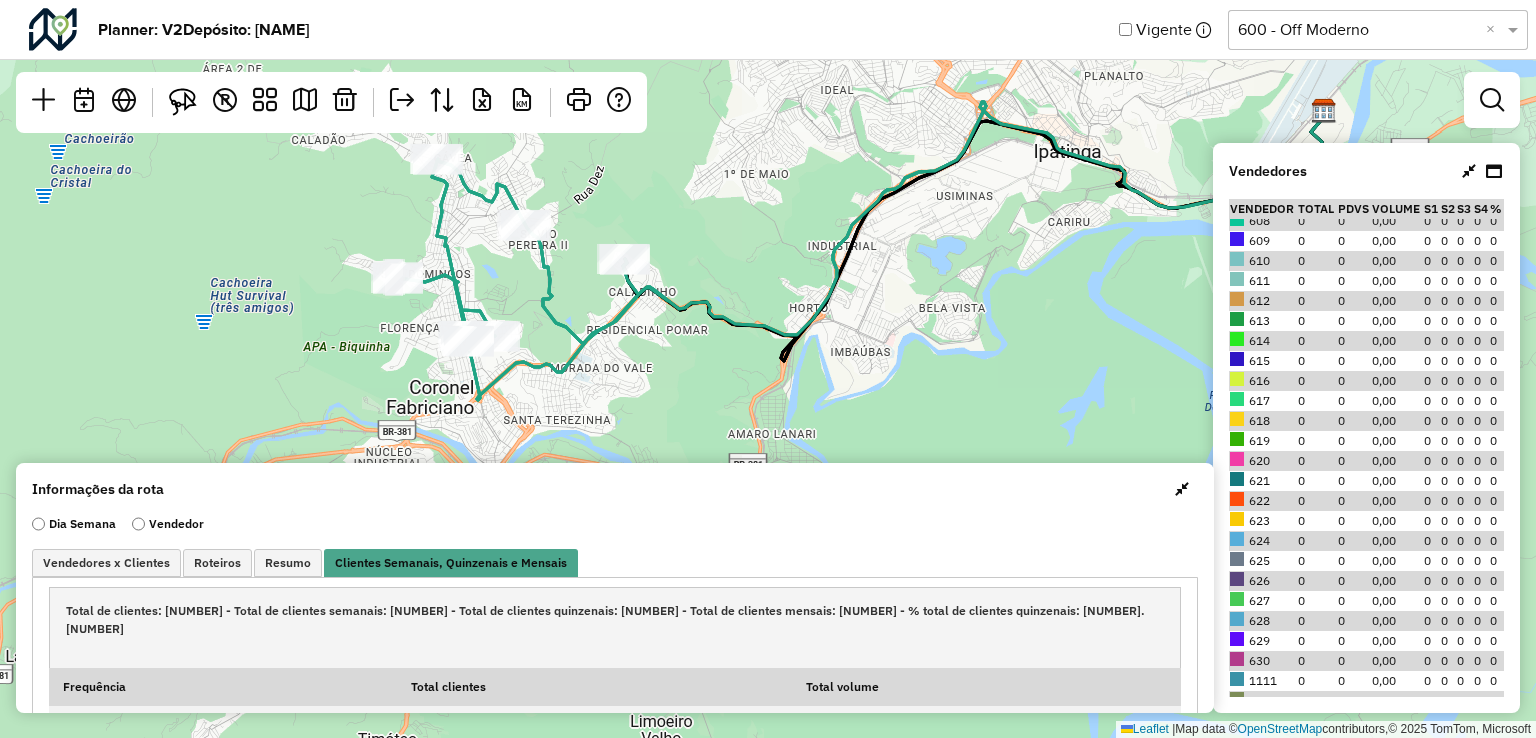 scroll, scrollTop: 182, scrollLeft: 0, axis: vertical 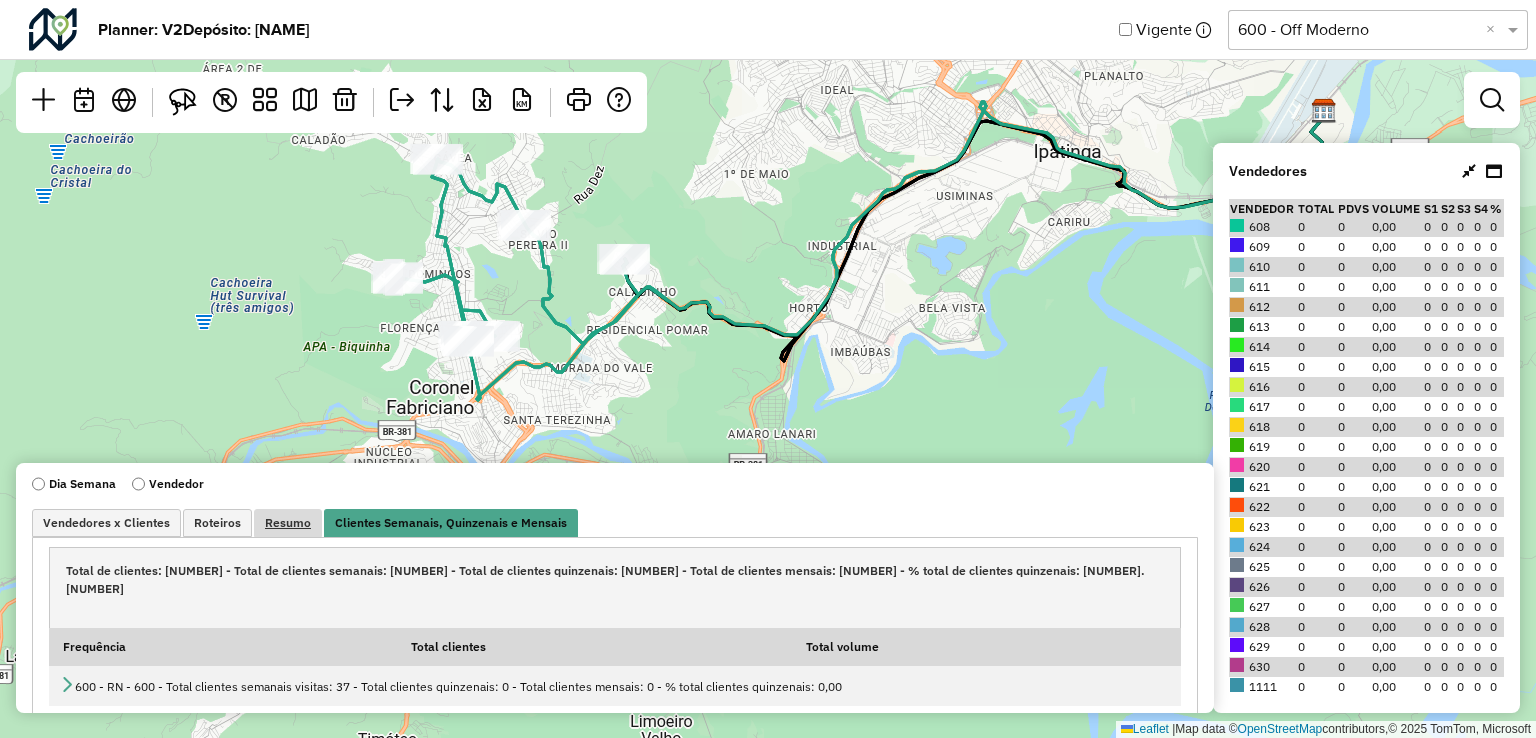 click on "Resumo" at bounding box center (288, 523) 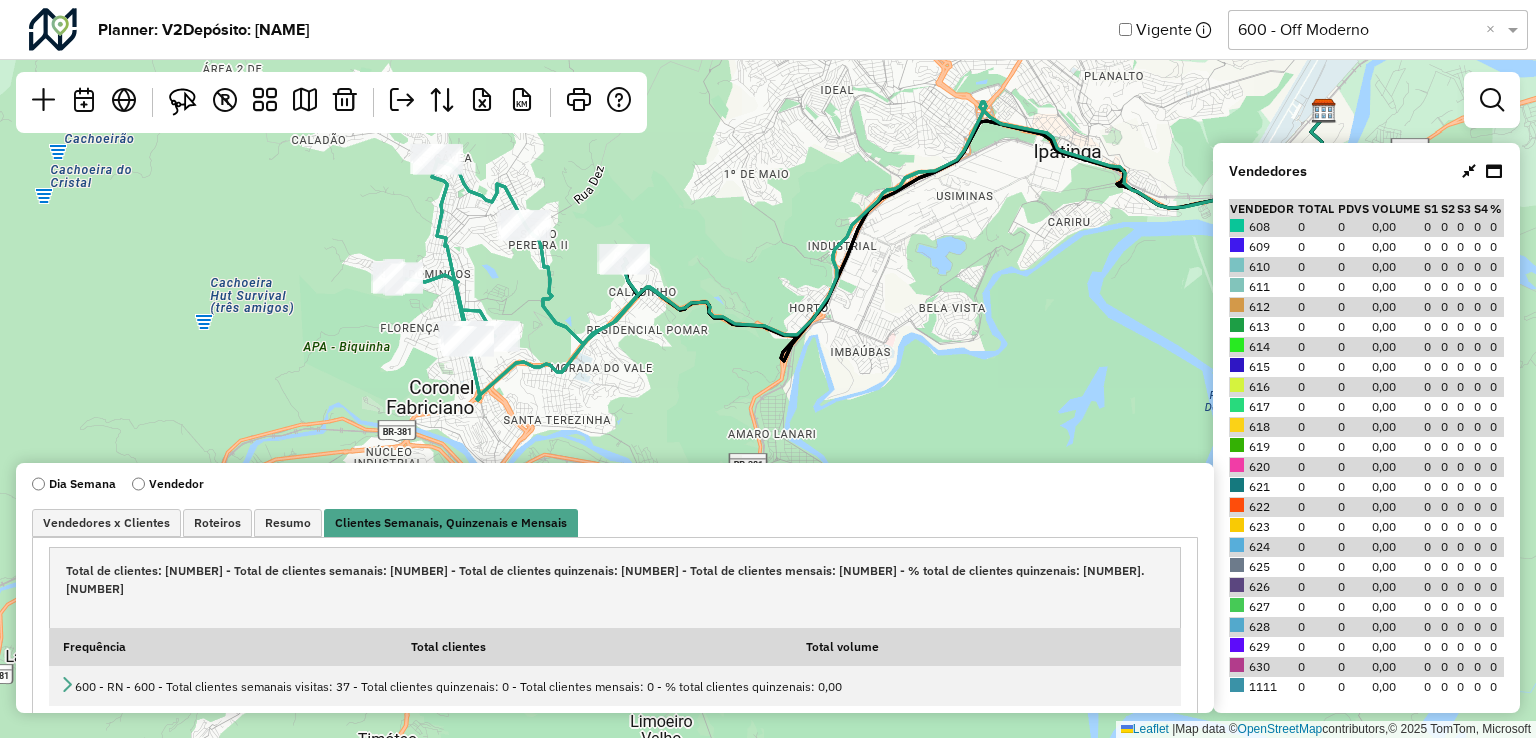 scroll, scrollTop: 15, scrollLeft: 0, axis: vertical 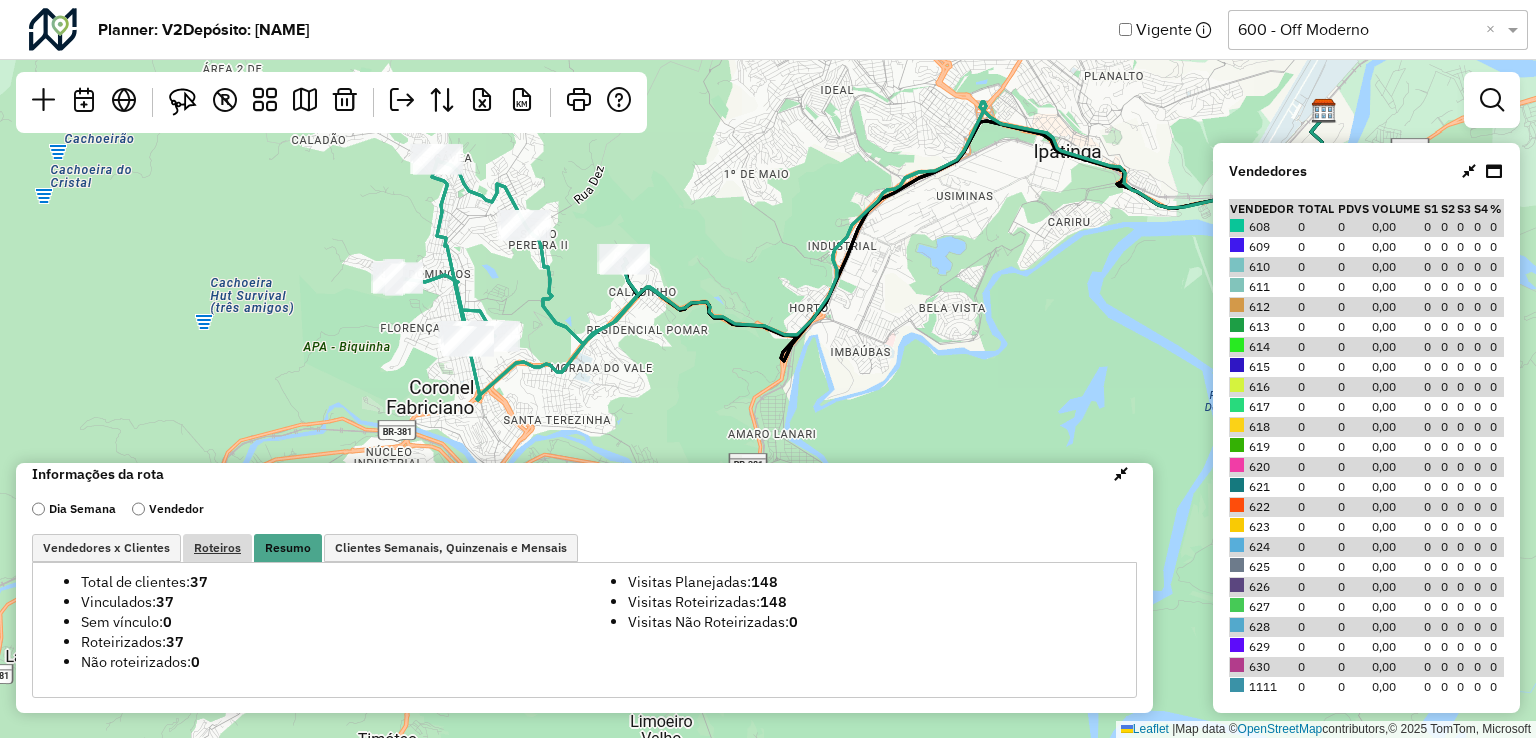 click on "Roteiros" at bounding box center (217, 548) 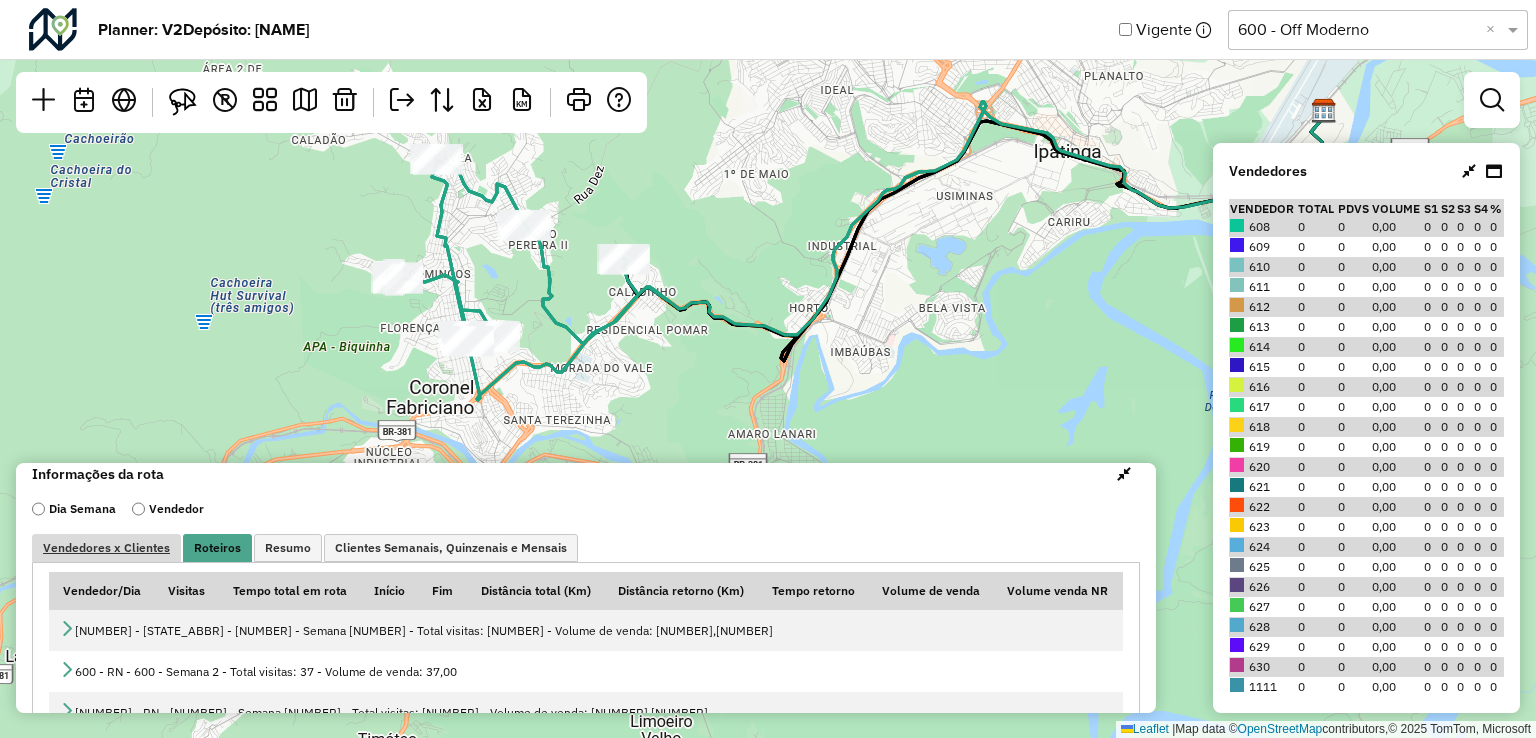 click on "Vendedores x Clientes" at bounding box center (106, 548) 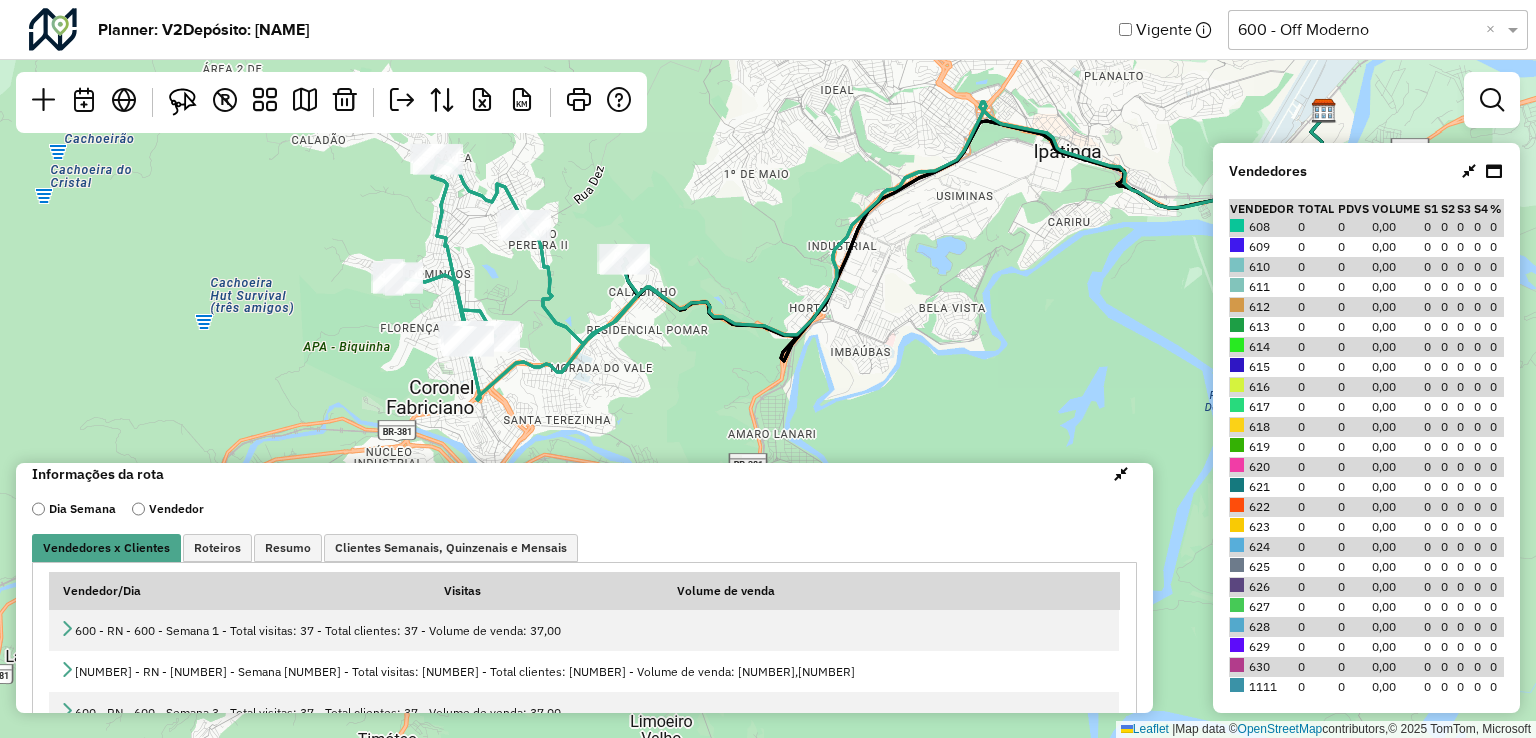 click on "Vendedor" at bounding box center (168, 509) 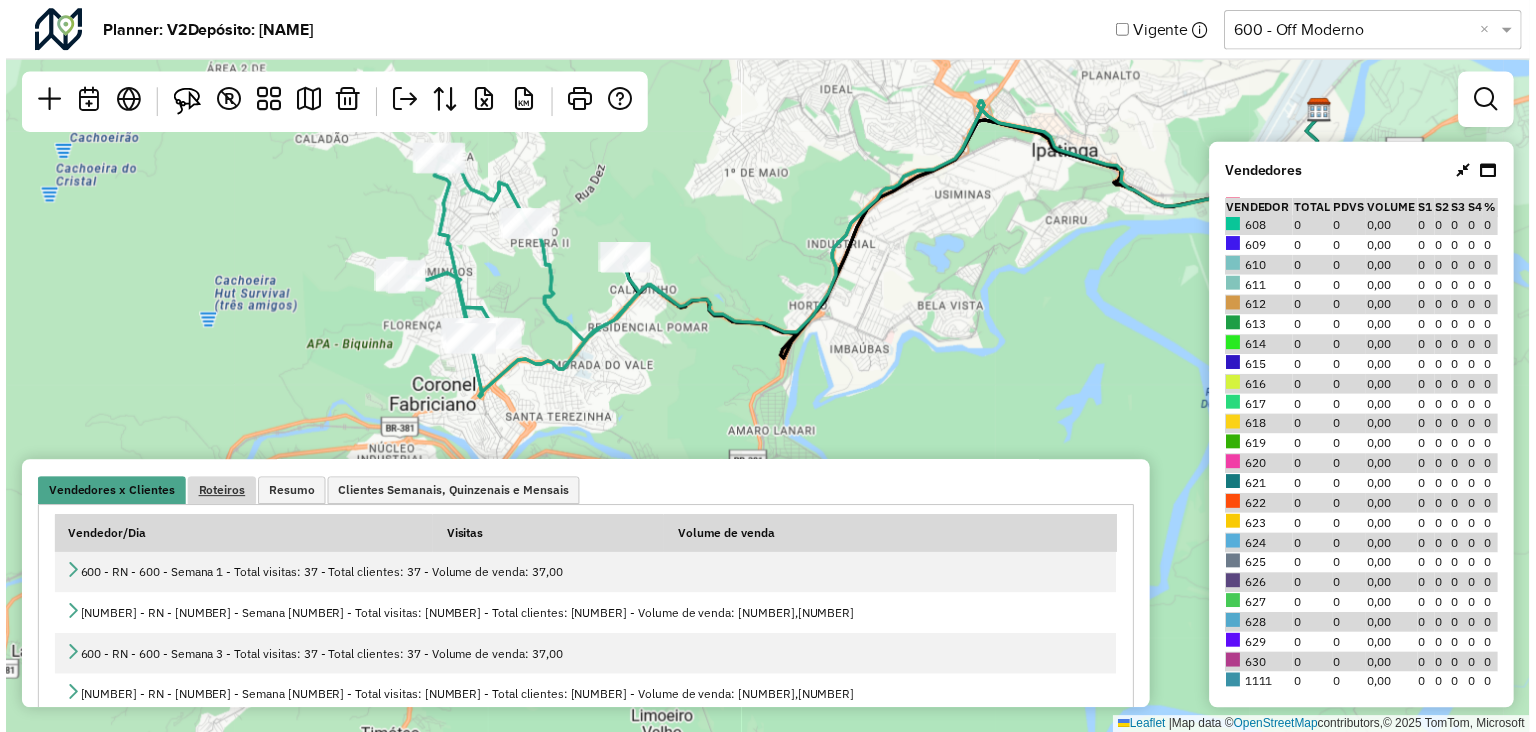 scroll, scrollTop: 0, scrollLeft: 0, axis: both 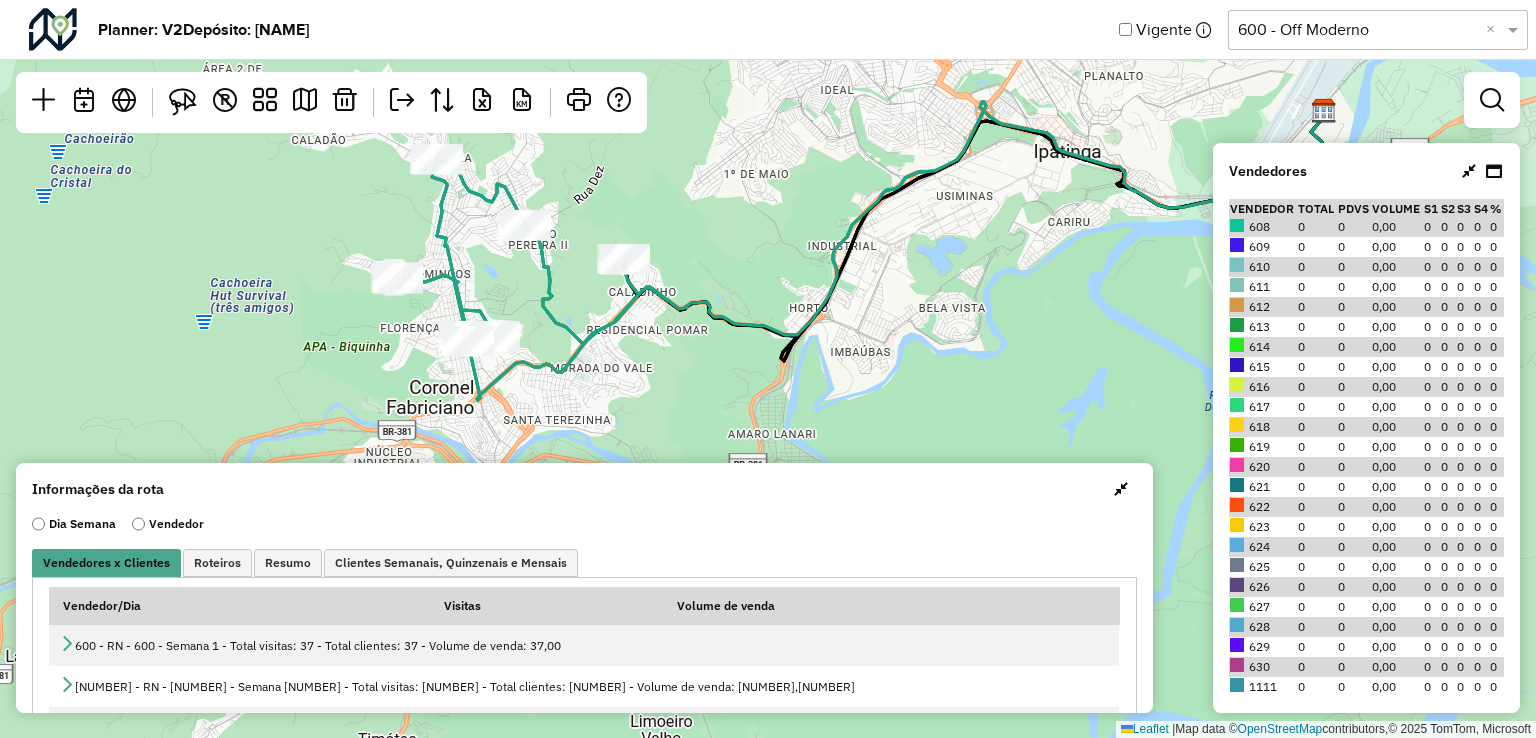 click on "[NUMBER] - [LAST] [NUMBER] - [LAST] [NUMBER] - [LAST]: [NUMBER] - [LAST]: [NUMBER]" 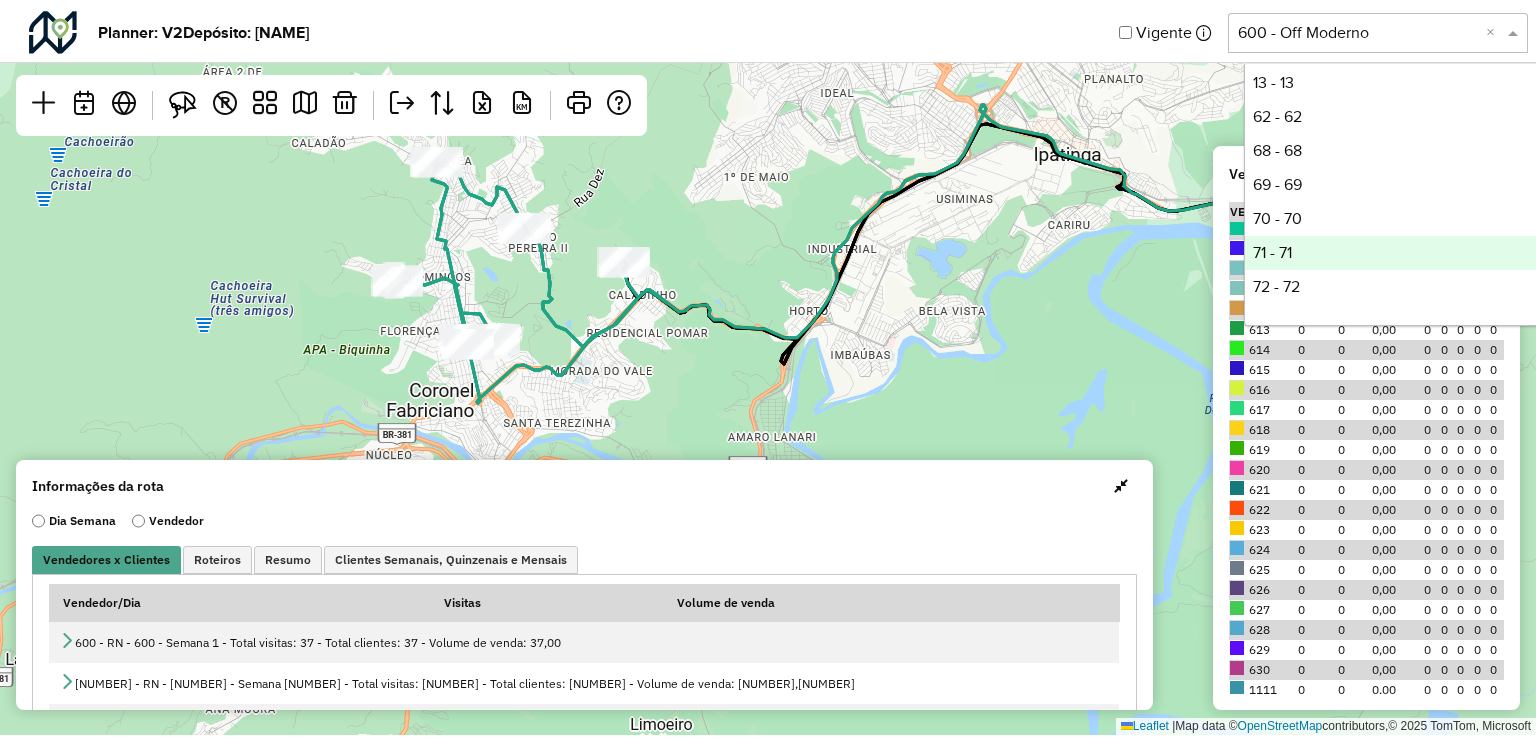 scroll, scrollTop: 0, scrollLeft: 0, axis: both 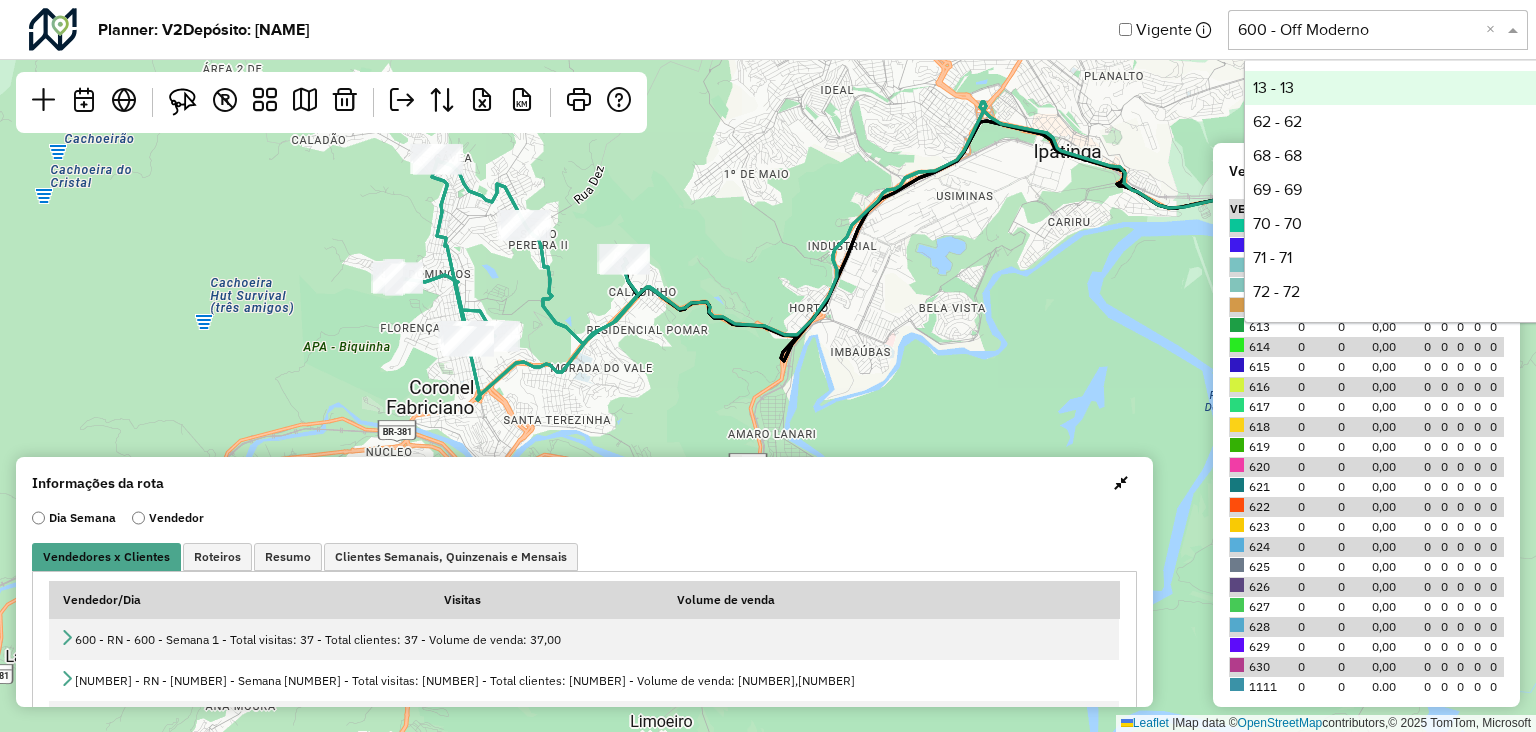 click 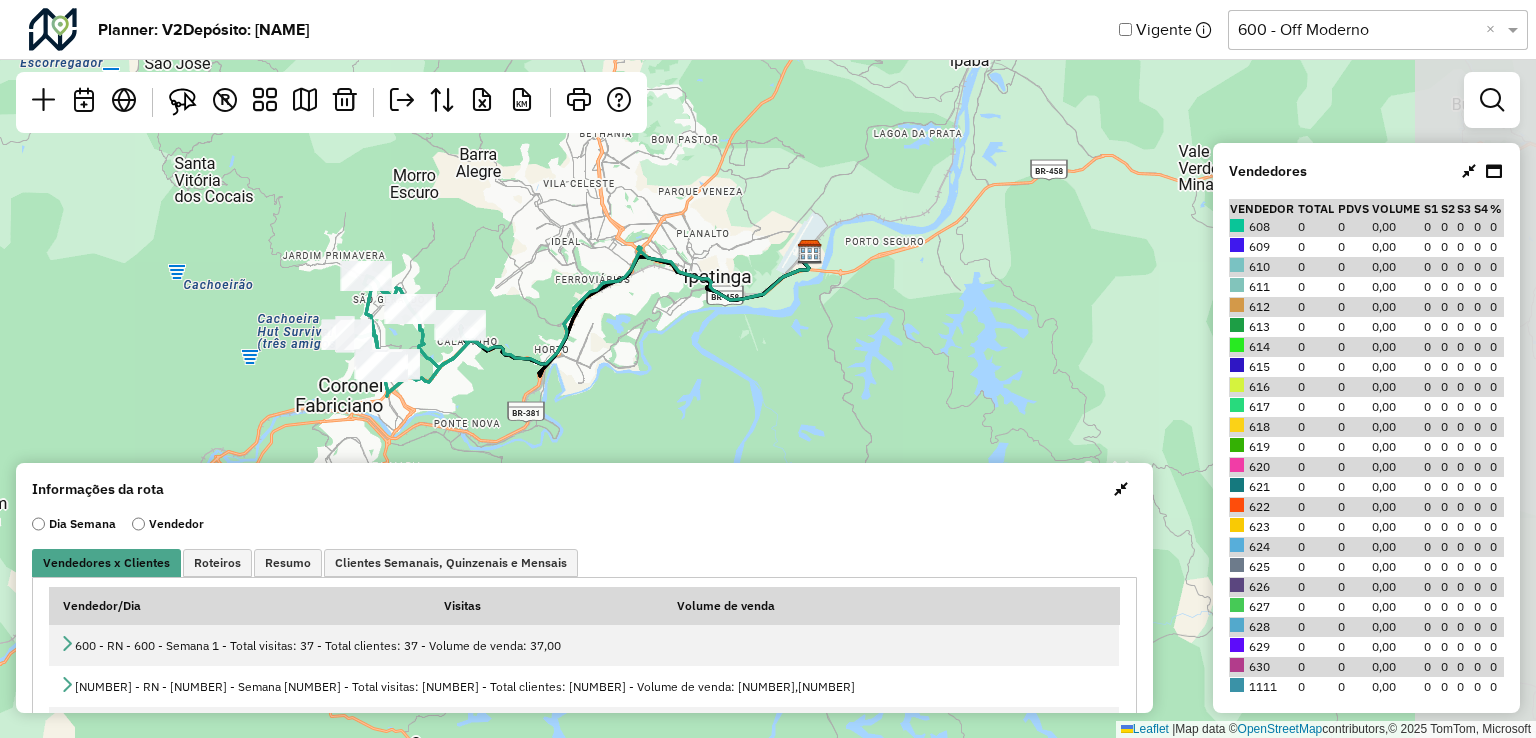 drag, startPoint x: 892, startPoint y: 256, endPoint x: 762, endPoint y: 313, distance: 141.94717 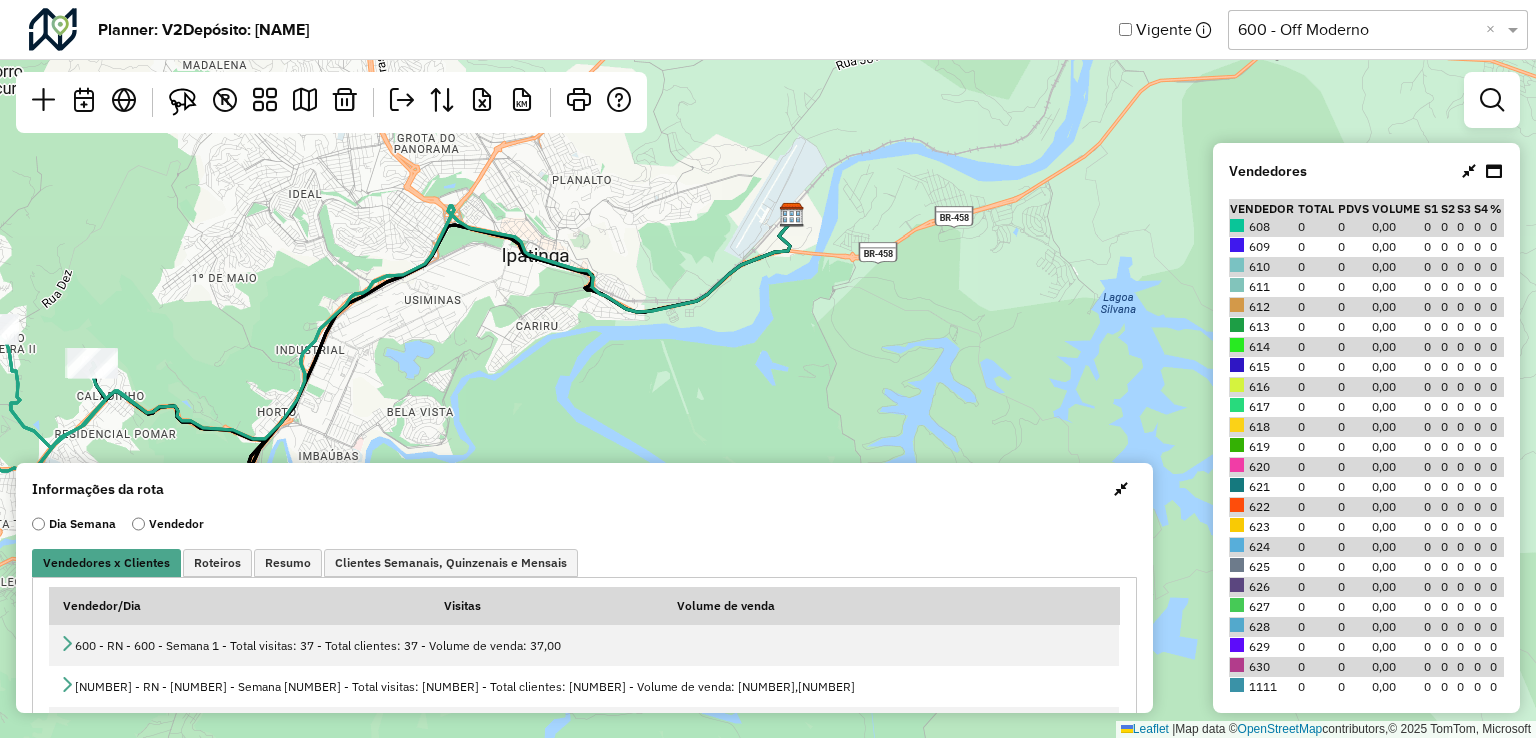 click 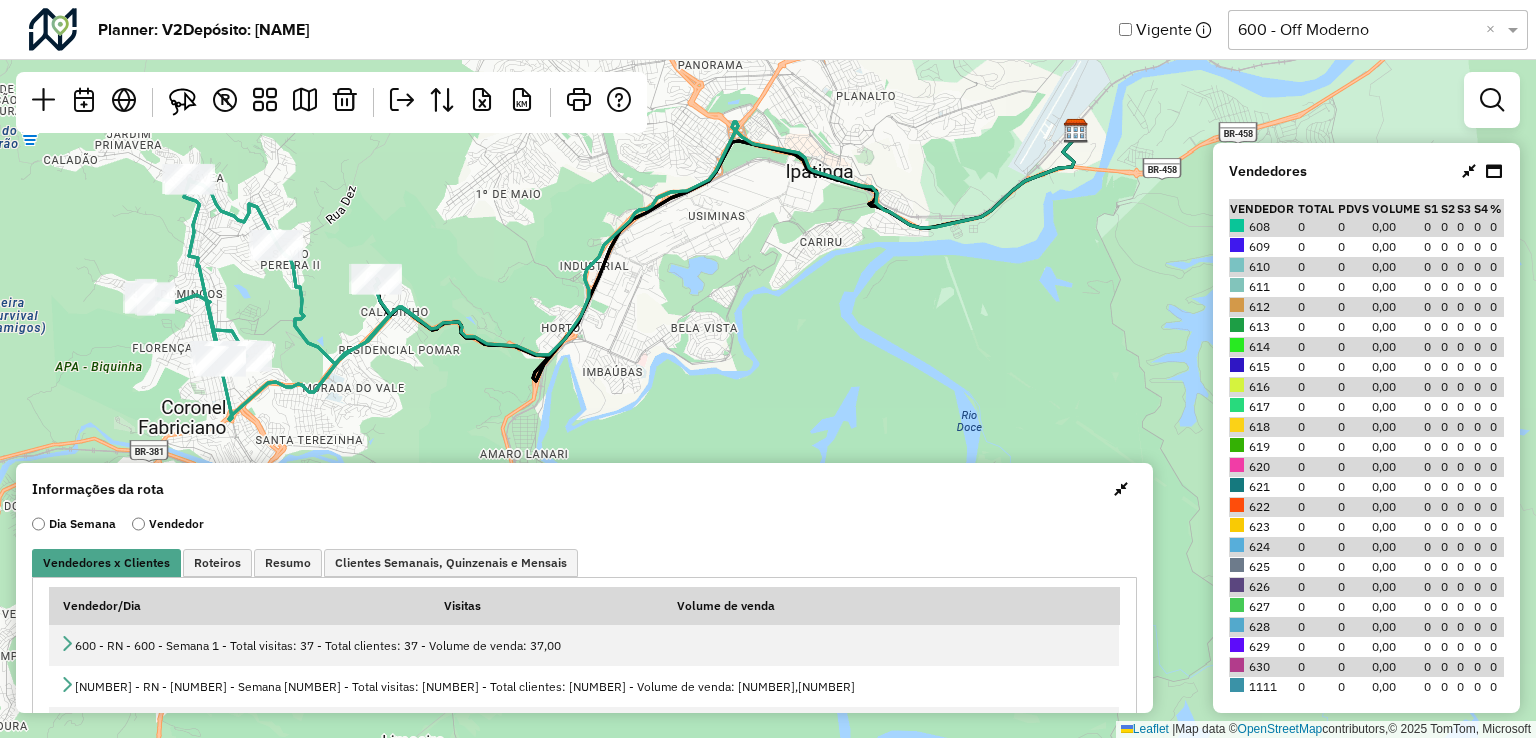 drag, startPoint x: 680, startPoint y: 368, endPoint x: 1008, endPoint y: 282, distance: 339.087 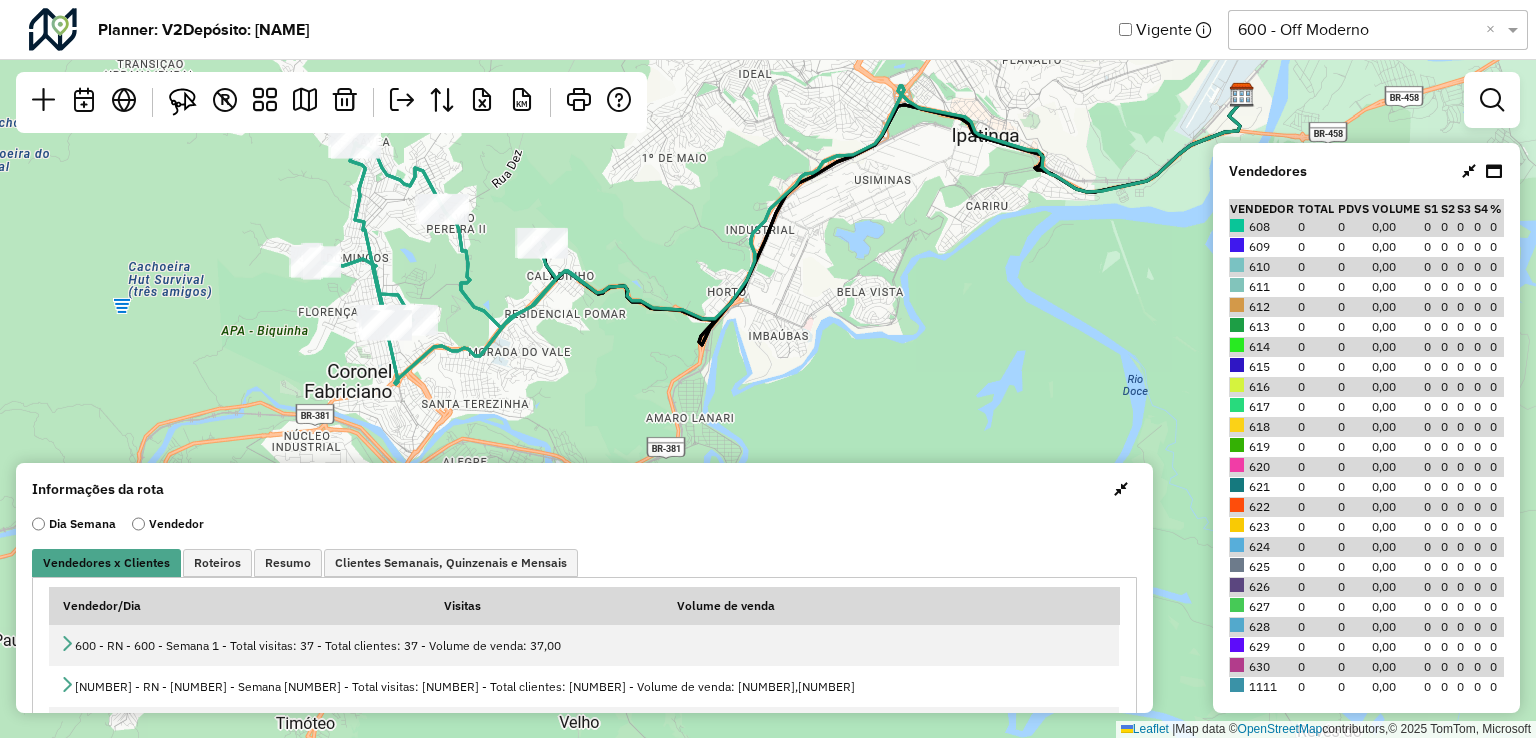 drag, startPoint x: 500, startPoint y: 410, endPoint x: 617, endPoint y: 381, distance: 120.54045 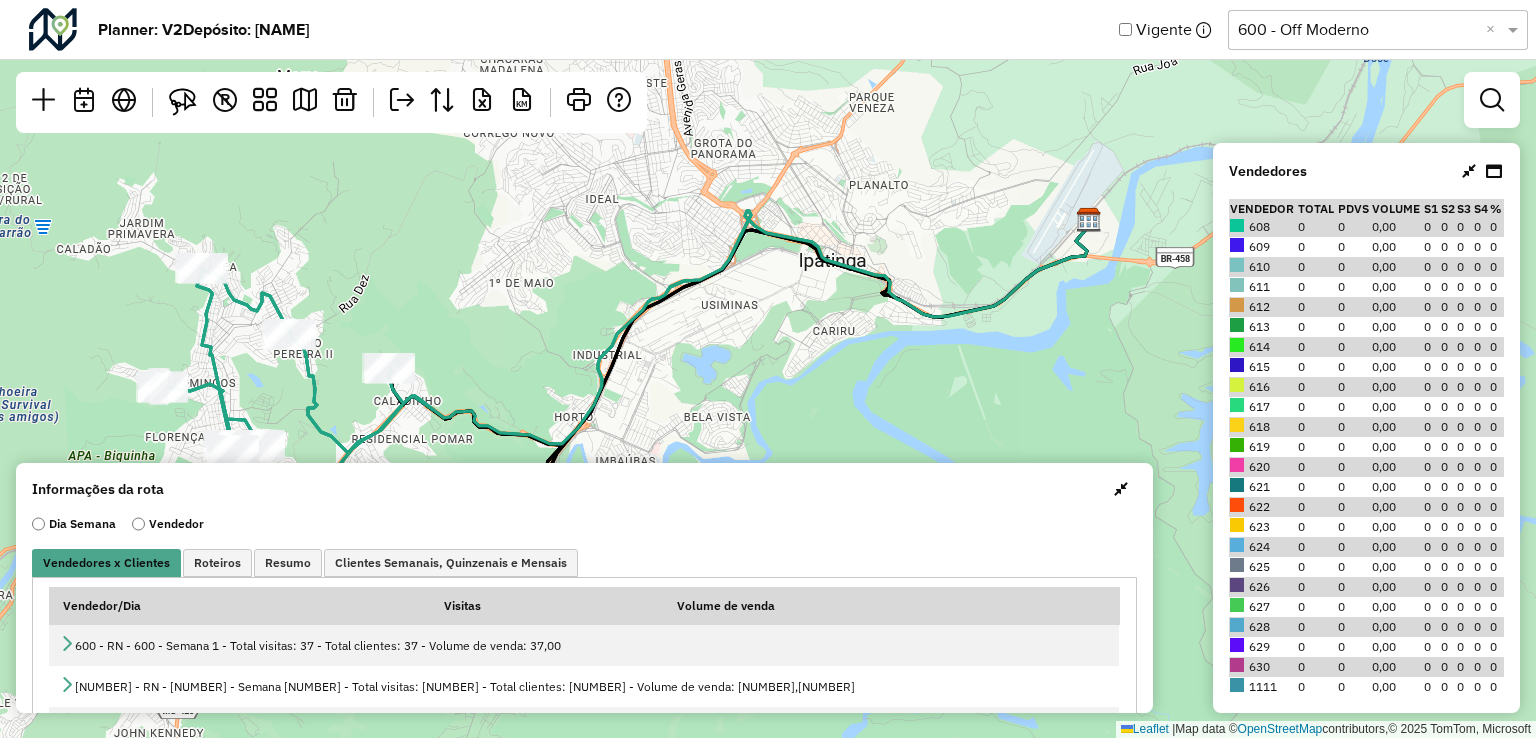 drag, startPoint x: 893, startPoint y: 176, endPoint x: 705, endPoint y: 364, distance: 265.87216 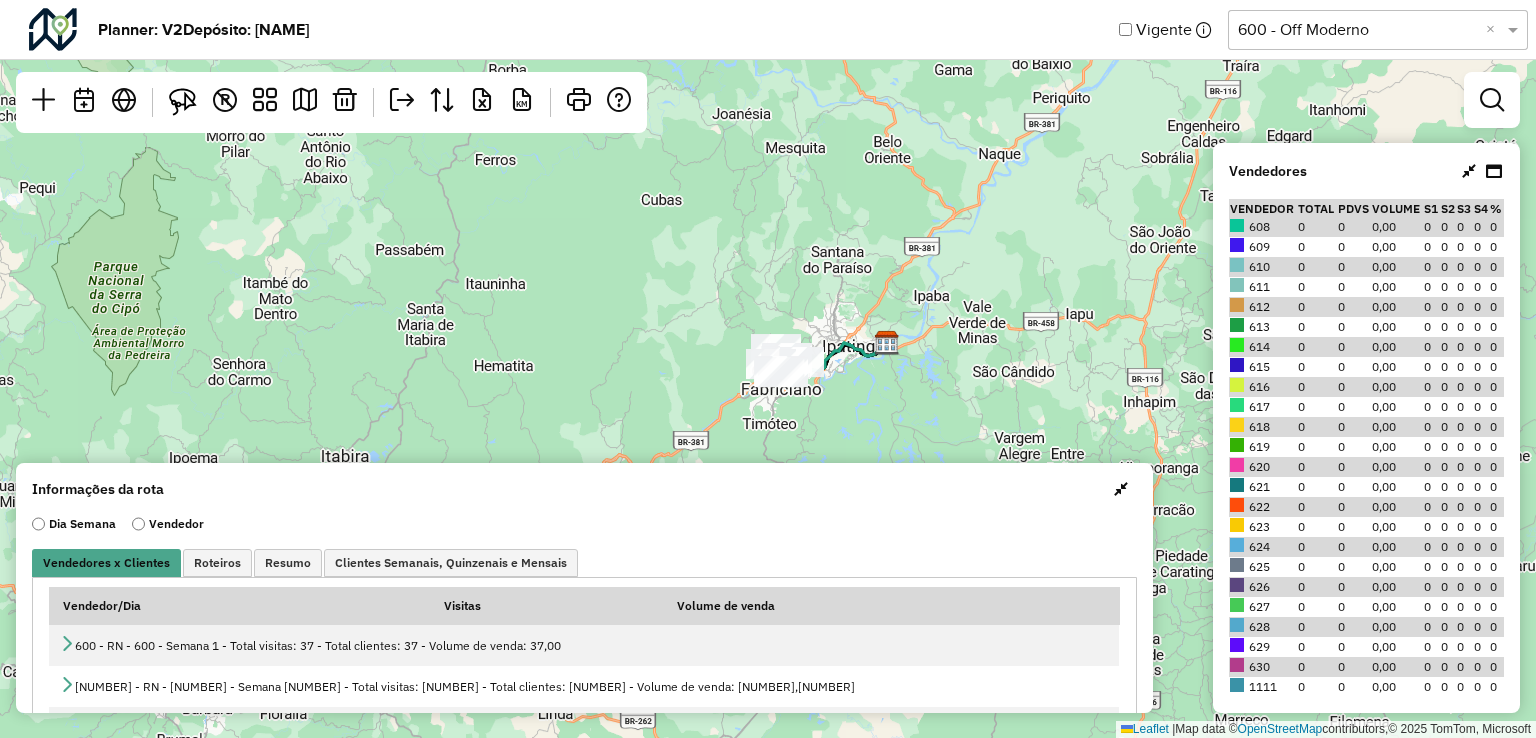drag, startPoint x: 772, startPoint y: 315, endPoint x: 834, endPoint y: 377, distance: 87.681244 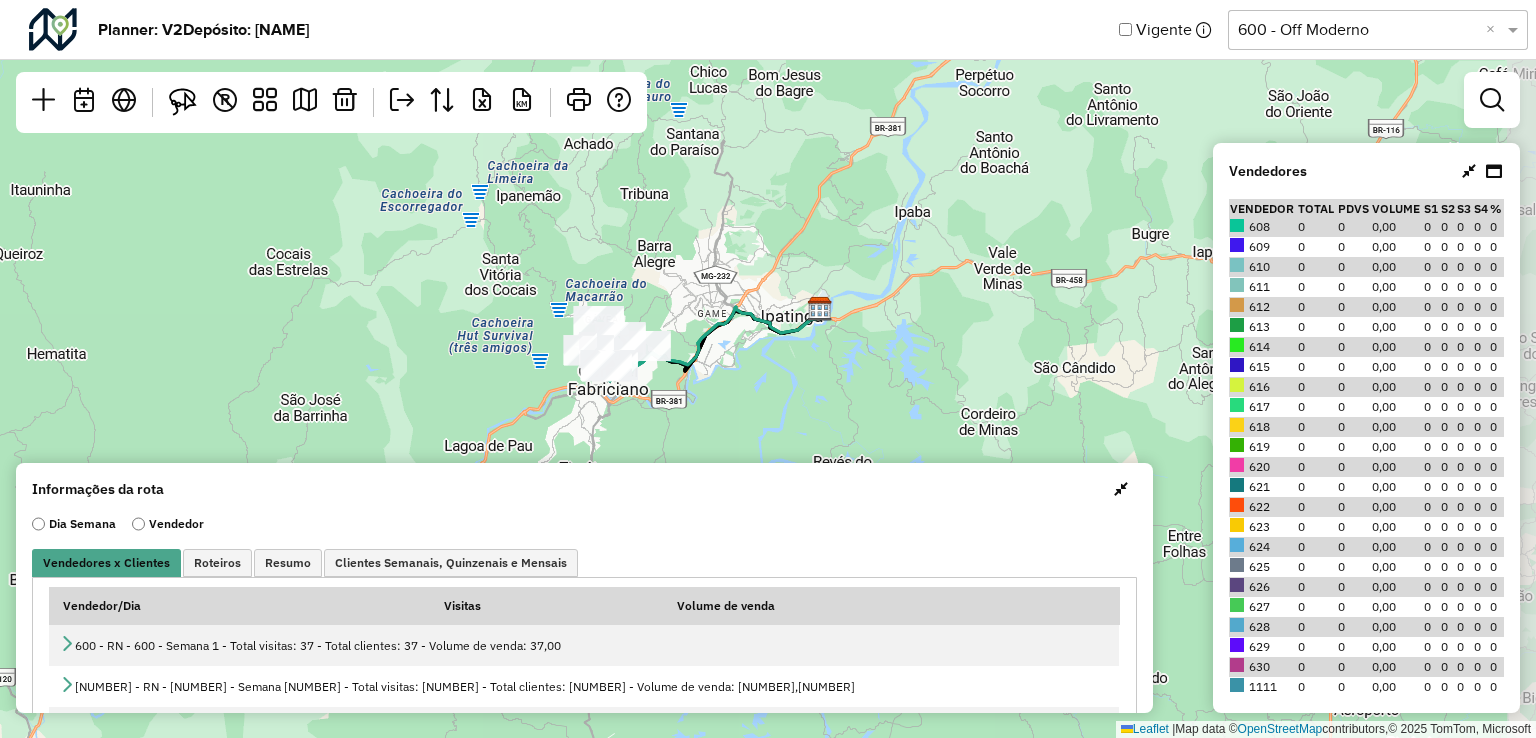 drag, startPoint x: 853, startPoint y: 357, endPoint x: 777, endPoint y: 363, distance: 76.23647 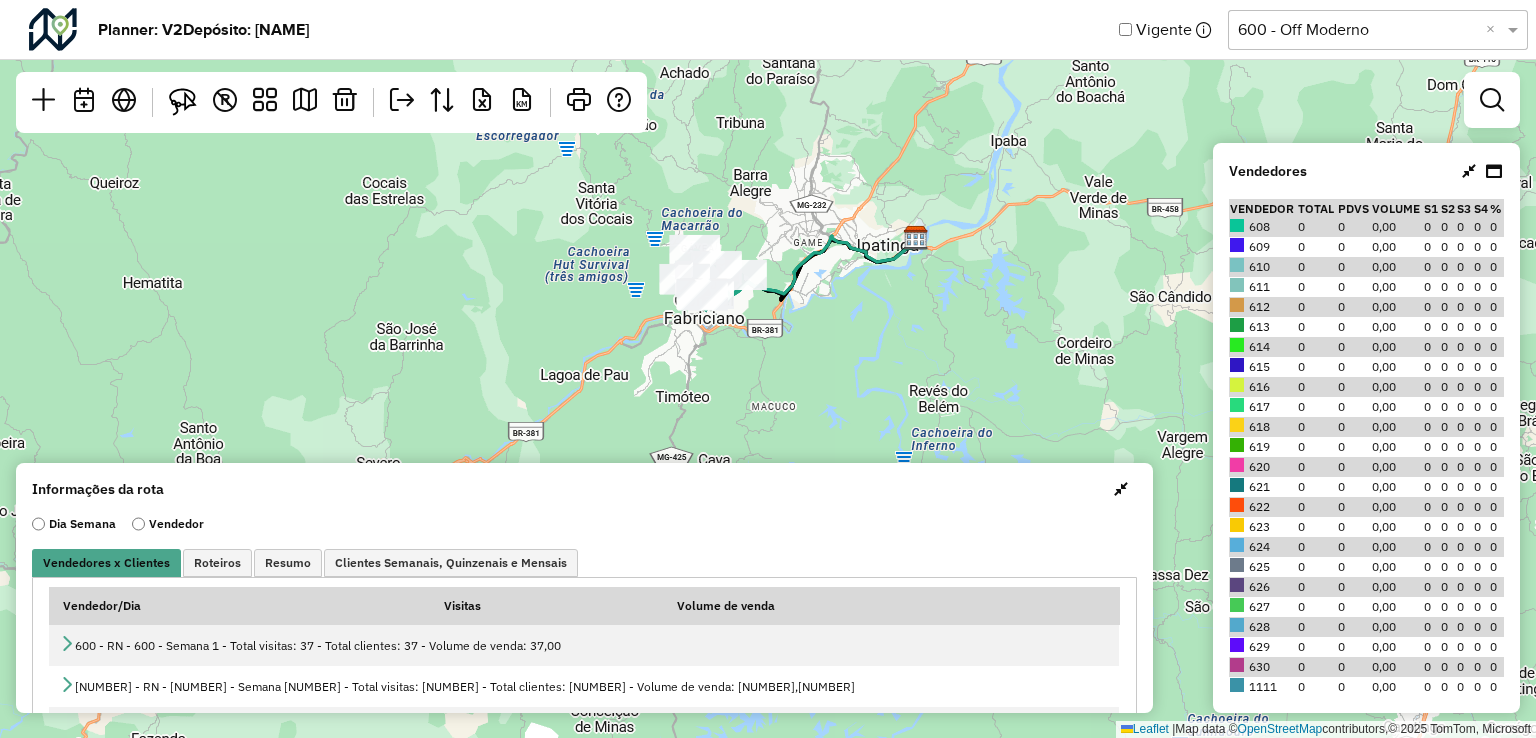 drag, startPoint x: 954, startPoint y: 281, endPoint x: 1060, endPoint y: 197, distance: 135.24792 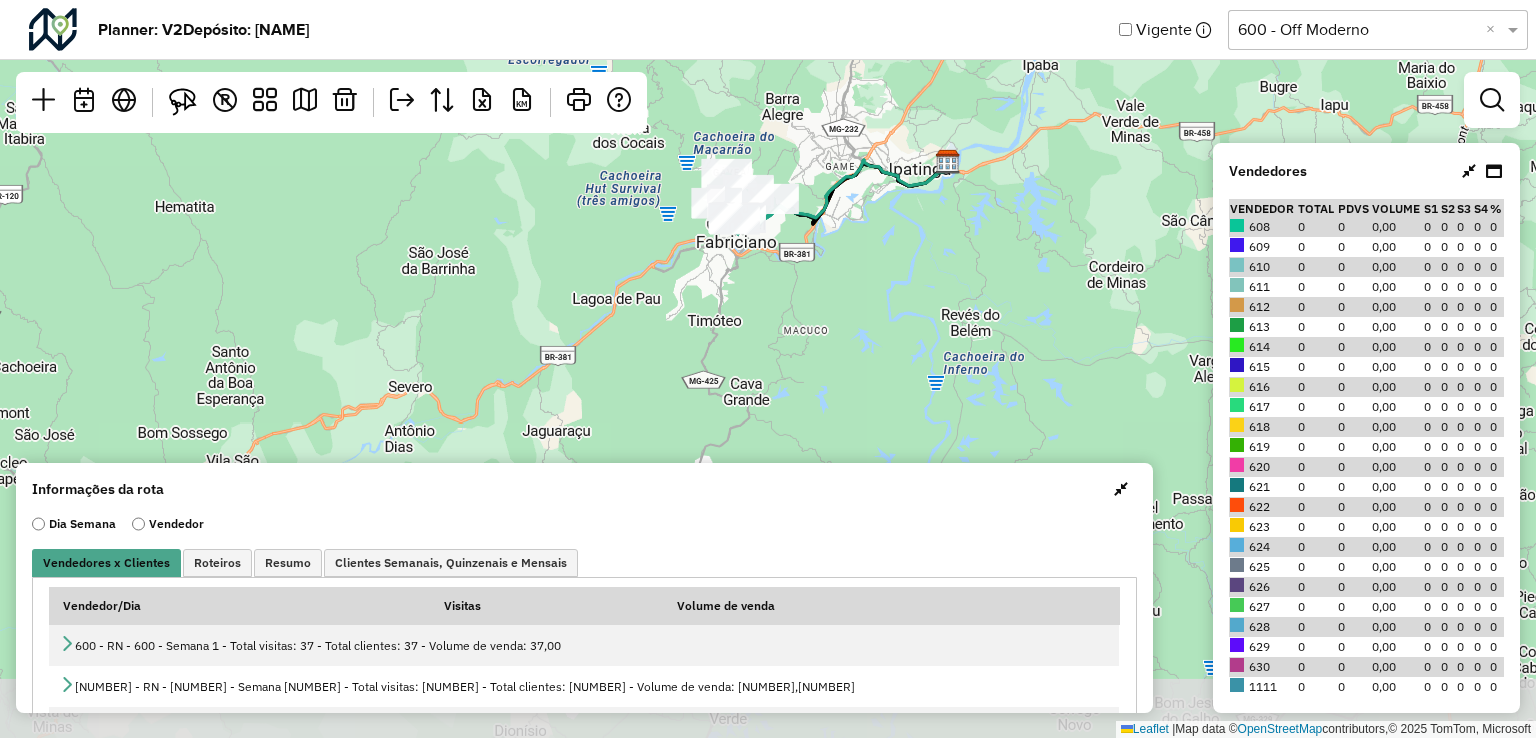 drag, startPoint x: 928, startPoint y: 335, endPoint x: 952, endPoint y: 272, distance: 67.41662 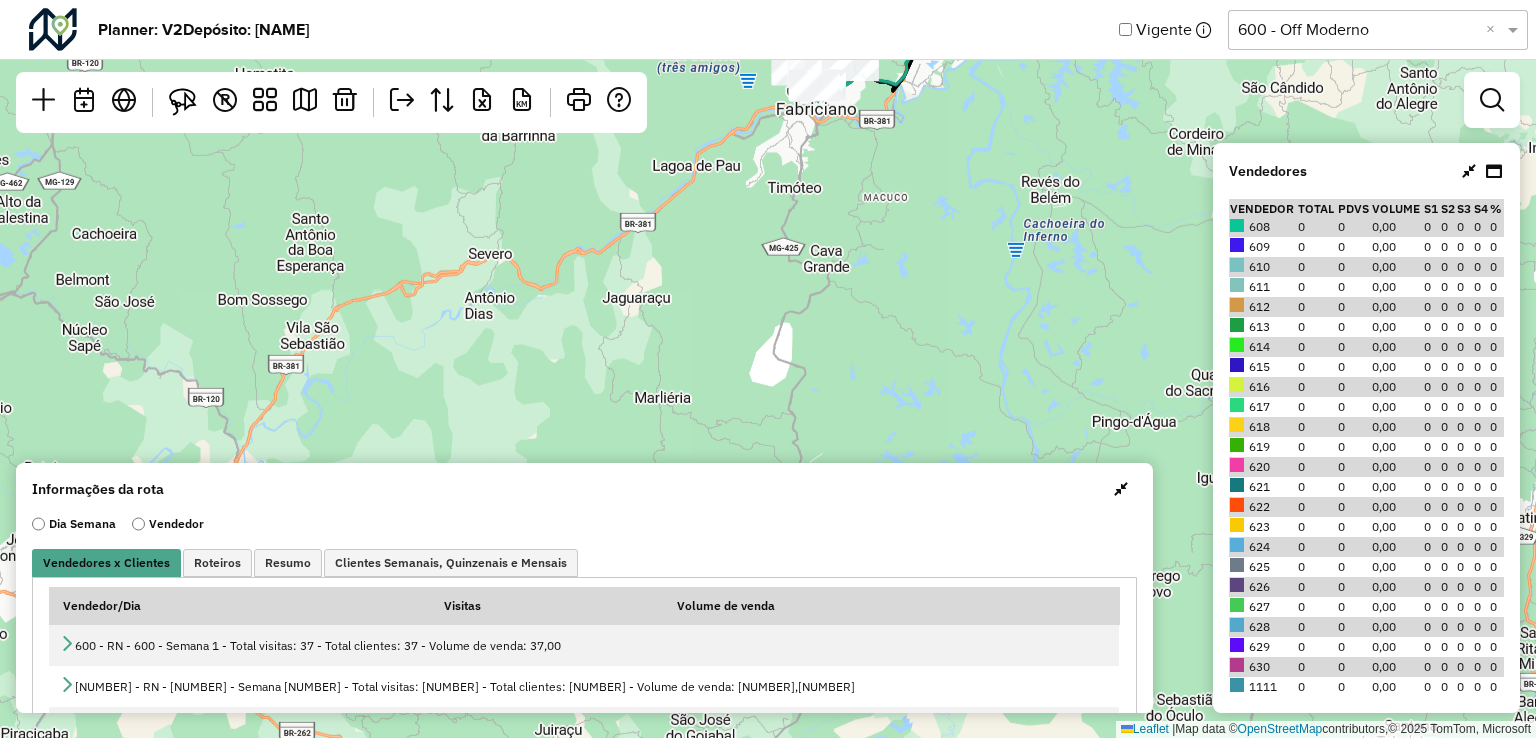 drag, startPoint x: 620, startPoint y: 370, endPoint x: 700, endPoint y: 235, distance: 156.92355 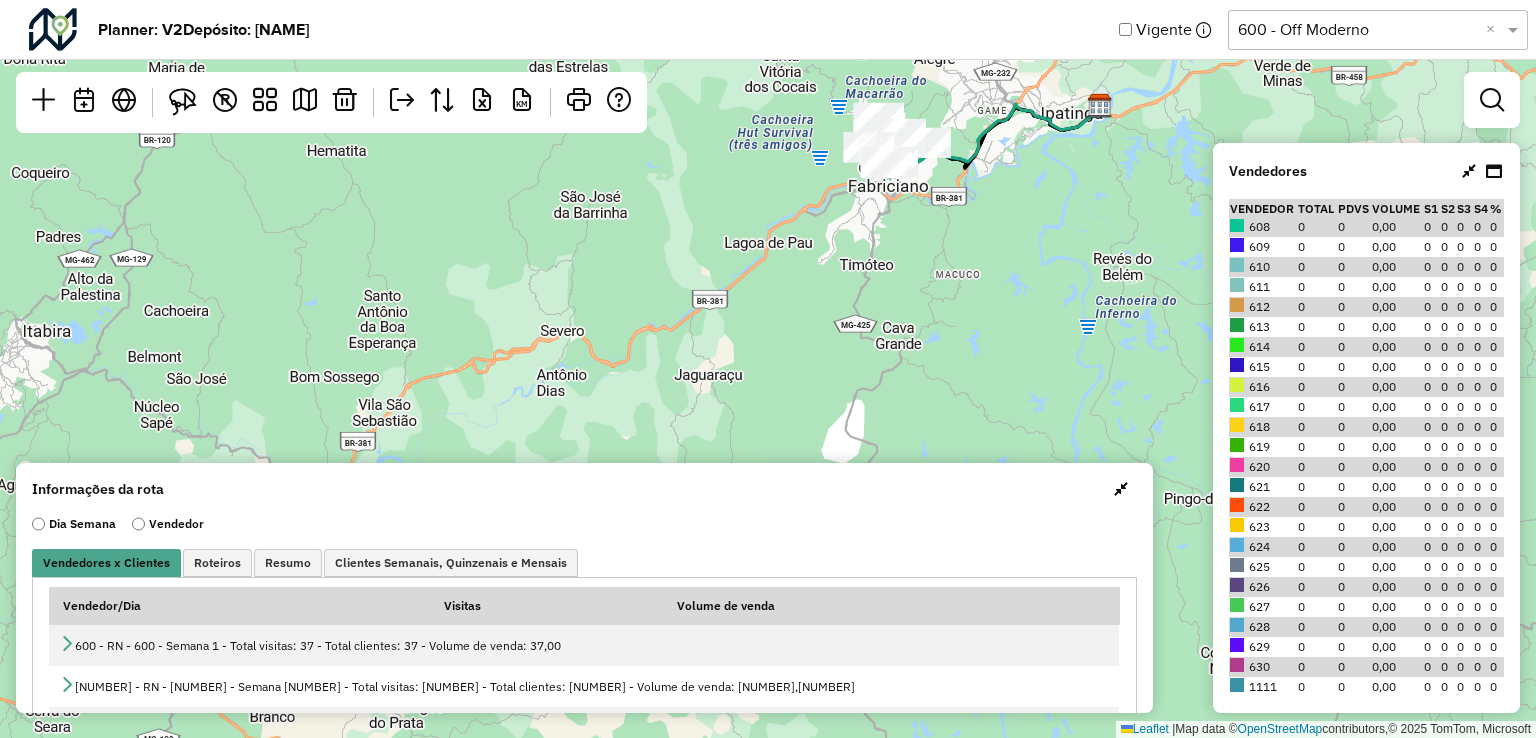 drag, startPoint x: 628, startPoint y: 277, endPoint x: 588, endPoint y: 382, distance: 112.36102 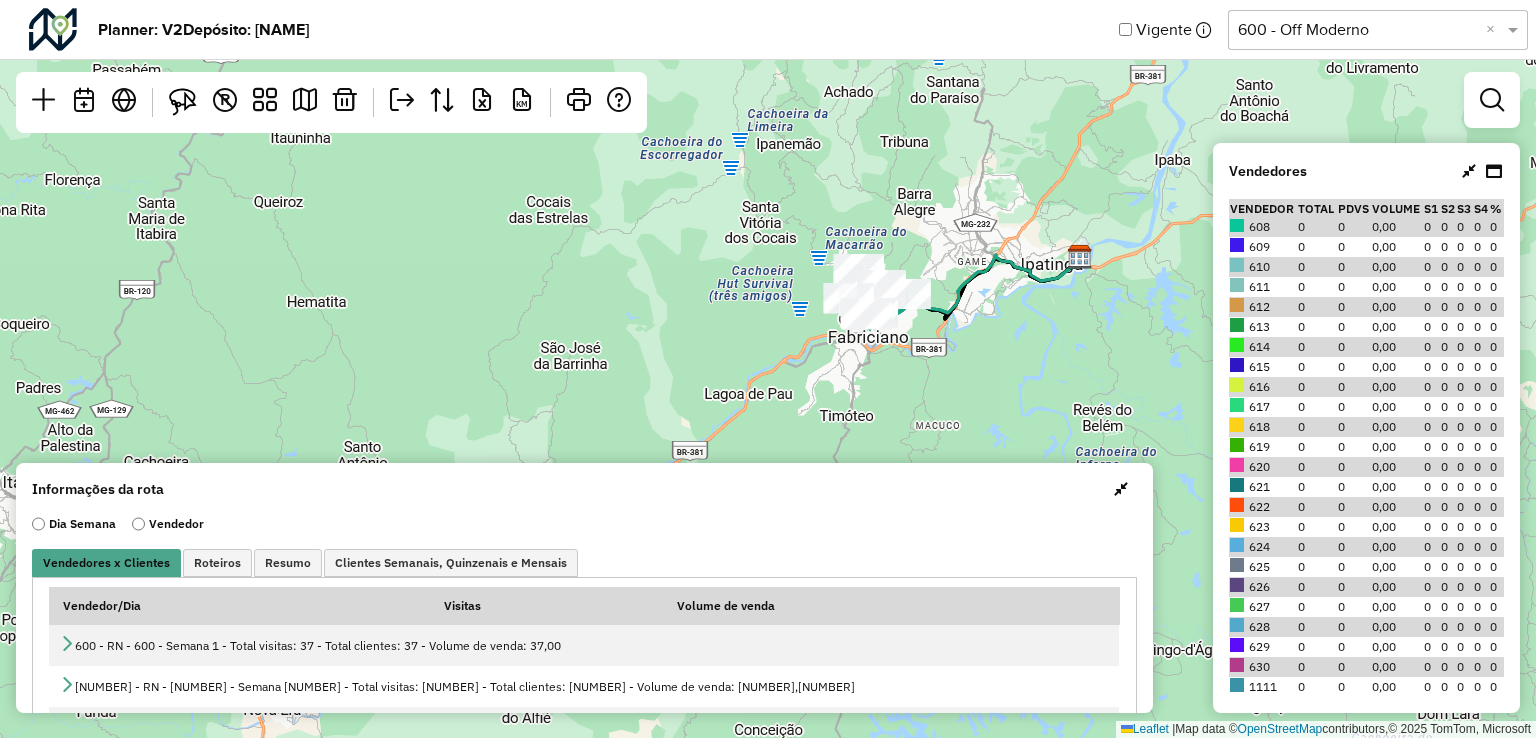 drag, startPoint x: 576, startPoint y: 252, endPoint x: 554, endPoint y: 404, distance: 153.58385 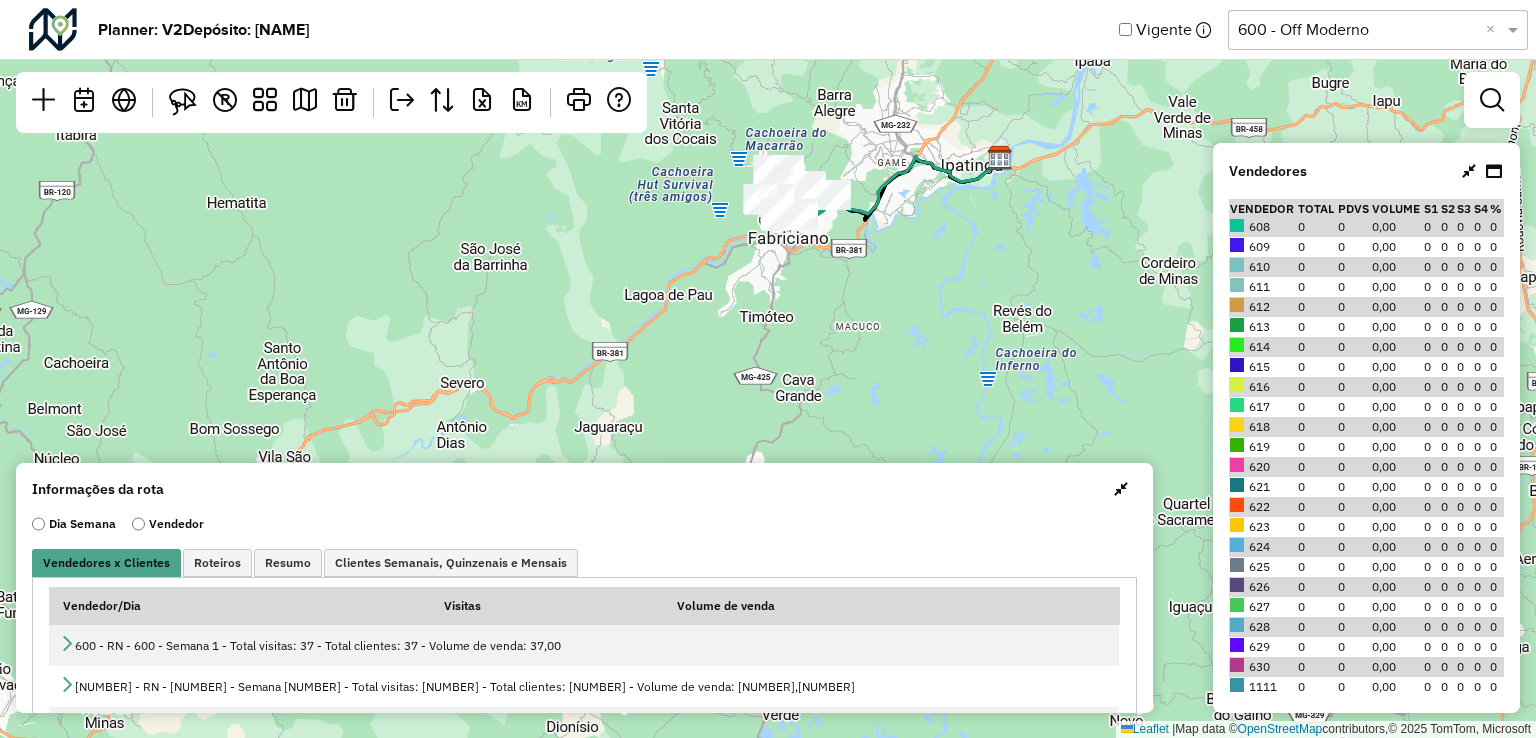 drag, startPoint x: 599, startPoint y: 390, endPoint x: 520, endPoint y: 287, distance: 129.80756 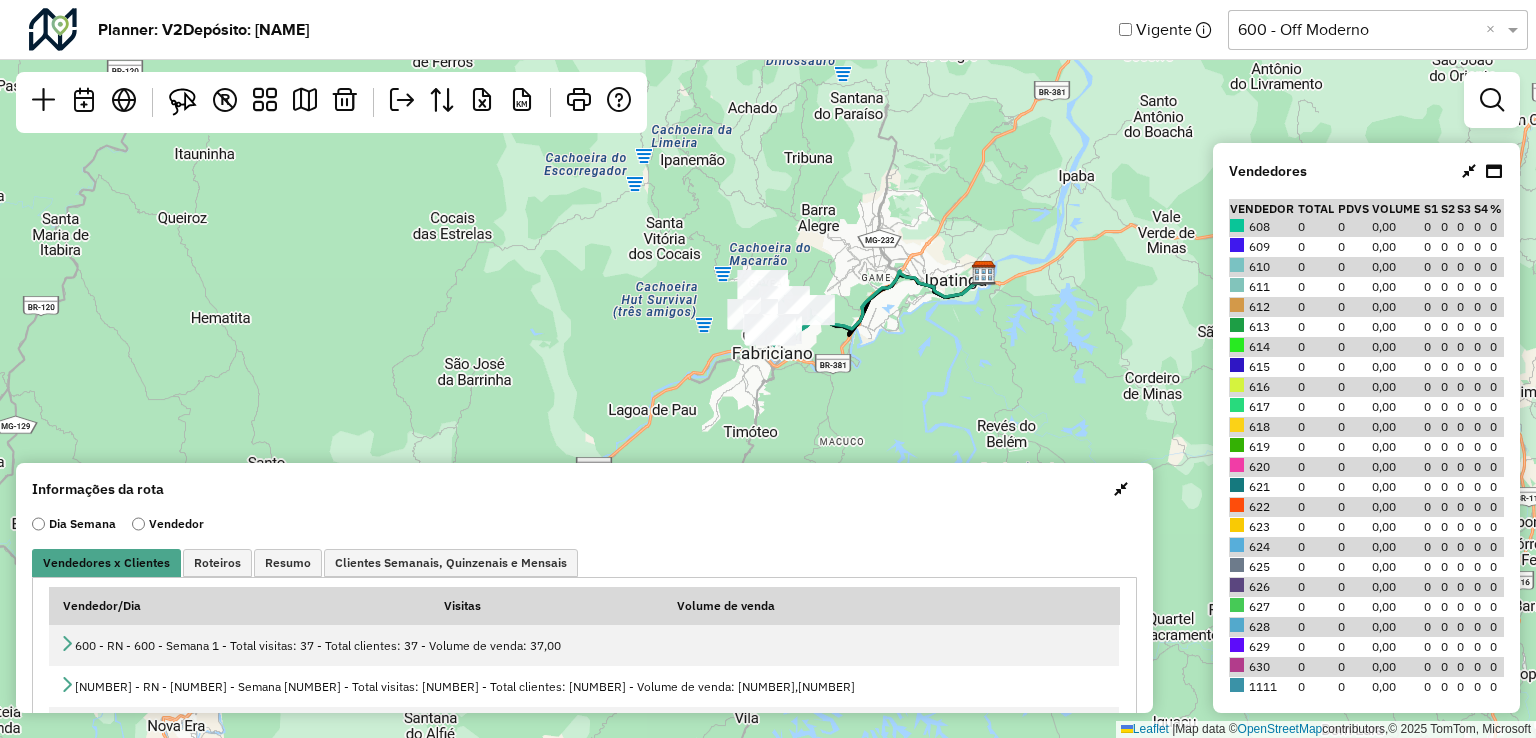drag, startPoint x: 548, startPoint y: 337, endPoint x: 532, endPoint y: 453, distance: 117.09825 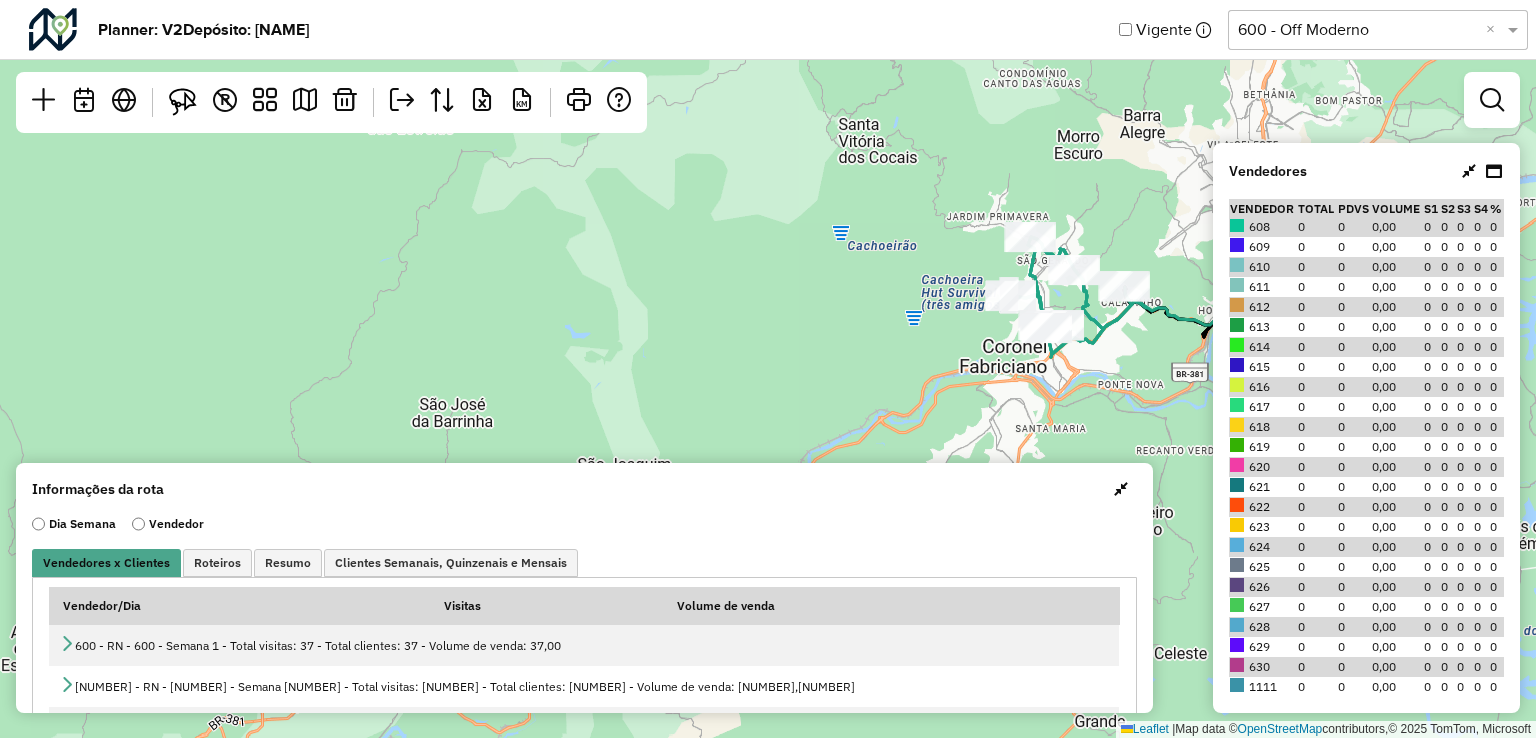 drag, startPoint x: 494, startPoint y: 341, endPoint x: 470, endPoint y: 217, distance: 126.30122 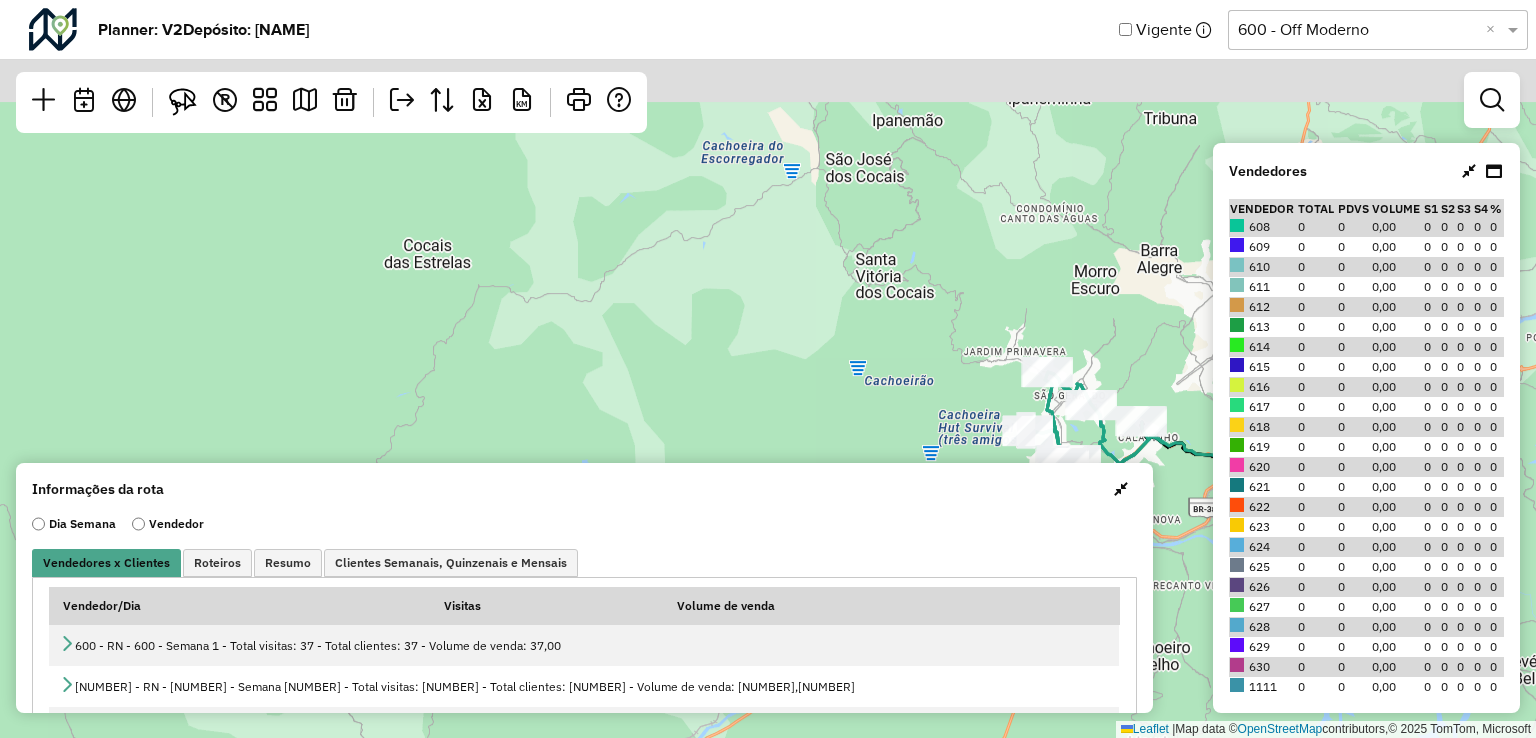drag, startPoint x: 470, startPoint y: 217, endPoint x: 488, endPoint y: 361, distance: 145.12064 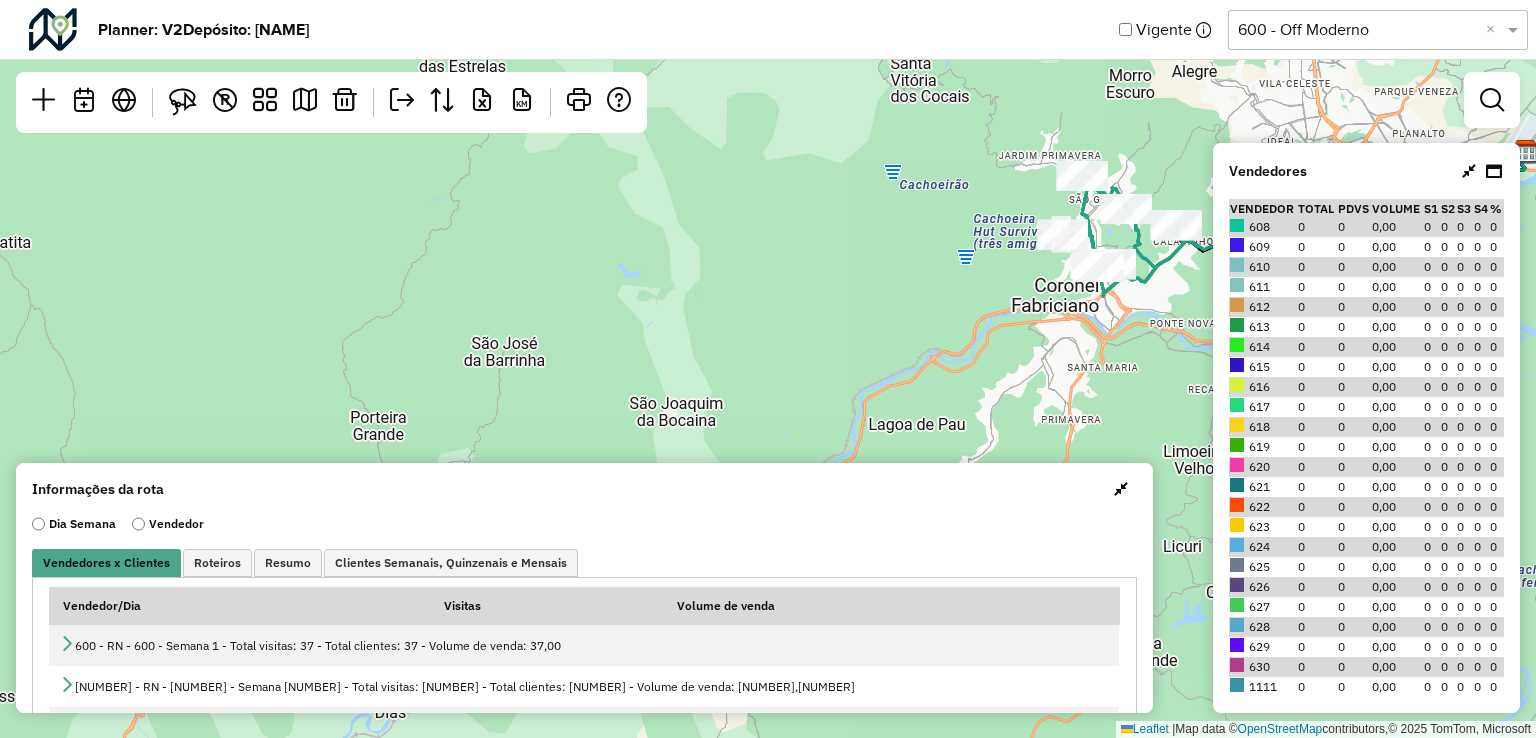 drag, startPoint x: 569, startPoint y: 363, endPoint x: 603, endPoint y: 158, distance: 207.80038 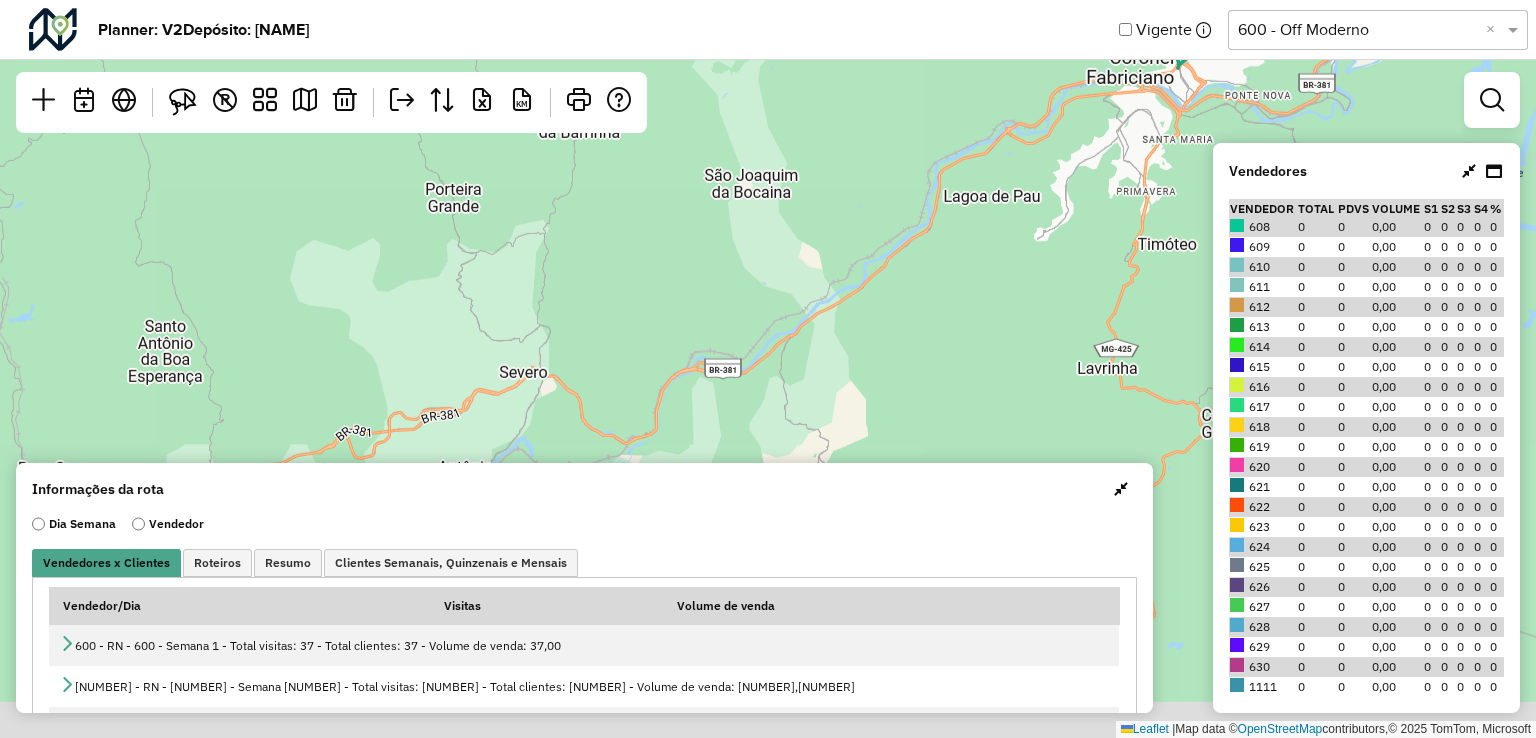 drag, startPoint x: 565, startPoint y: 316, endPoint x: 643, endPoint y: 68, distance: 259.97693 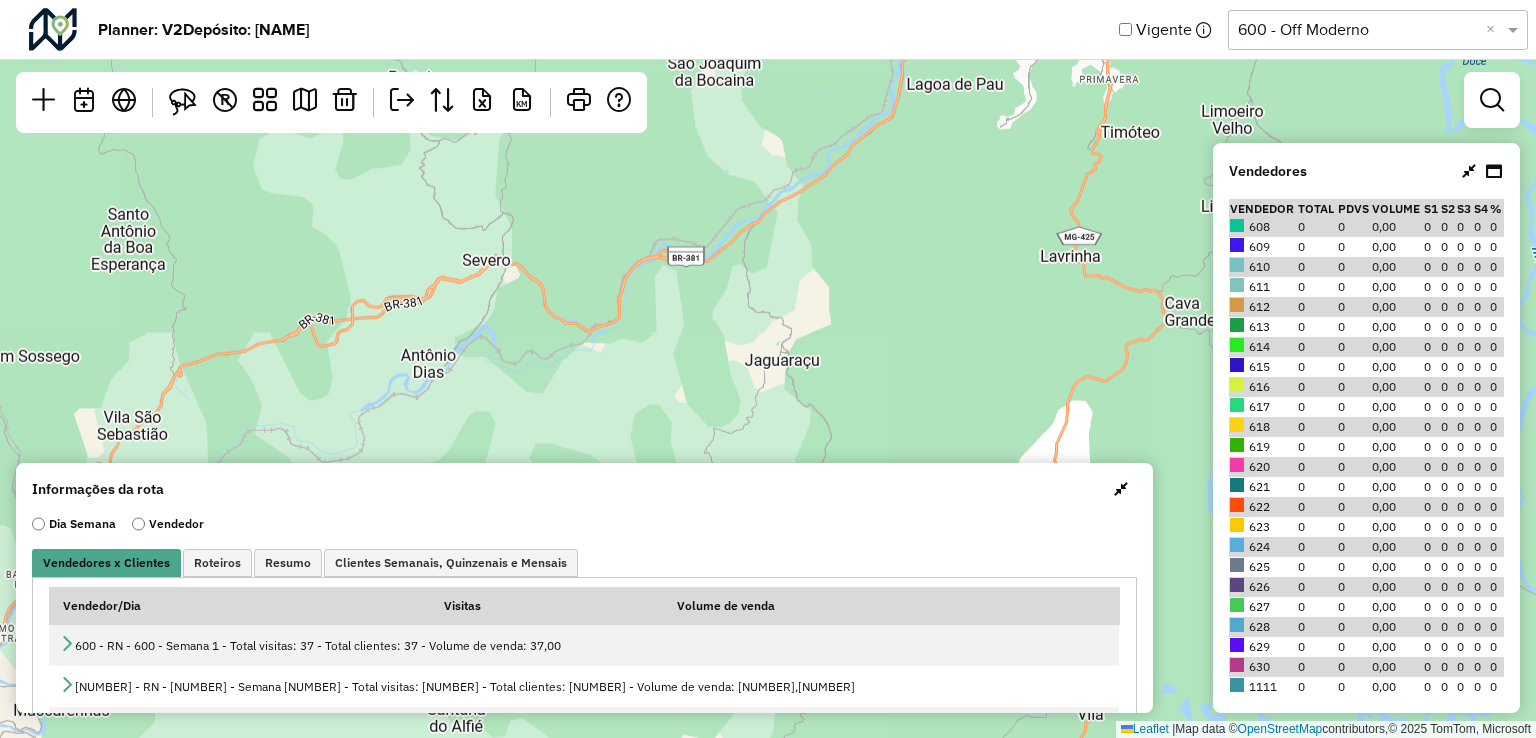 drag, startPoint x: 763, startPoint y: 277, endPoint x: 693, endPoint y: 133, distance: 160.11246 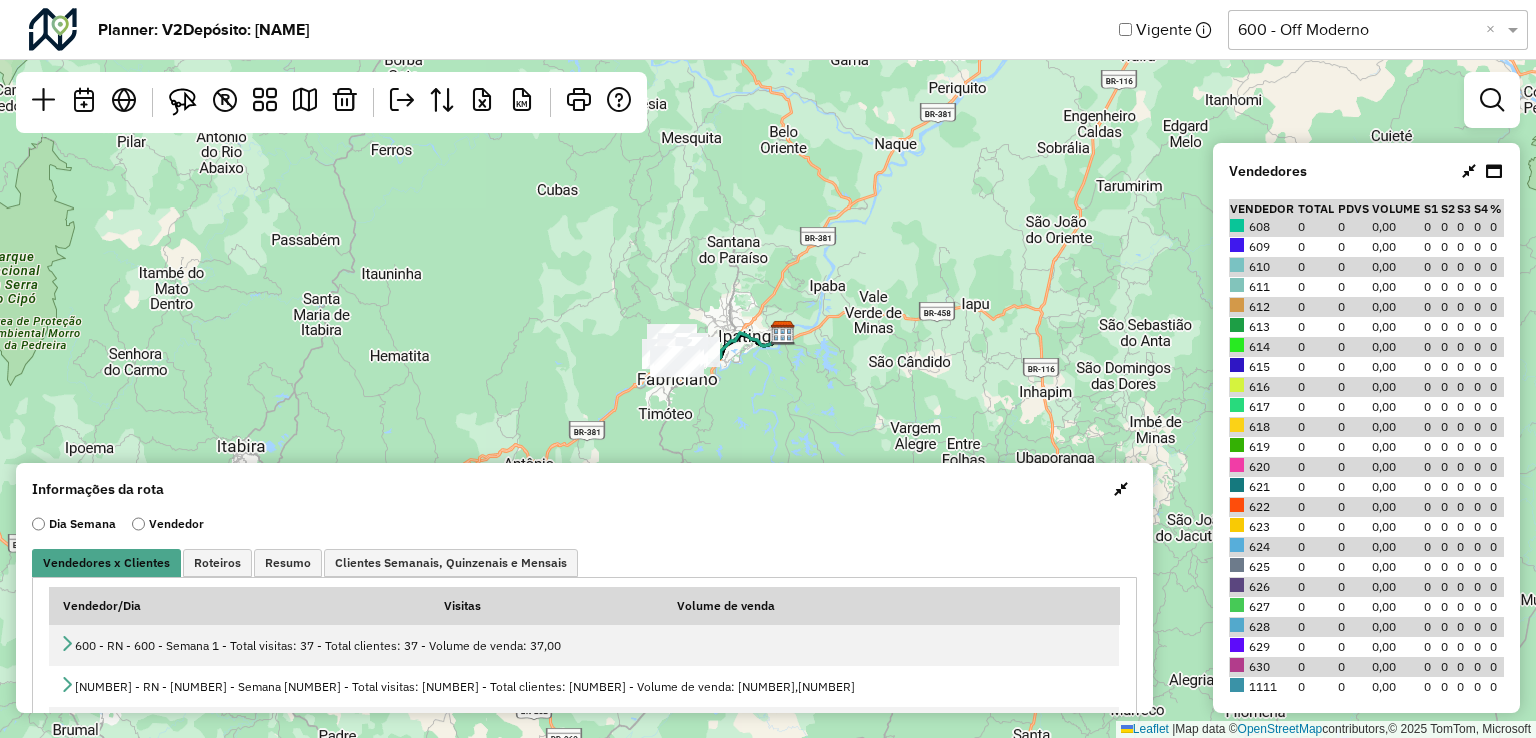 drag, startPoint x: 620, startPoint y: 266, endPoint x: 597, endPoint y: 369, distance: 105.53672 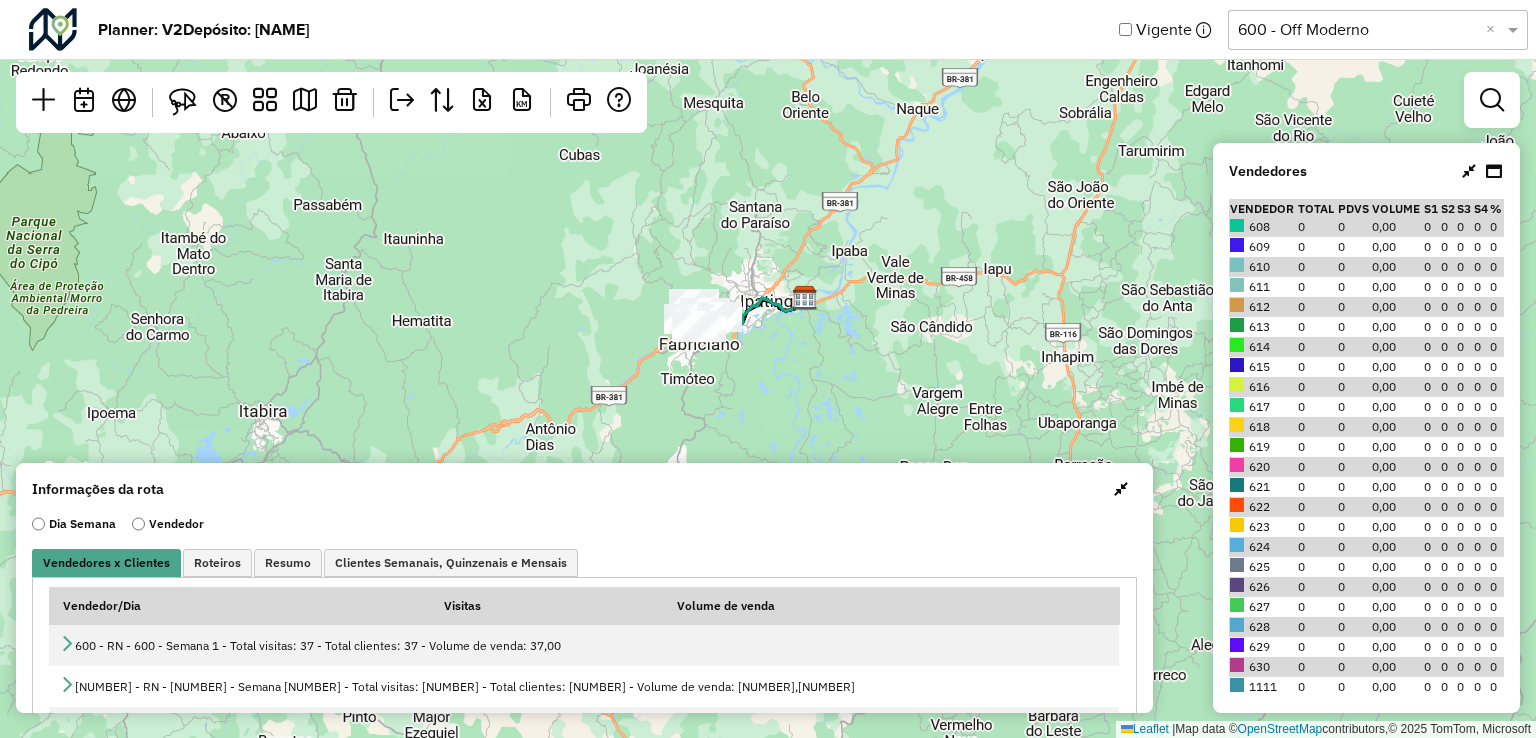 drag, startPoint x: 542, startPoint y: 339, endPoint x: 609, endPoint y: 260, distance: 103.58572 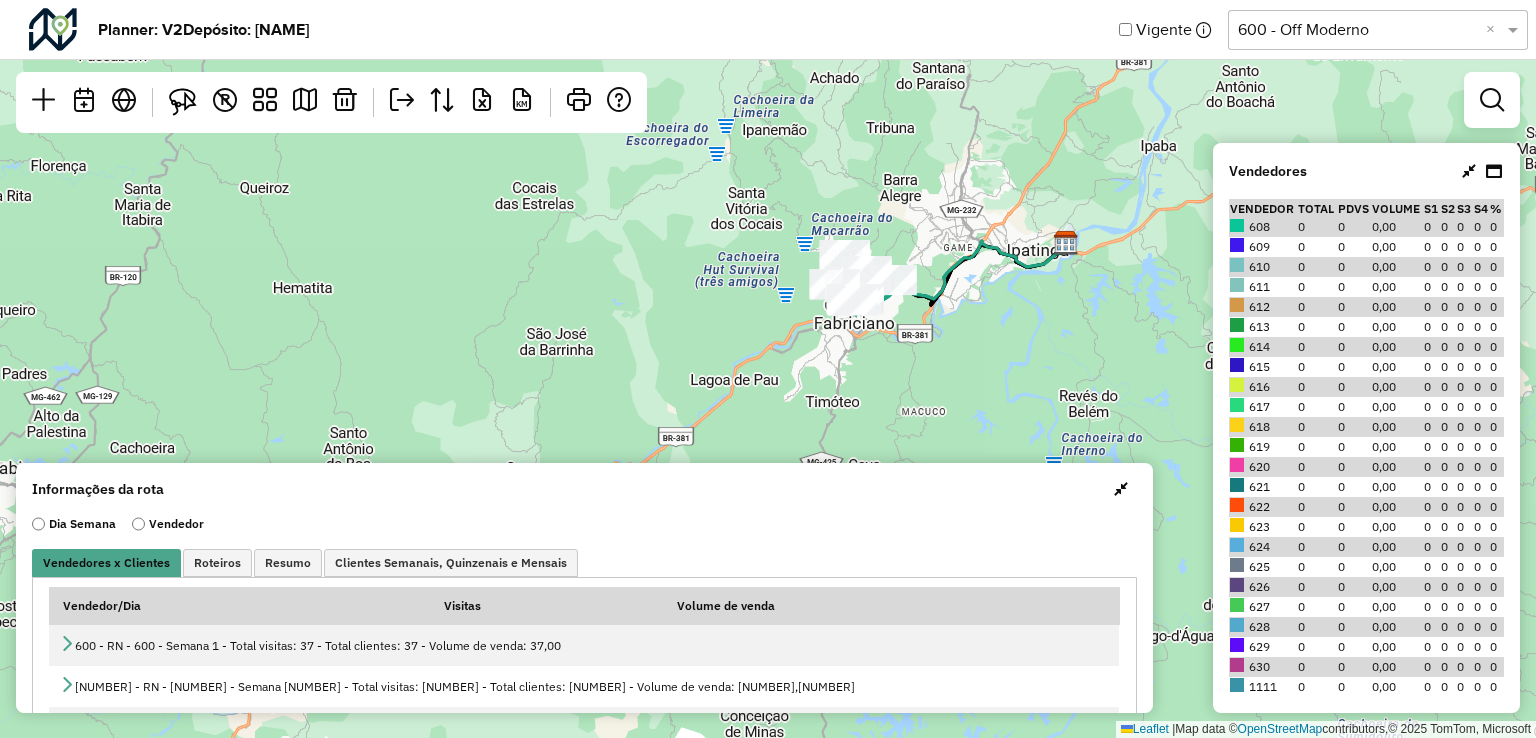drag, startPoint x: 668, startPoint y: 322, endPoint x: 664, endPoint y: 345, distance: 23.345236 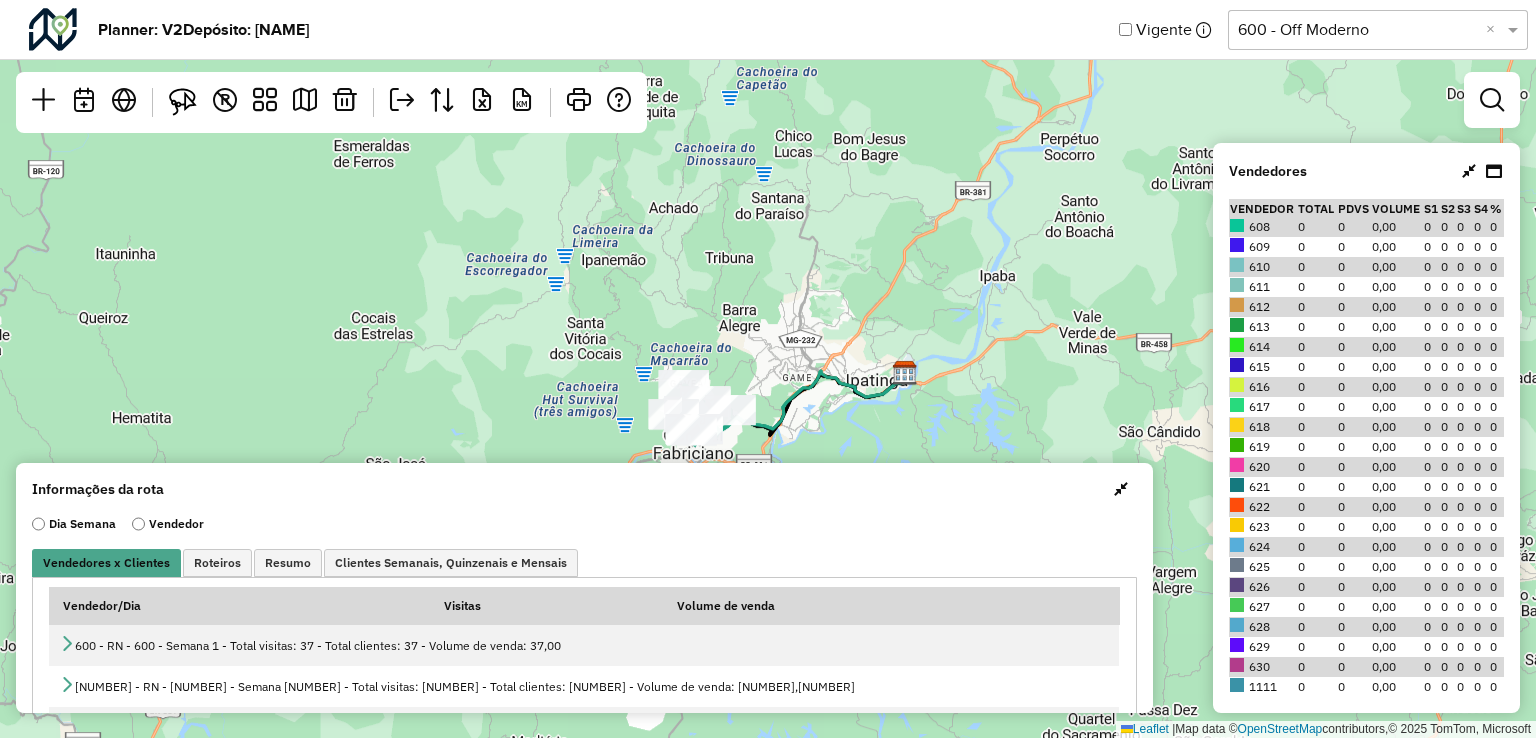 drag, startPoint x: 752, startPoint y: 209, endPoint x: 591, endPoint y: 339, distance: 206.93236 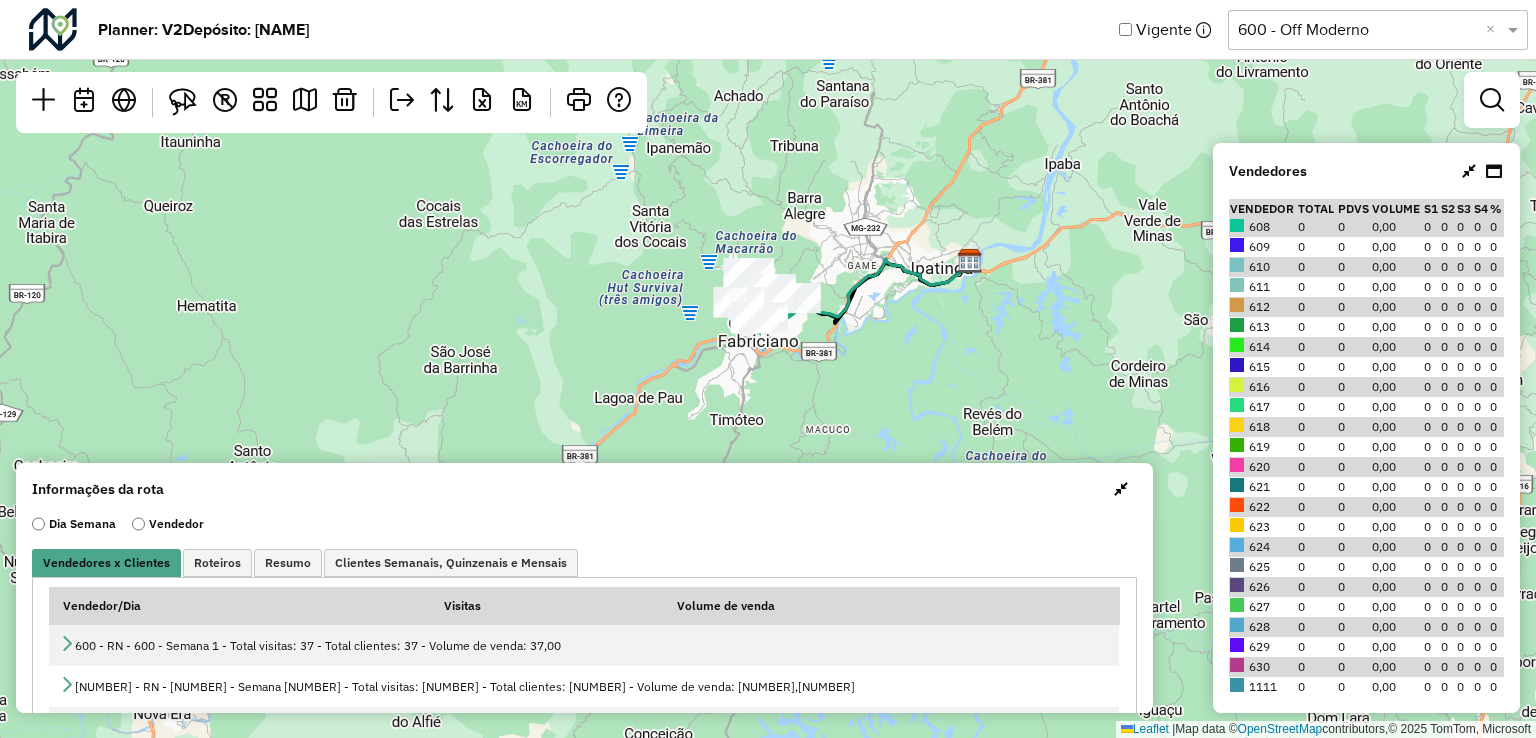 drag, startPoint x: 631, startPoint y: 299, endPoint x: 696, endPoint y: 187, distance: 129.49518 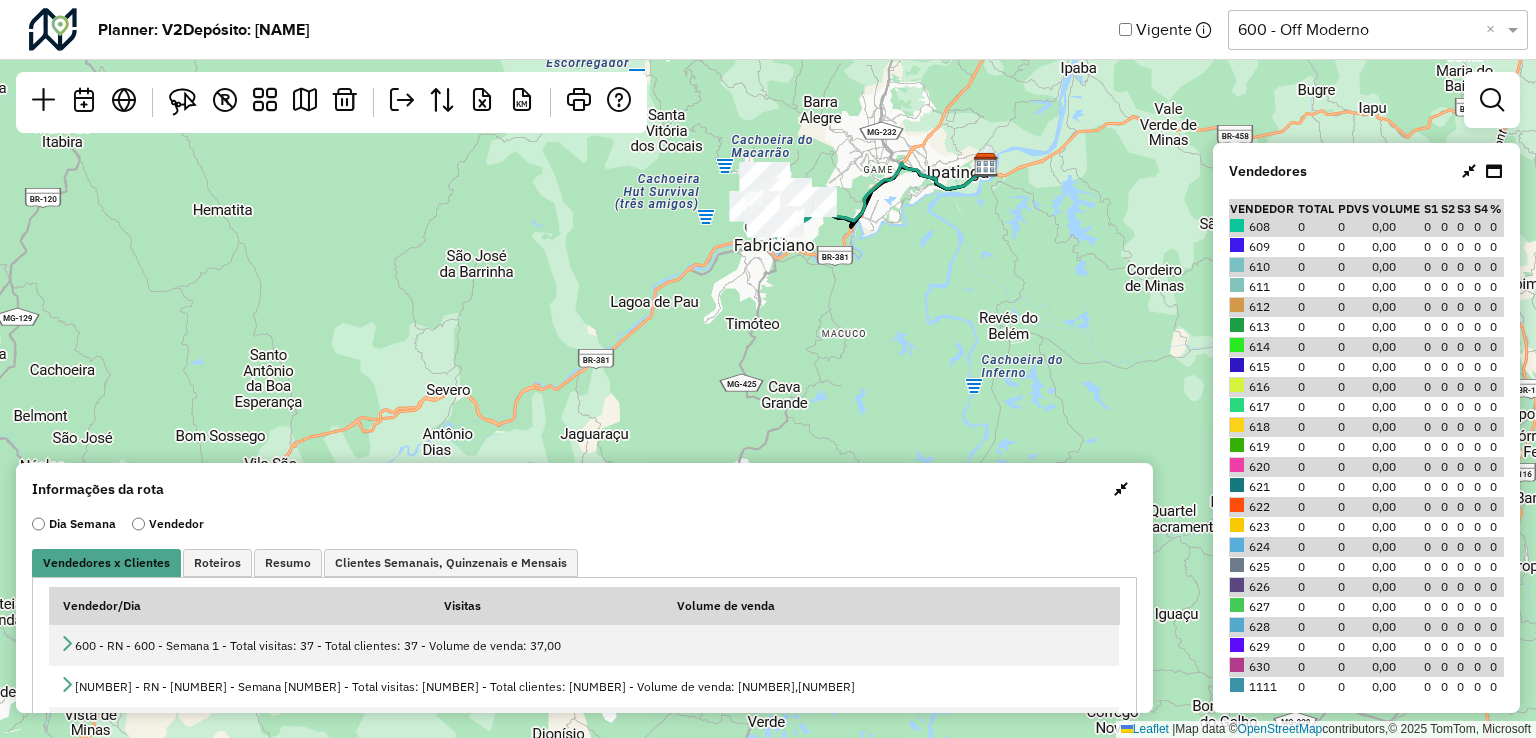 drag, startPoint x: 646, startPoint y: 296, endPoint x: 660, endPoint y: 233, distance: 64.53681 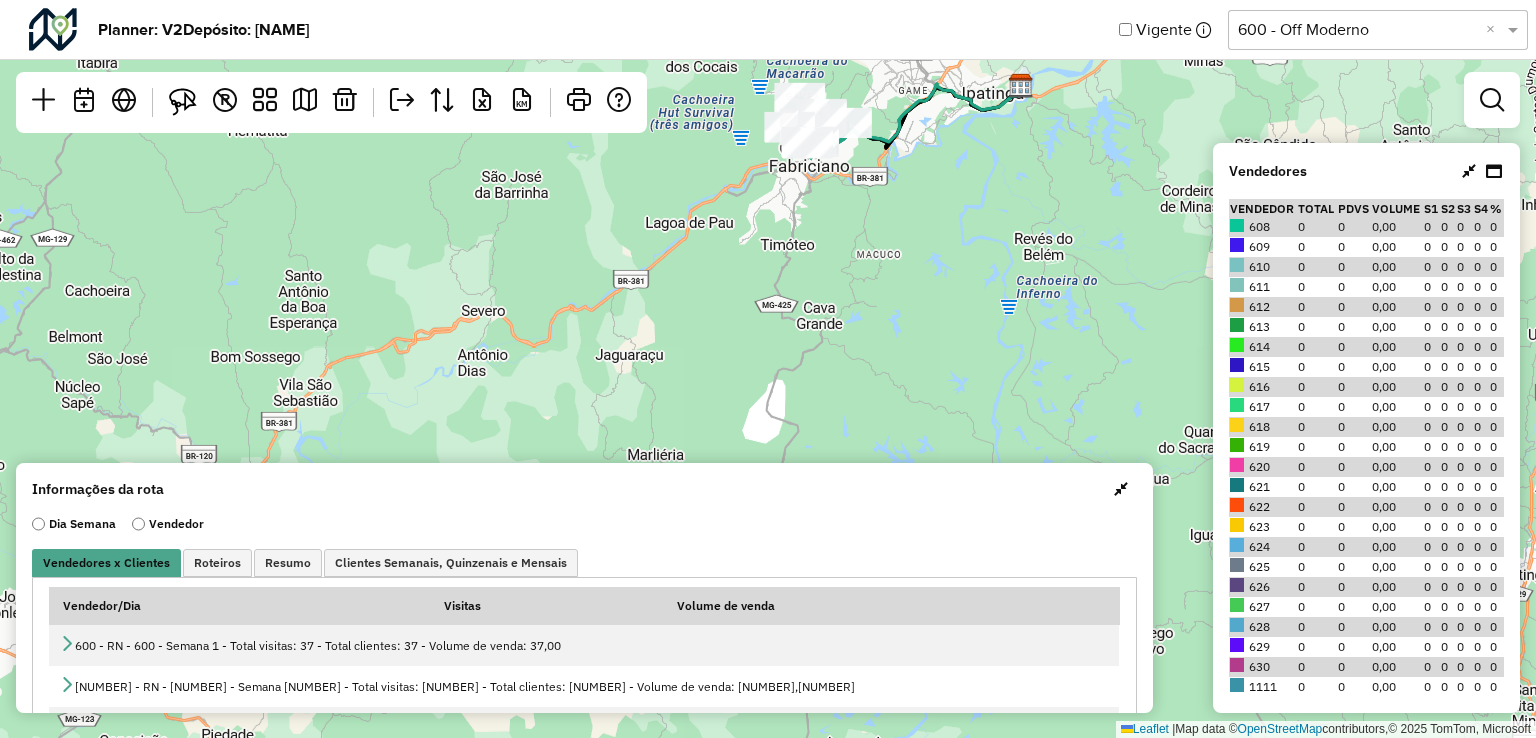 drag, startPoint x: 684, startPoint y: 349, endPoint x: 712, endPoint y: 278, distance: 76.321686 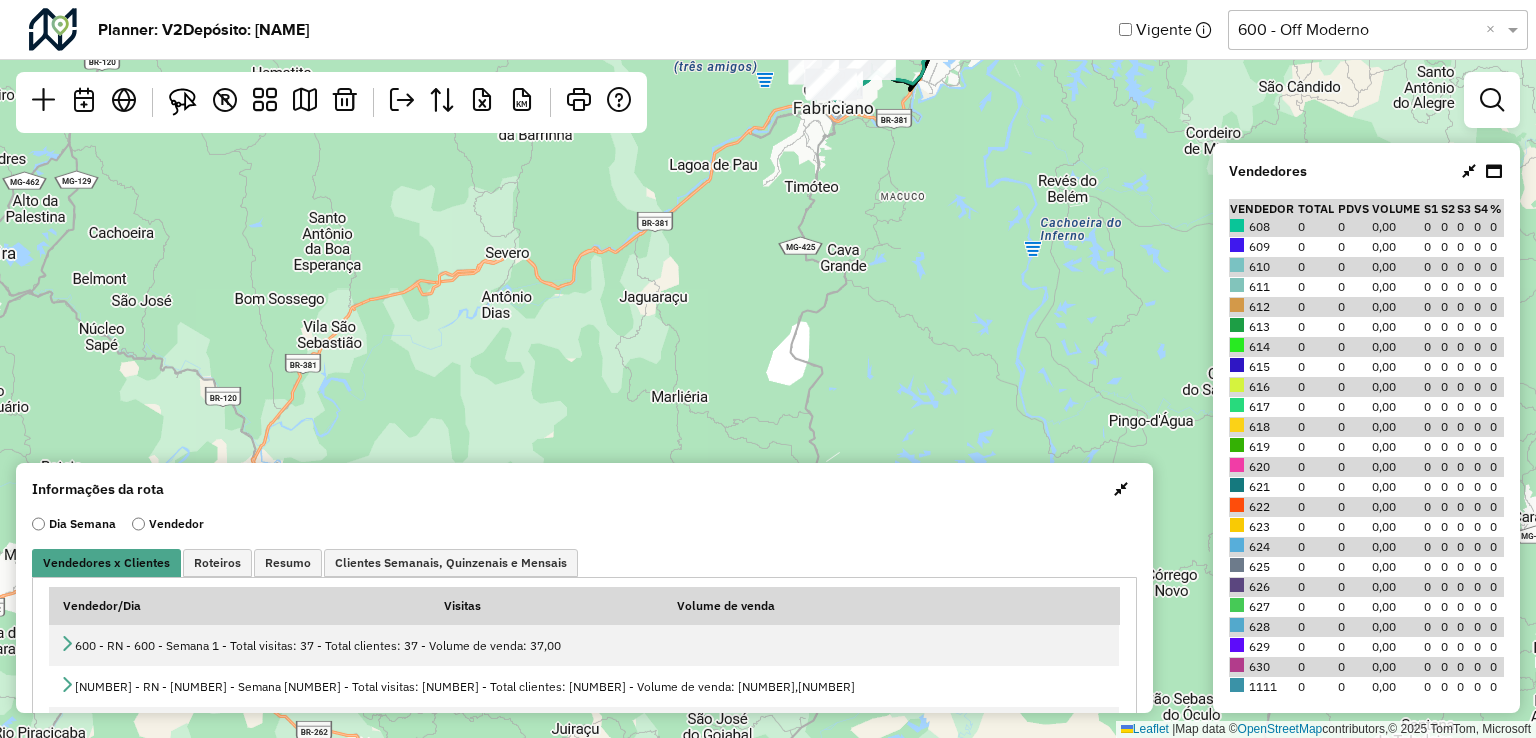 drag, startPoint x: 785, startPoint y: 371, endPoint x: 809, endPoint y: 272, distance: 101.86756 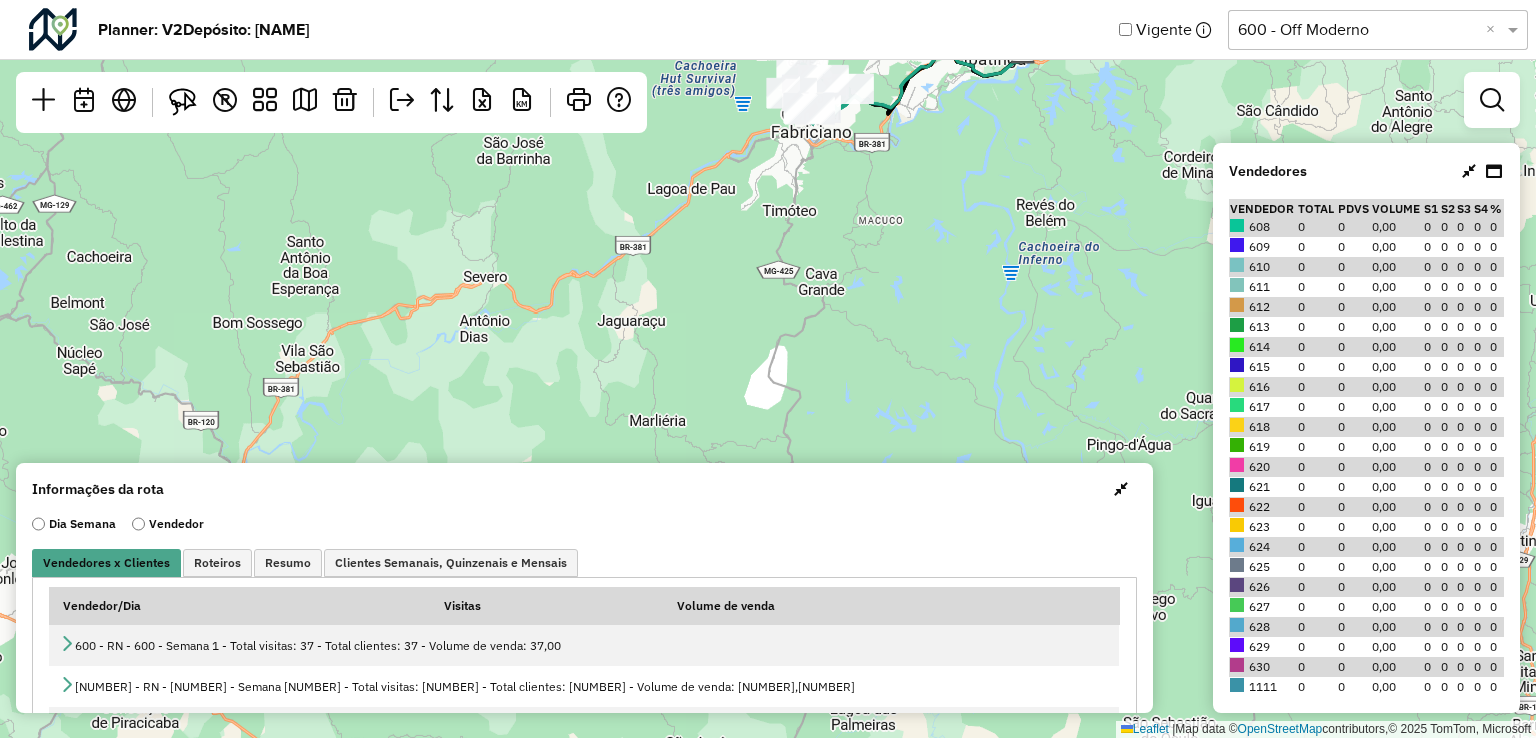 drag, startPoint x: 862, startPoint y: 267, endPoint x: 840, endPoint y: 374, distance: 109.23827 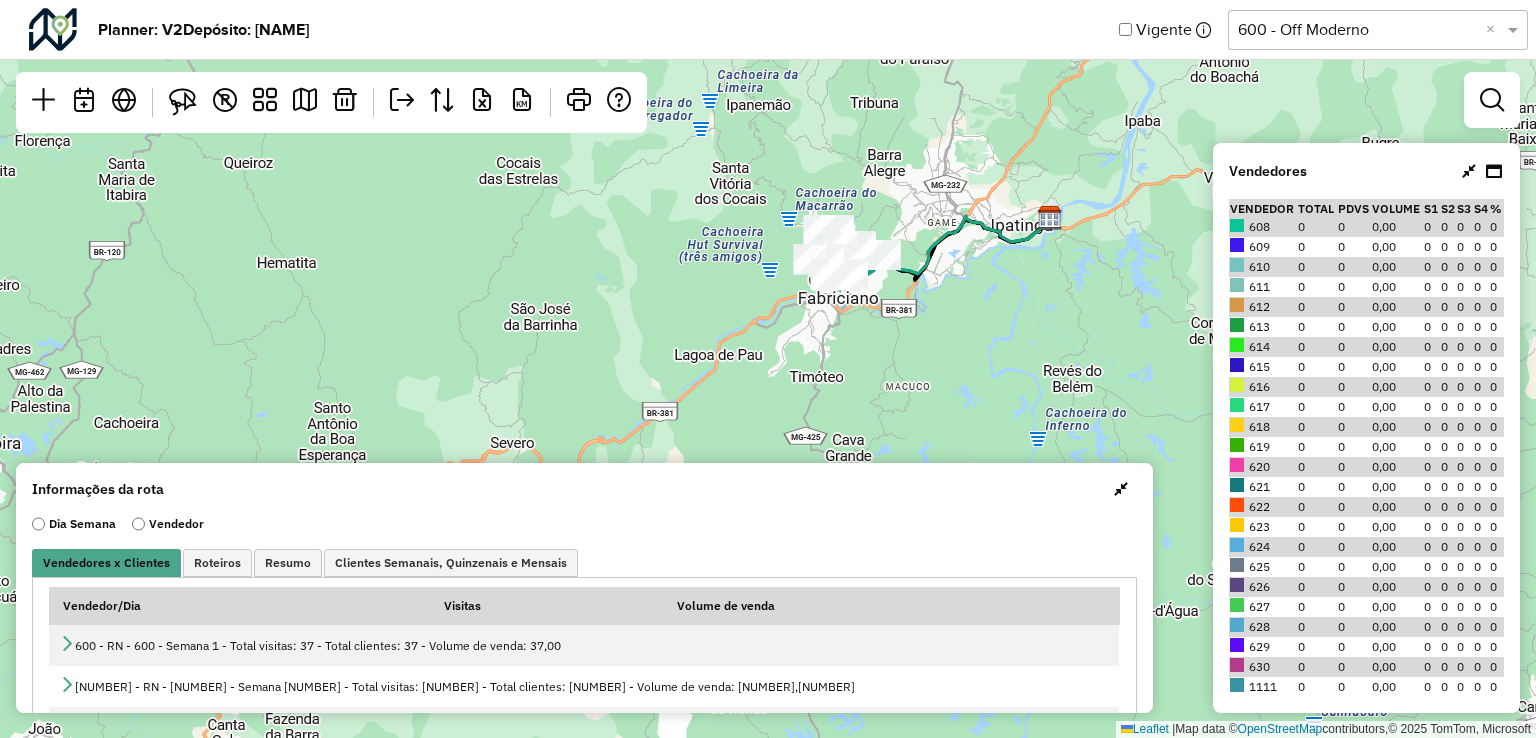 drag, startPoint x: 736, startPoint y: 242, endPoint x: 759, endPoint y: 365, distance: 125.13193 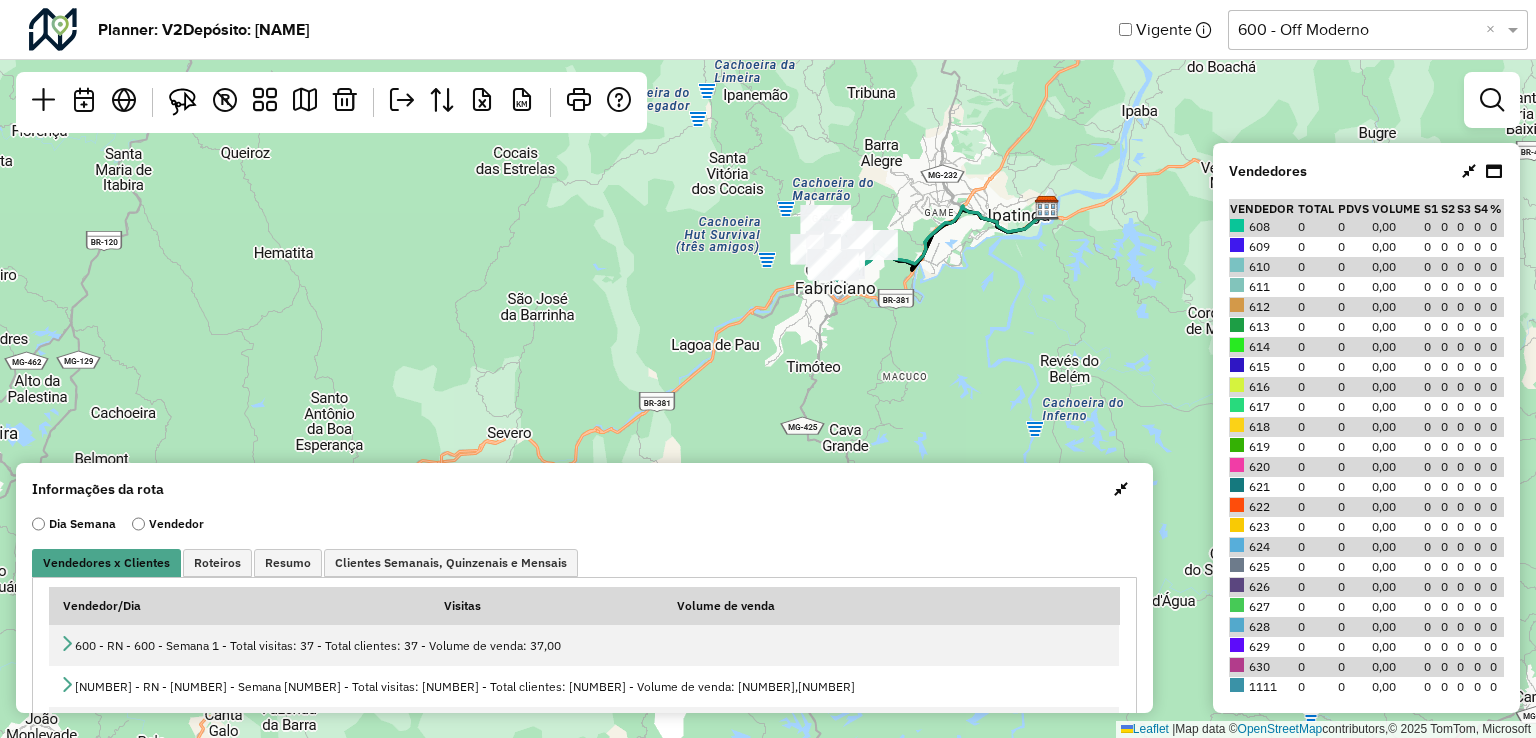 drag, startPoint x: 625, startPoint y: 374, endPoint x: 622, endPoint y: 359, distance: 15.297058 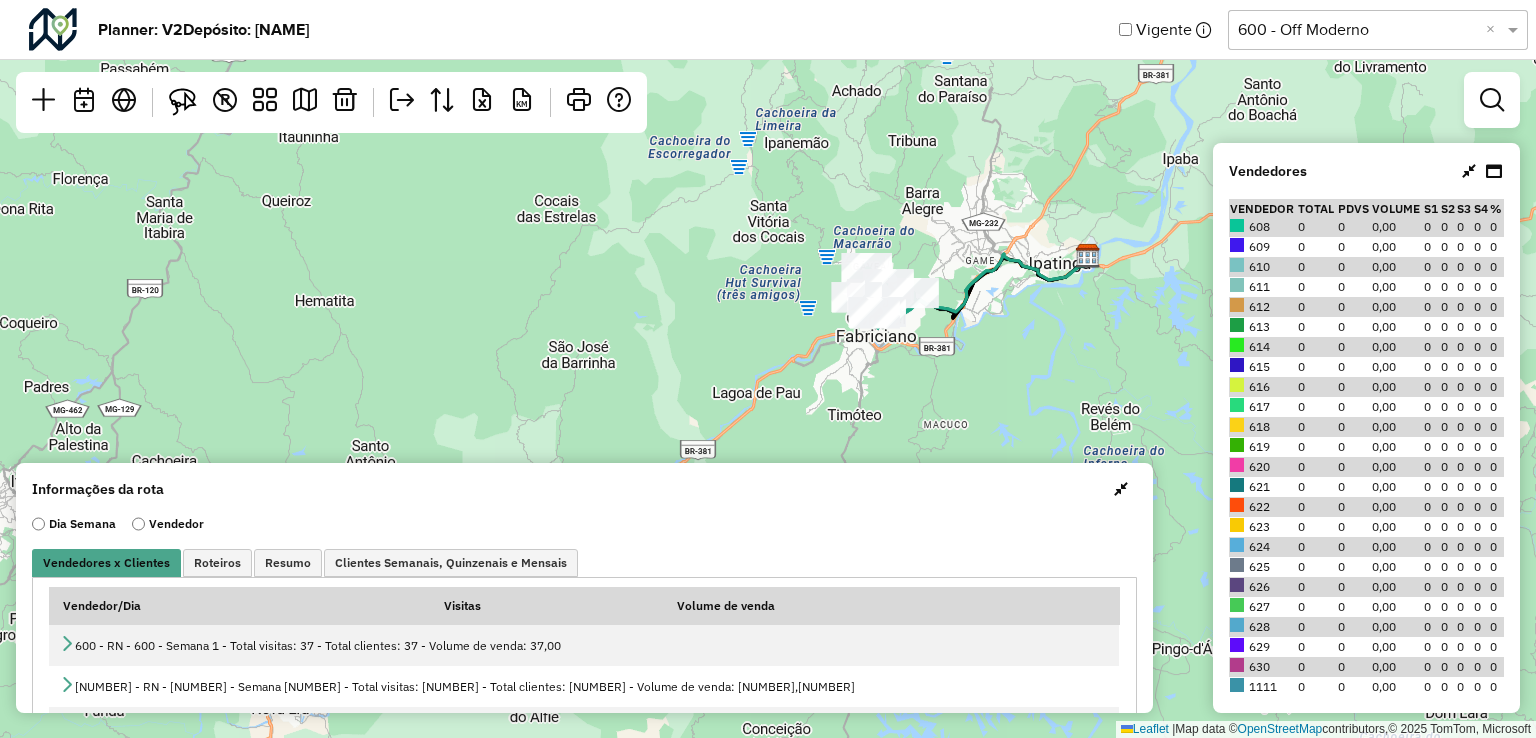drag, startPoint x: 637, startPoint y: 240, endPoint x: 679, endPoint y: 296, distance: 70 